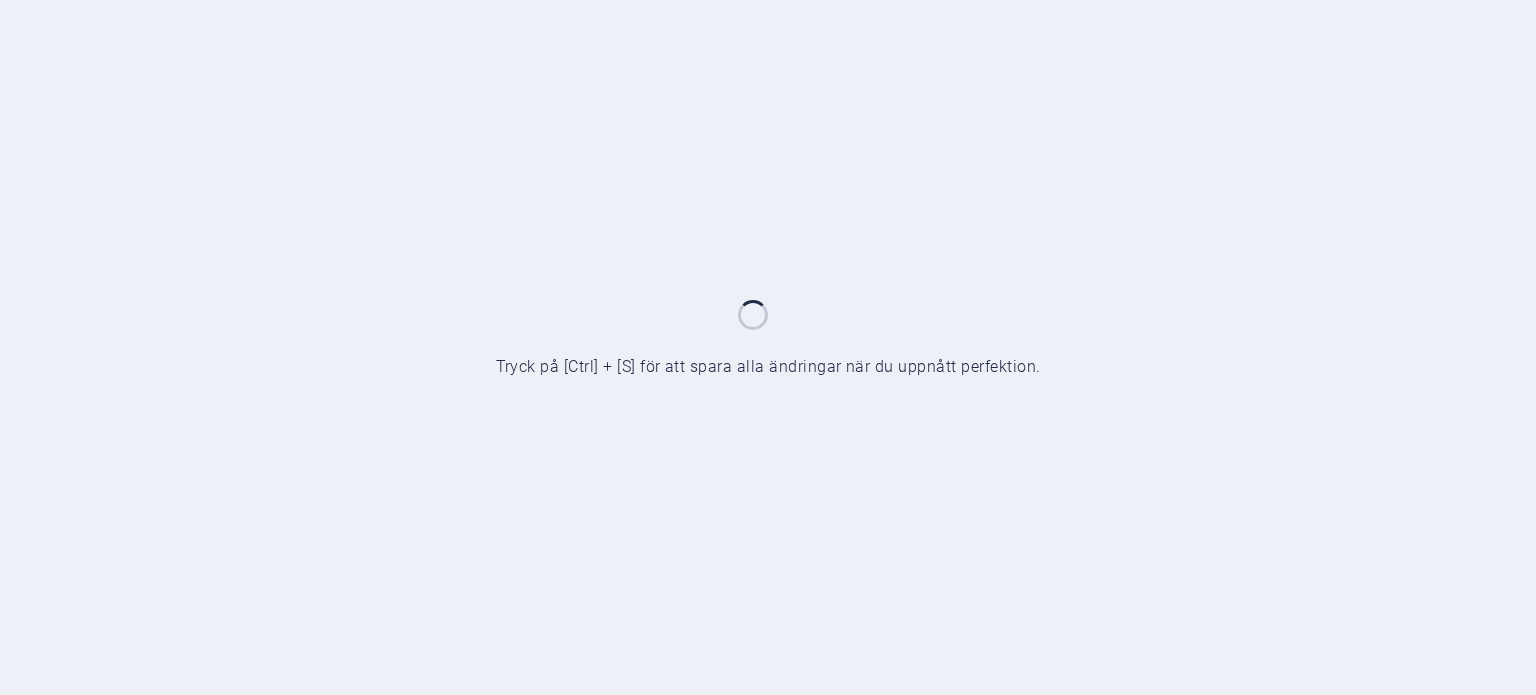 scroll, scrollTop: 0, scrollLeft: 0, axis: both 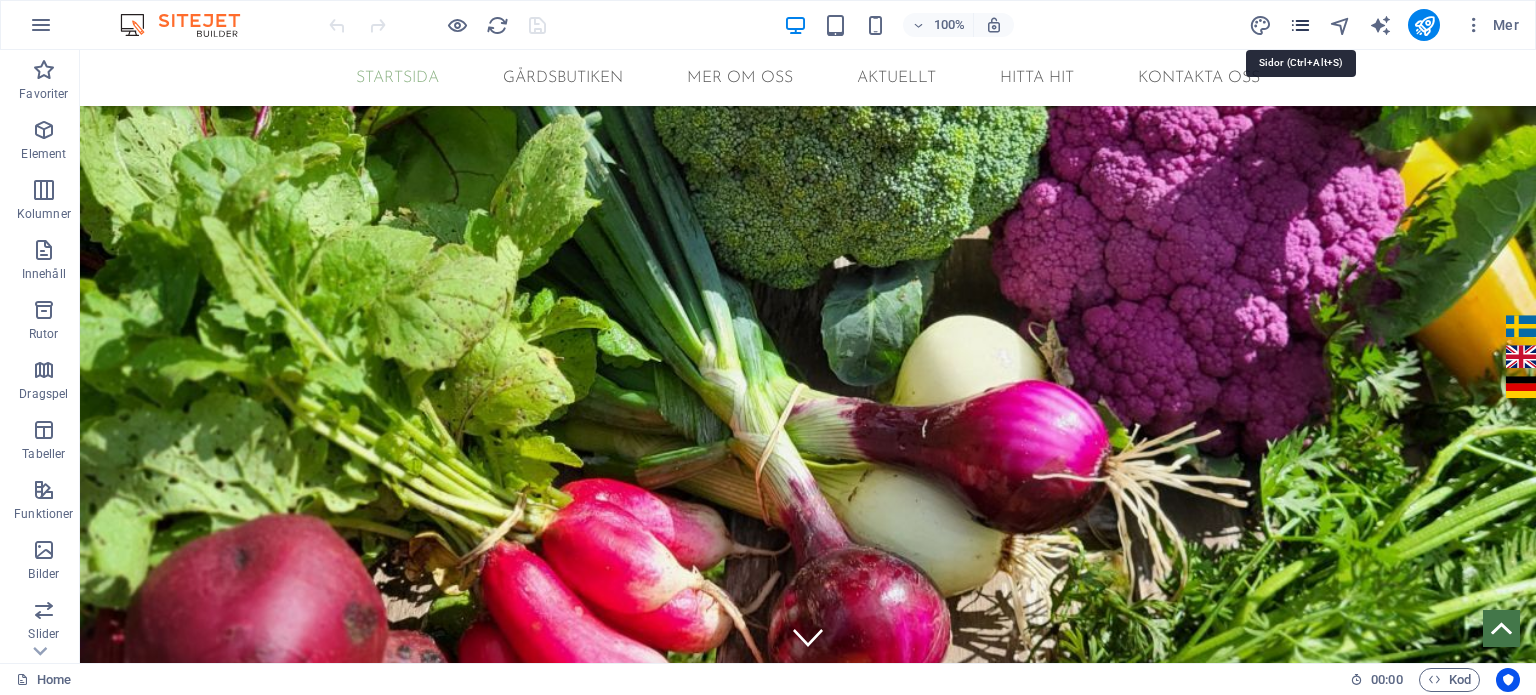 click at bounding box center [1300, 25] 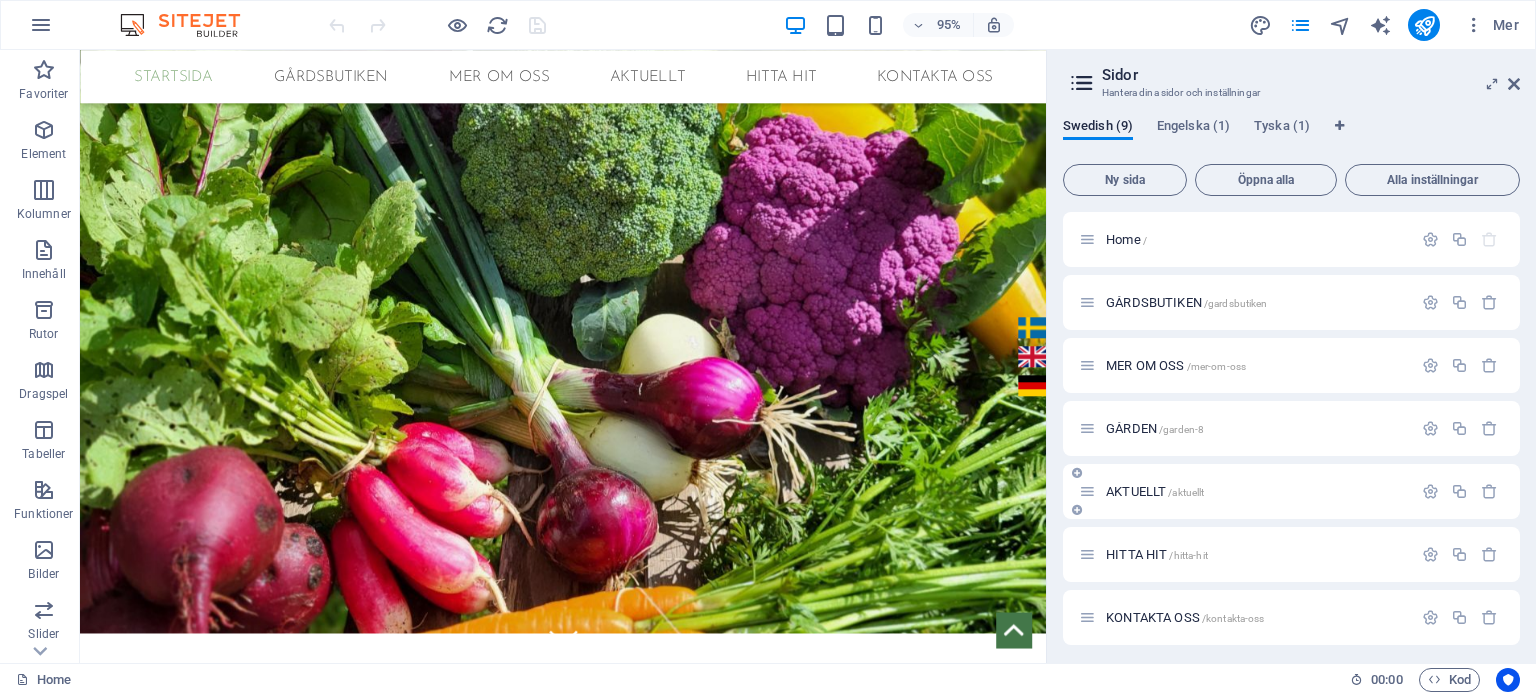 click on "AKTUELLT /aktuellt" at bounding box center [1245, 491] 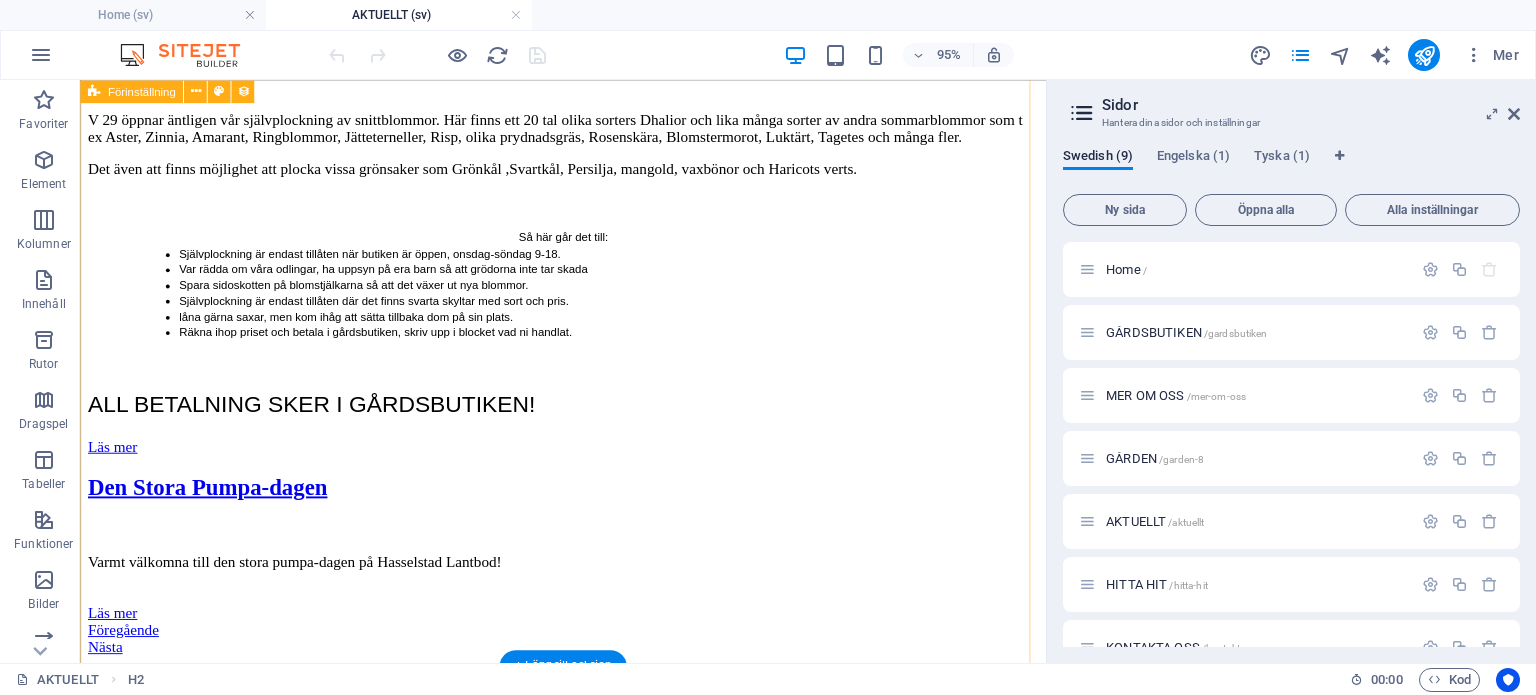 scroll, scrollTop: 688, scrollLeft: 0, axis: vertical 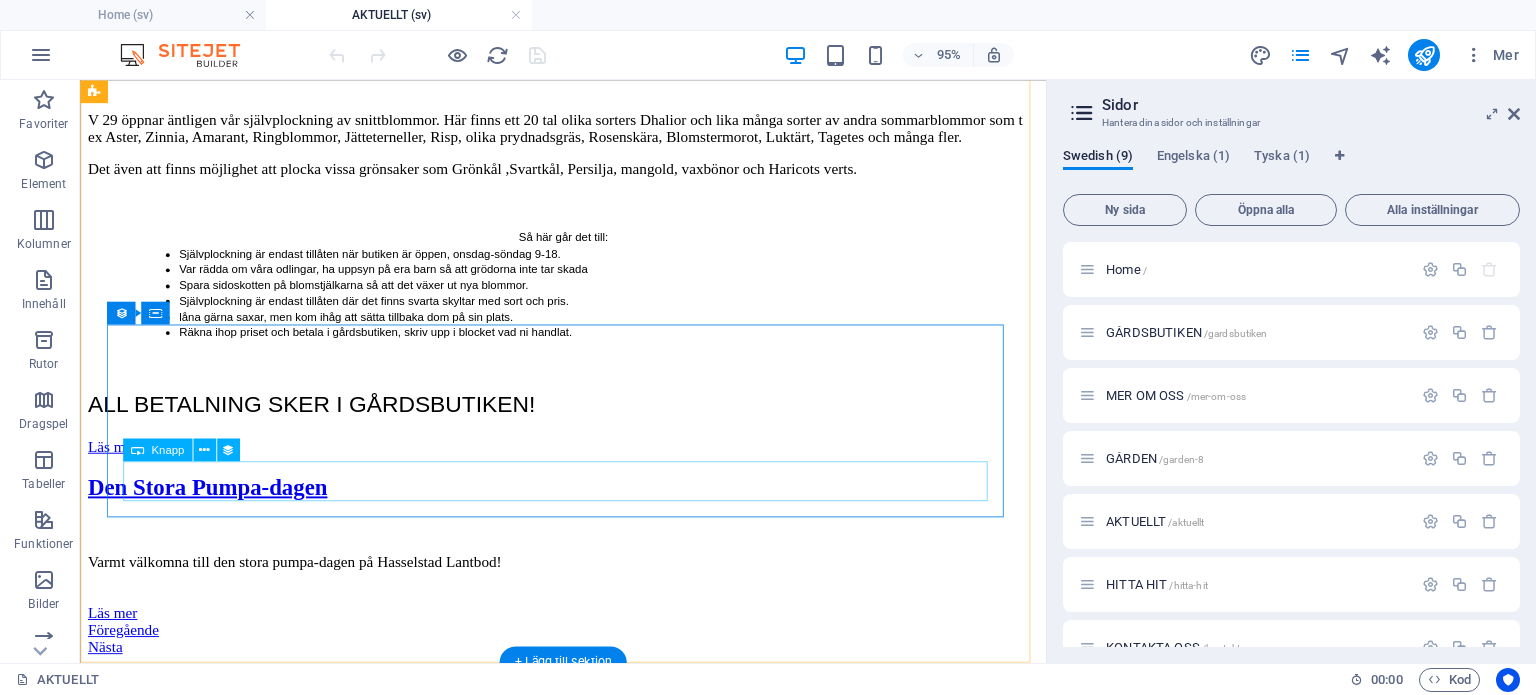 click on "Läs mer" at bounding box center [588, 641] 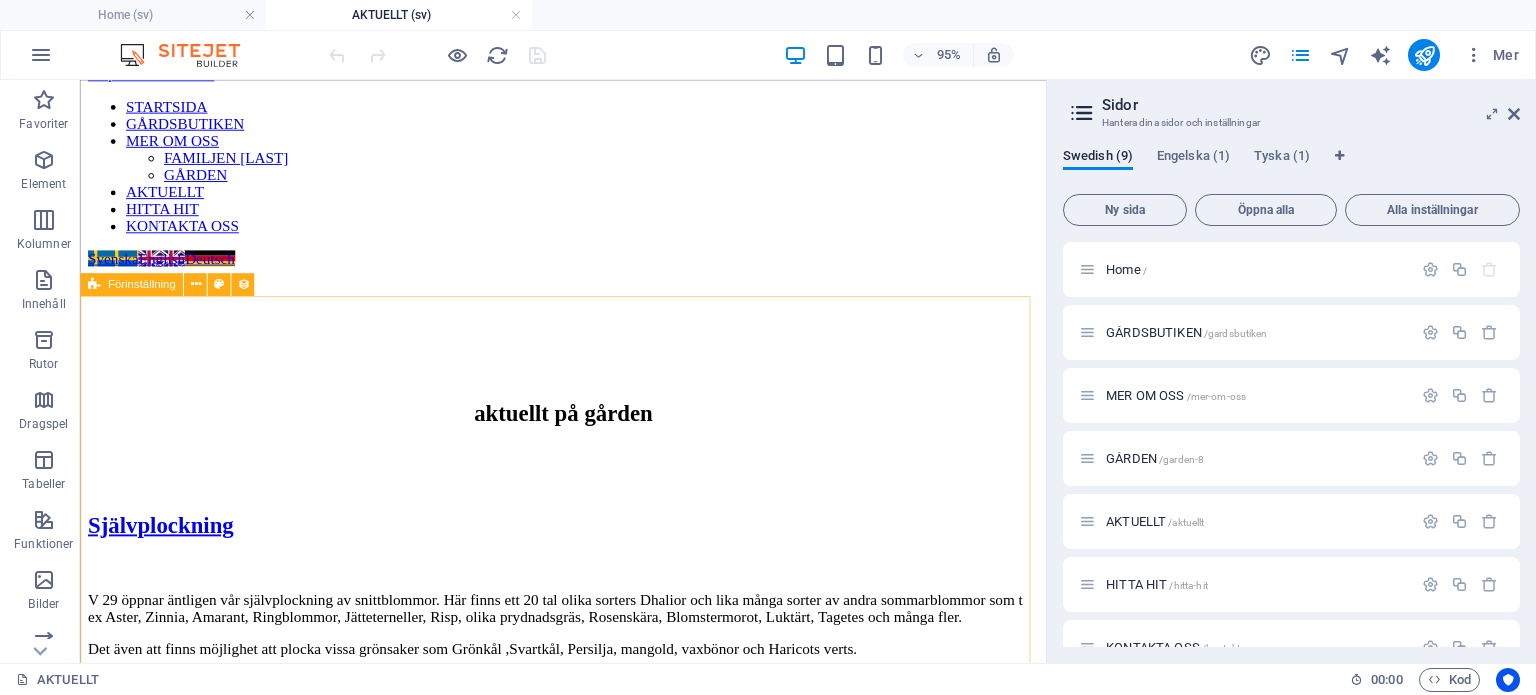 scroll, scrollTop: 20, scrollLeft: 0, axis: vertical 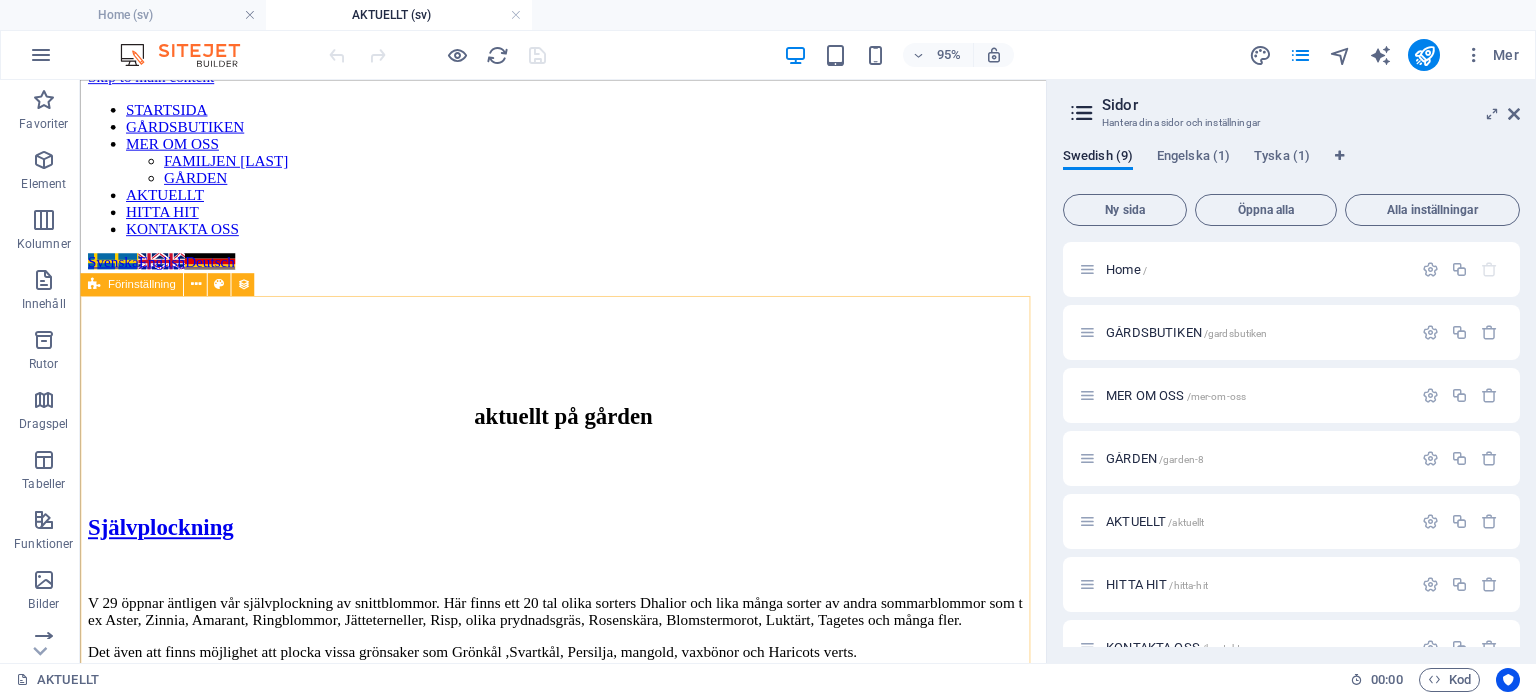 click on "Förinställning" at bounding box center (142, 284) 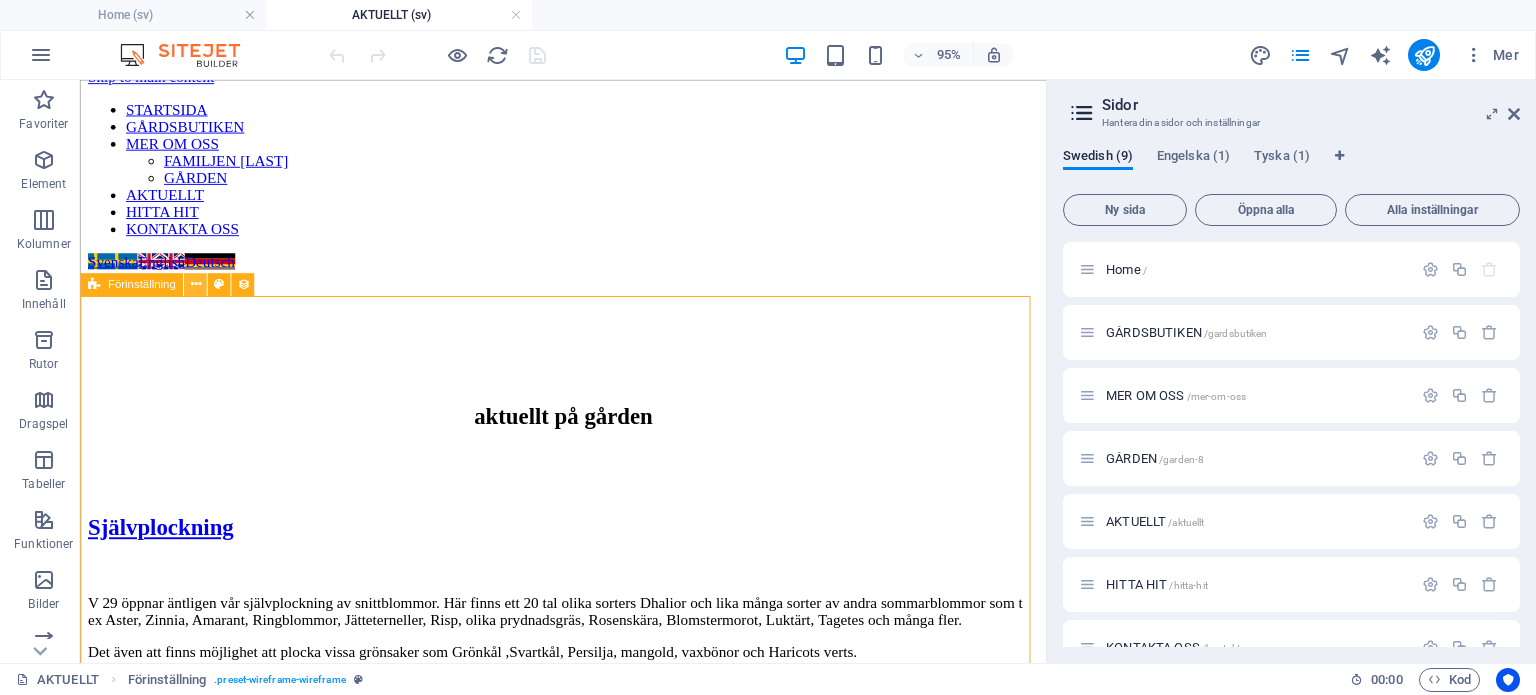 click at bounding box center (195, 284) 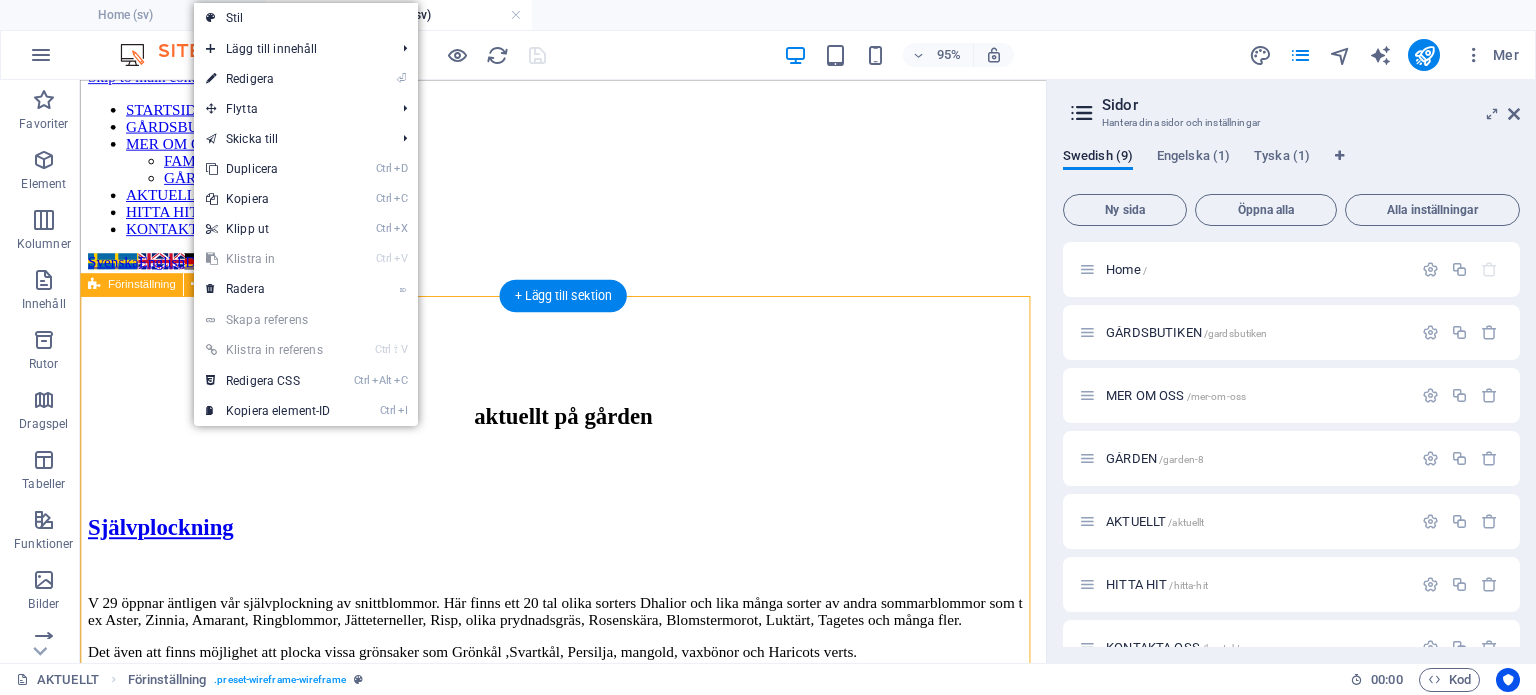 click on "Självplockning V 29 öppnar äntligen vår självplockning av snittblommor. Här finns ett 20 tal olika sorters Dhalior och lika många sorter av andra sommarblommor som t ex Aster, Zinnia, Amarant, Ringblommor, Jätteterneller, Risp, olika prydnadsgräs, Rosenskära, Blomstermorot, Luktärt, Tagetes och många fler. Det även att finns möjlighet att plocka vissa grönsaker som Grönkål ,Svartkål, Persilja, mangold, vaxbönor och Haricots verts. Så här går det till: Självplockning är endast tillåten när butiken är öppen, onsdag-söndag 9-18. Var rädda om våra odlingar, ha uppsyn på era barn så att grödorna inte tar skada Spara sidoskotten på blomstjälkarna så att det växer ut nya blommor. Självplockning är endast tillåten där det finns svarta skyltar med sort och pris. låna gärna saxar, men kom ihåg att sätta tillbaka dom på sin plats. Räkna ihop priset och betala i gårdsbutiken, skriv upp i blocket vad ni handlat. ALL BETALNING SKER I GÅRDSBUTIKEN! Läs mer Läs mer Nästa" at bounding box center (588, 866) 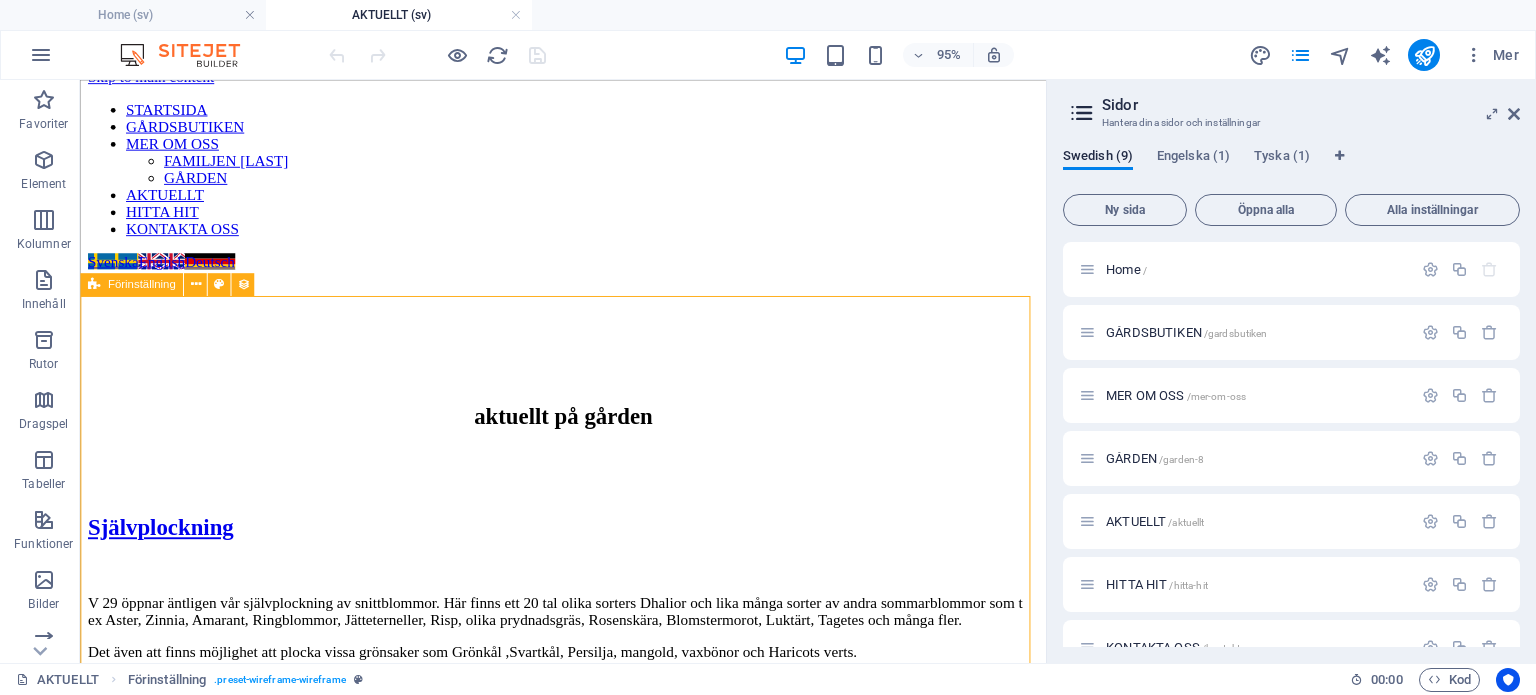 click on "Förinställning" at bounding box center (142, 284) 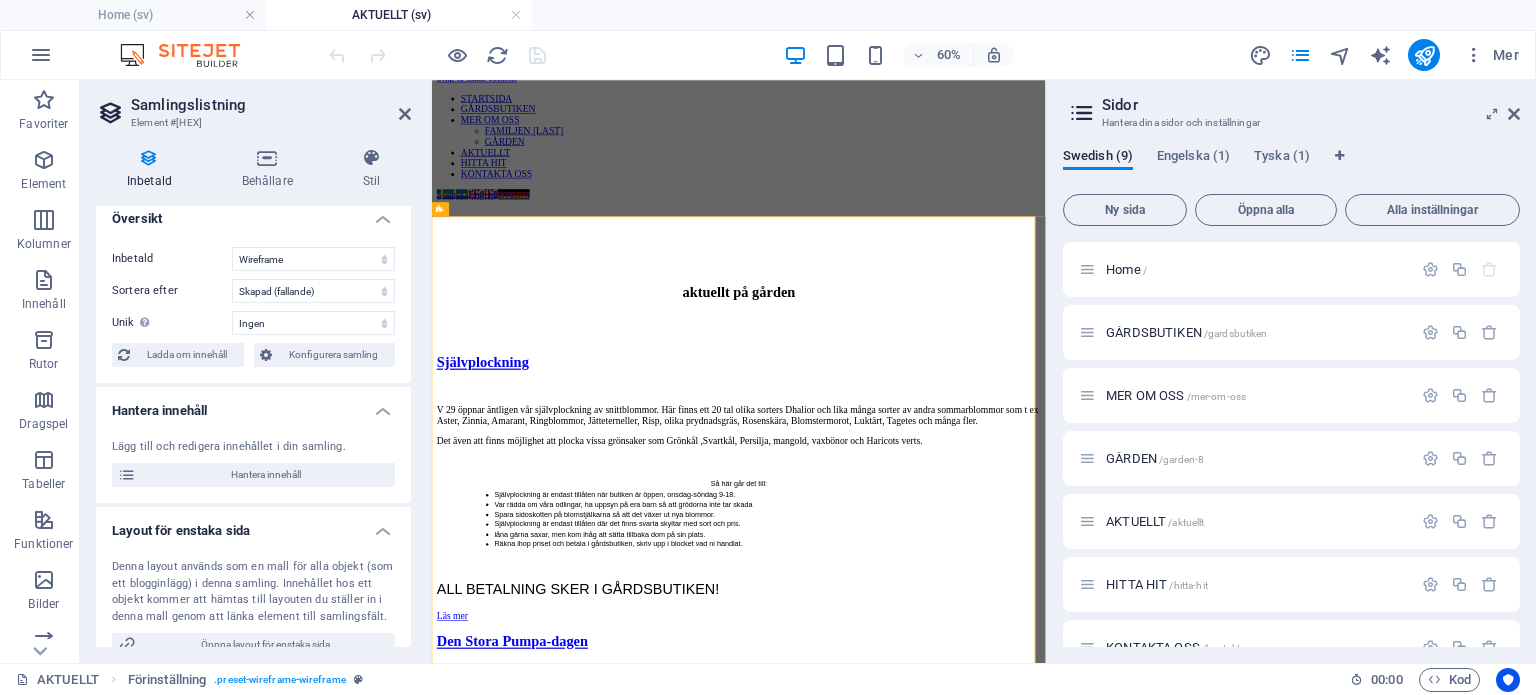 scroll, scrollTop: 0, scrollLeft: 0, axis: both 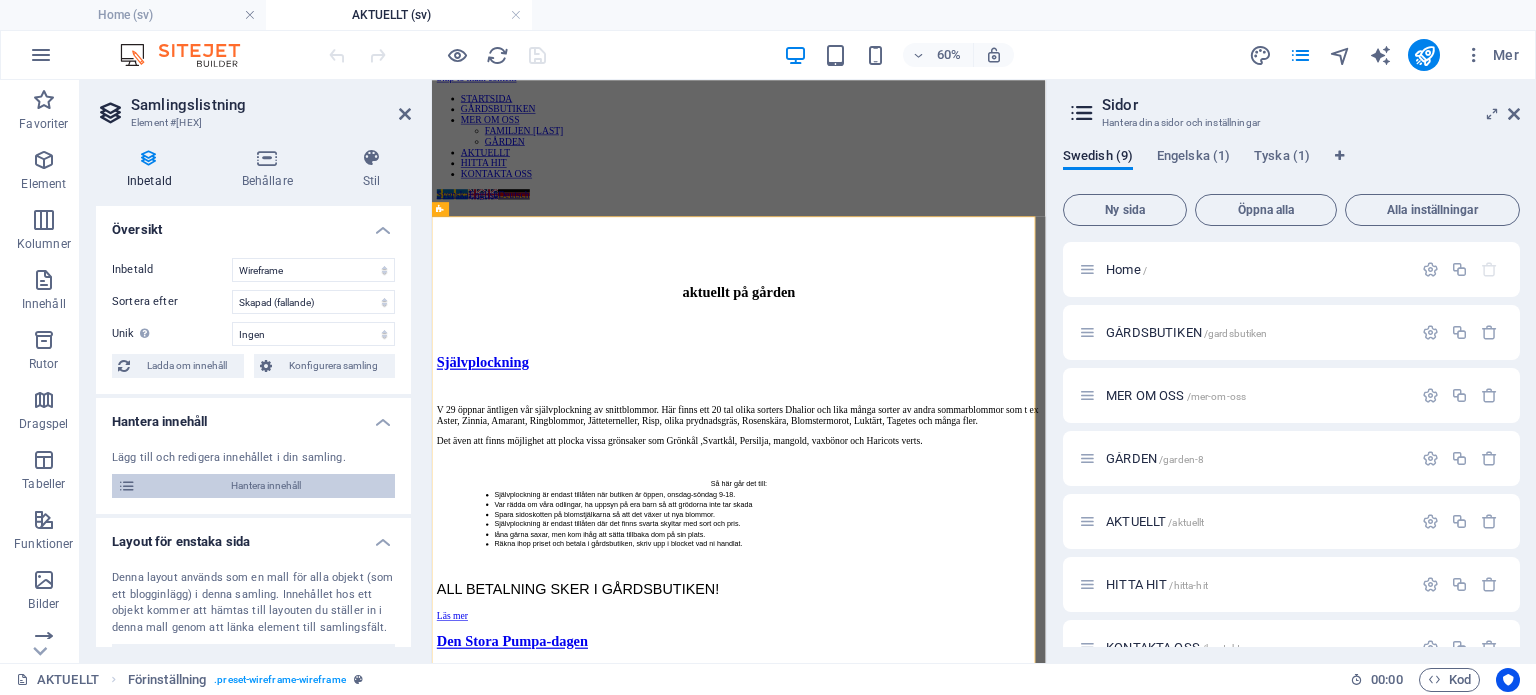 click on "Hantera innehåll" at bounding box center (265, 486) 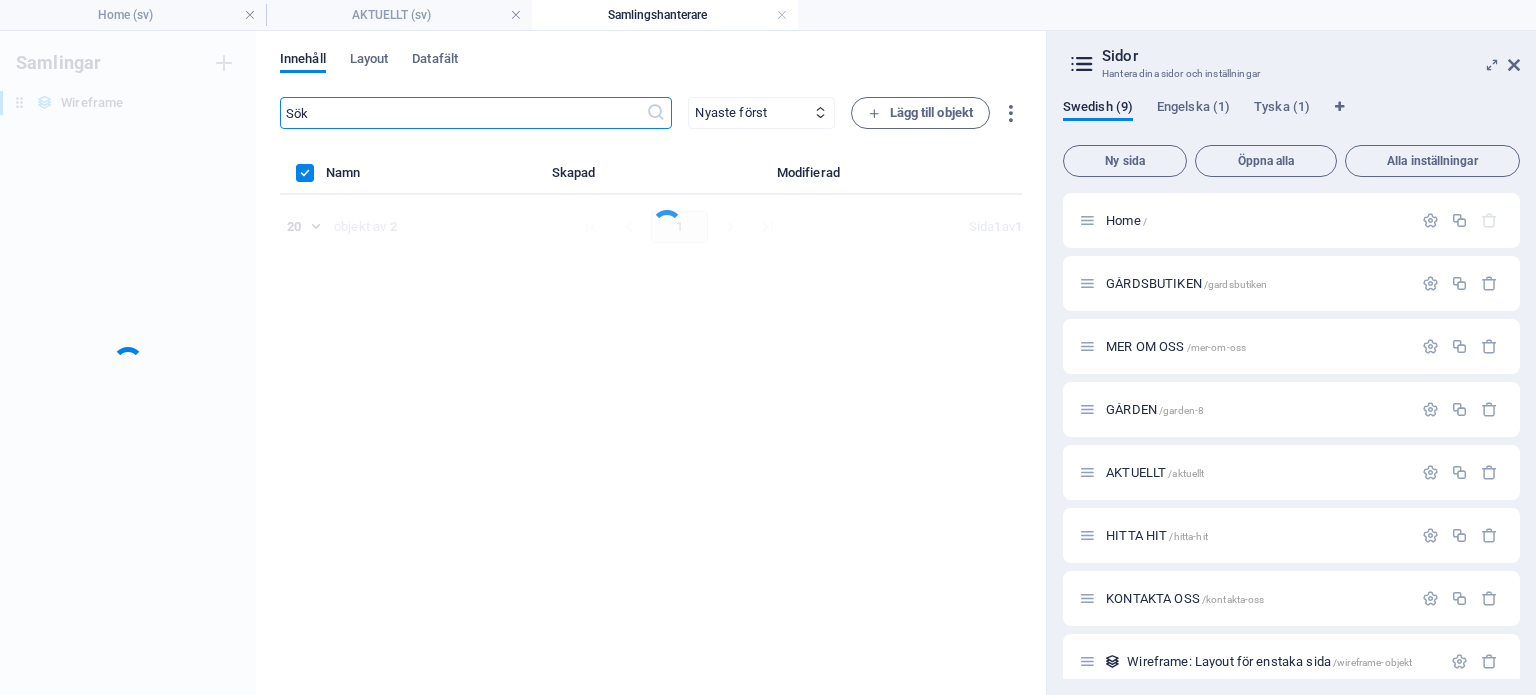 scroll, scrollTop: 0, scrollLeft: 0, axis: both 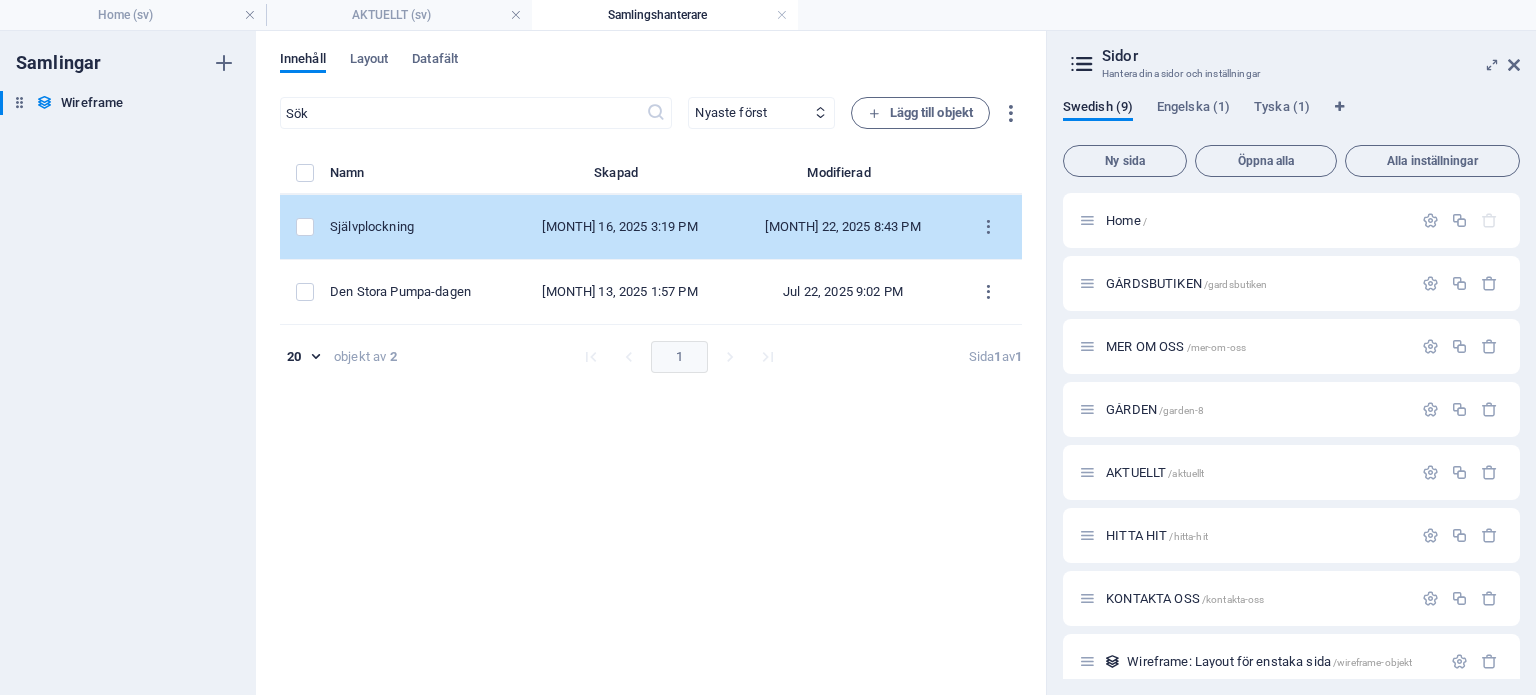 click on "[MONTH] 16, 2025 3:19 PM" at bounding box center [620, 227] 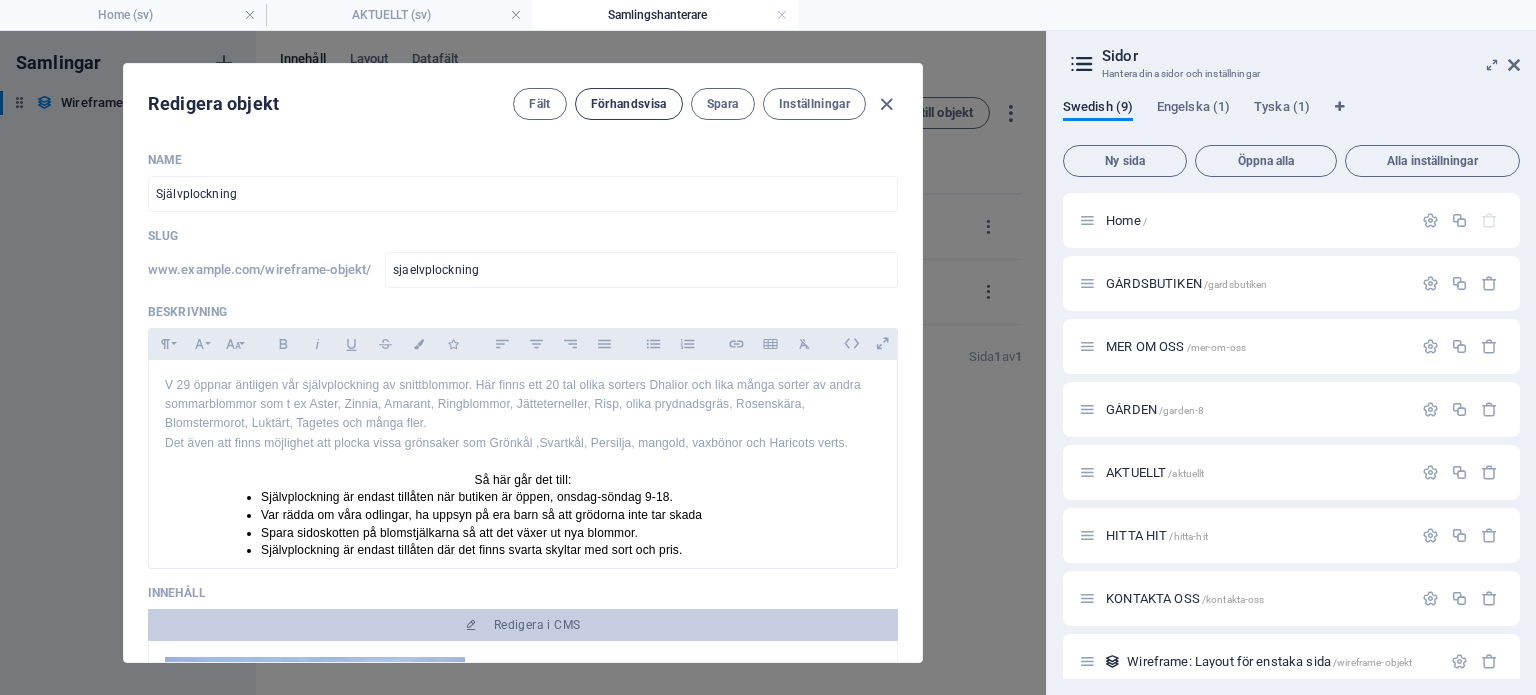 click on "Förhandsvisa" at bounding box center [629, 104] 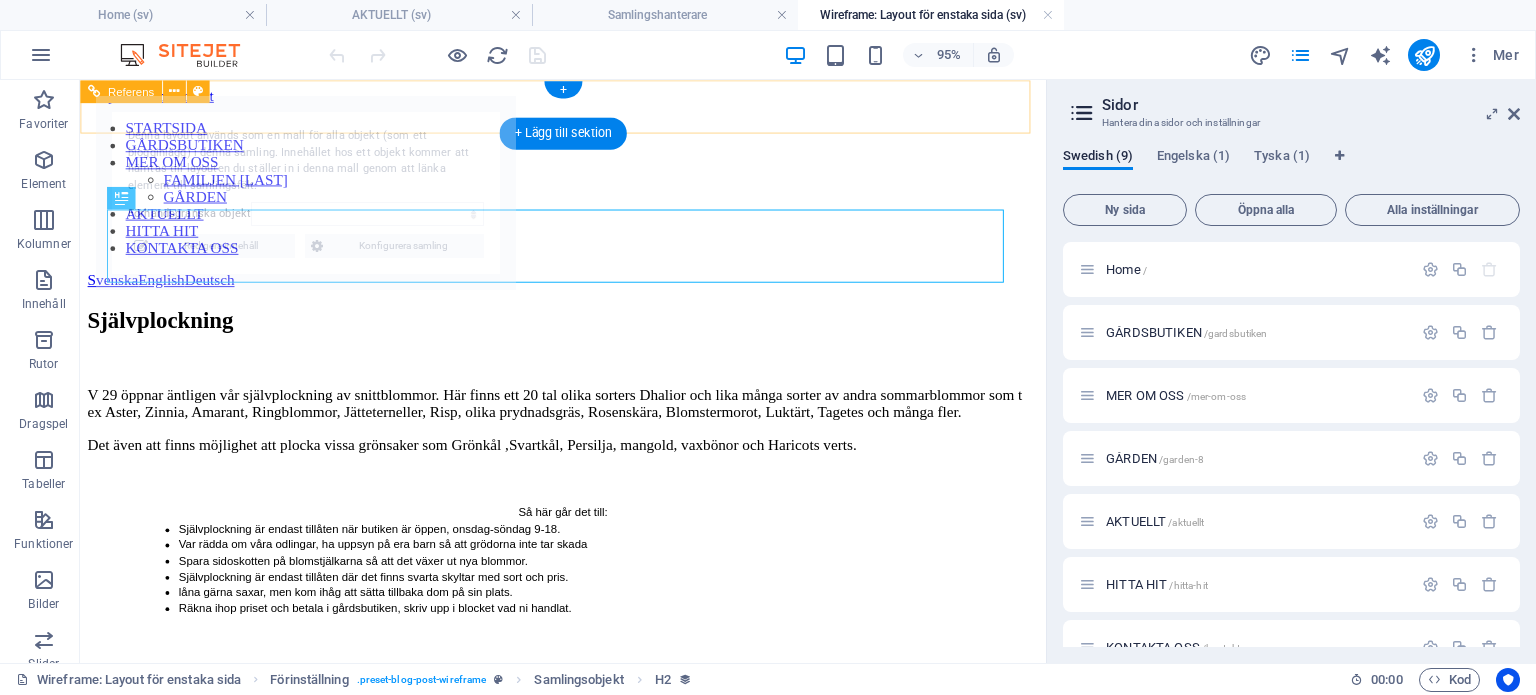 scroll, scrollTop: 0, scrollLeft: 0, axis: both 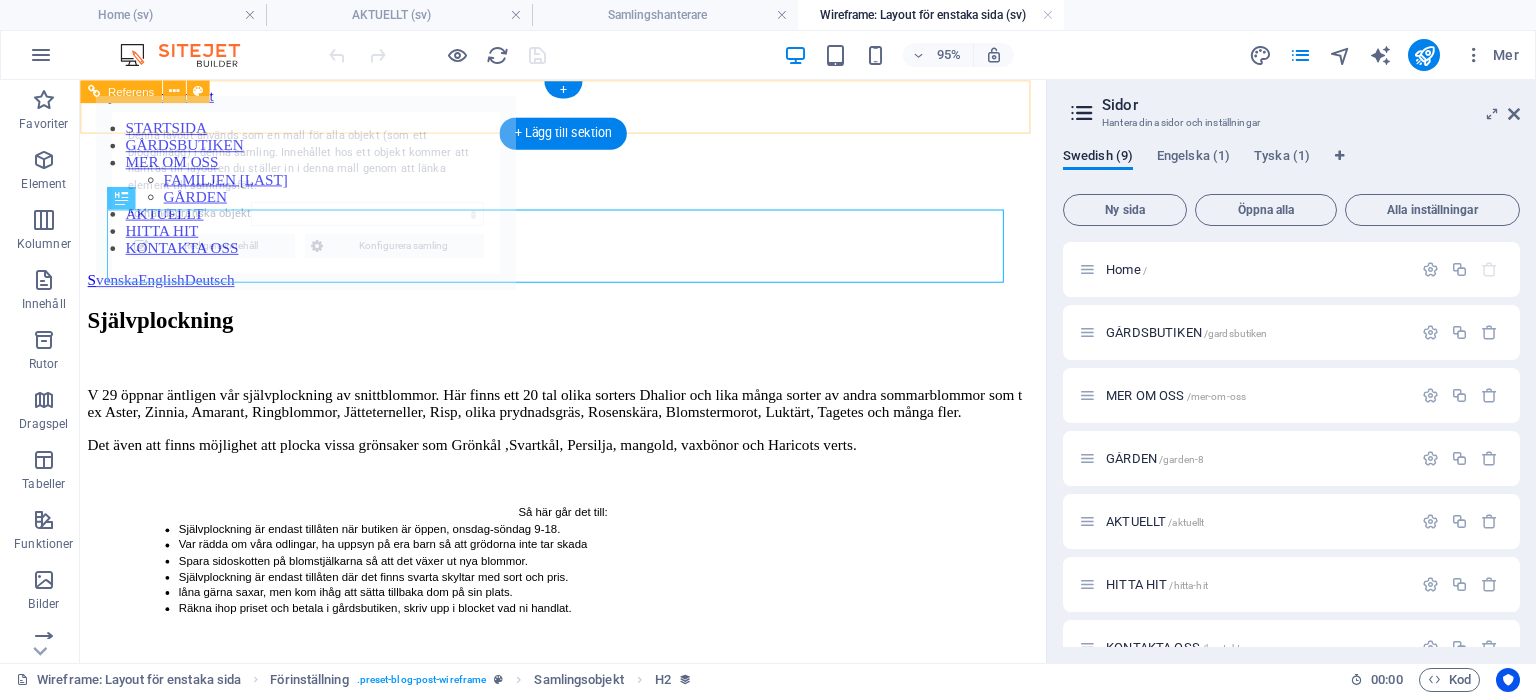 select on "[HEX]" 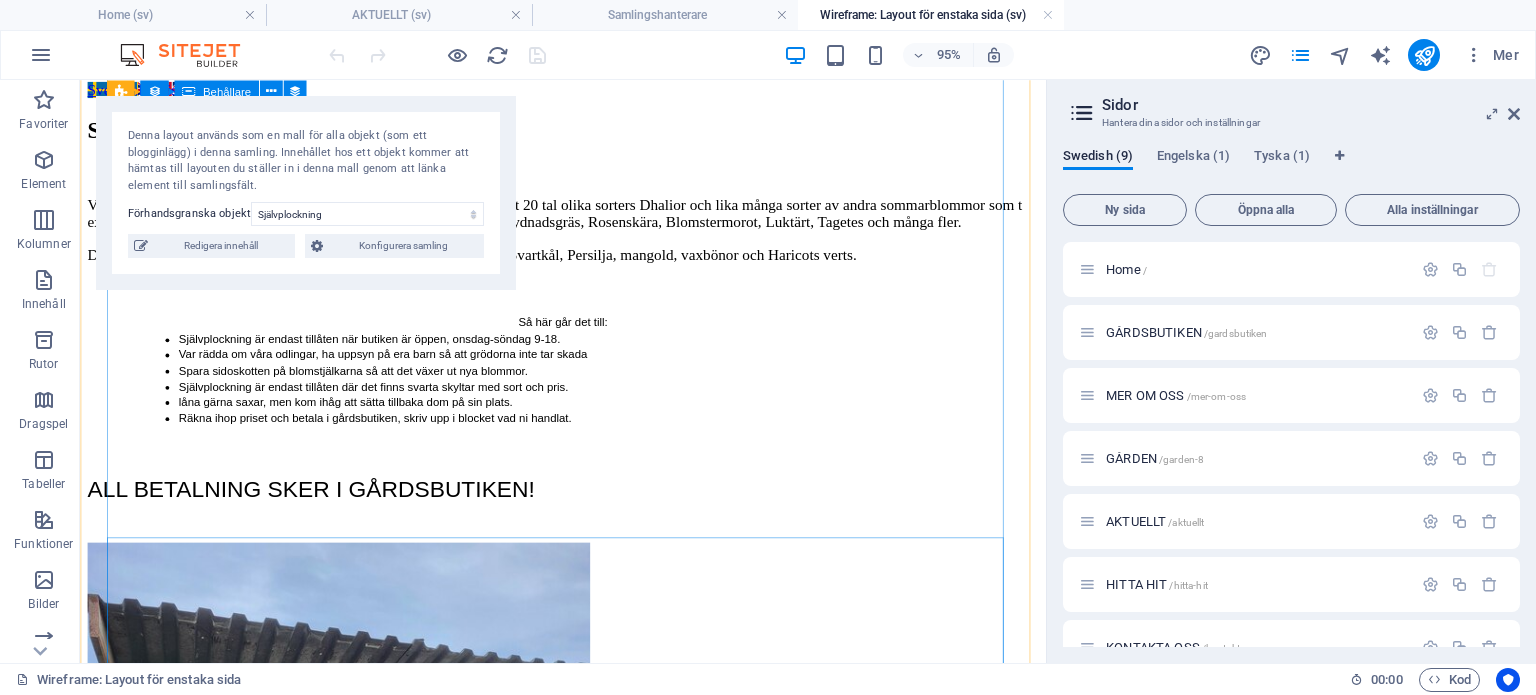 scroll, scrollTop: 194, scrollLeft: 0, axis: vertical 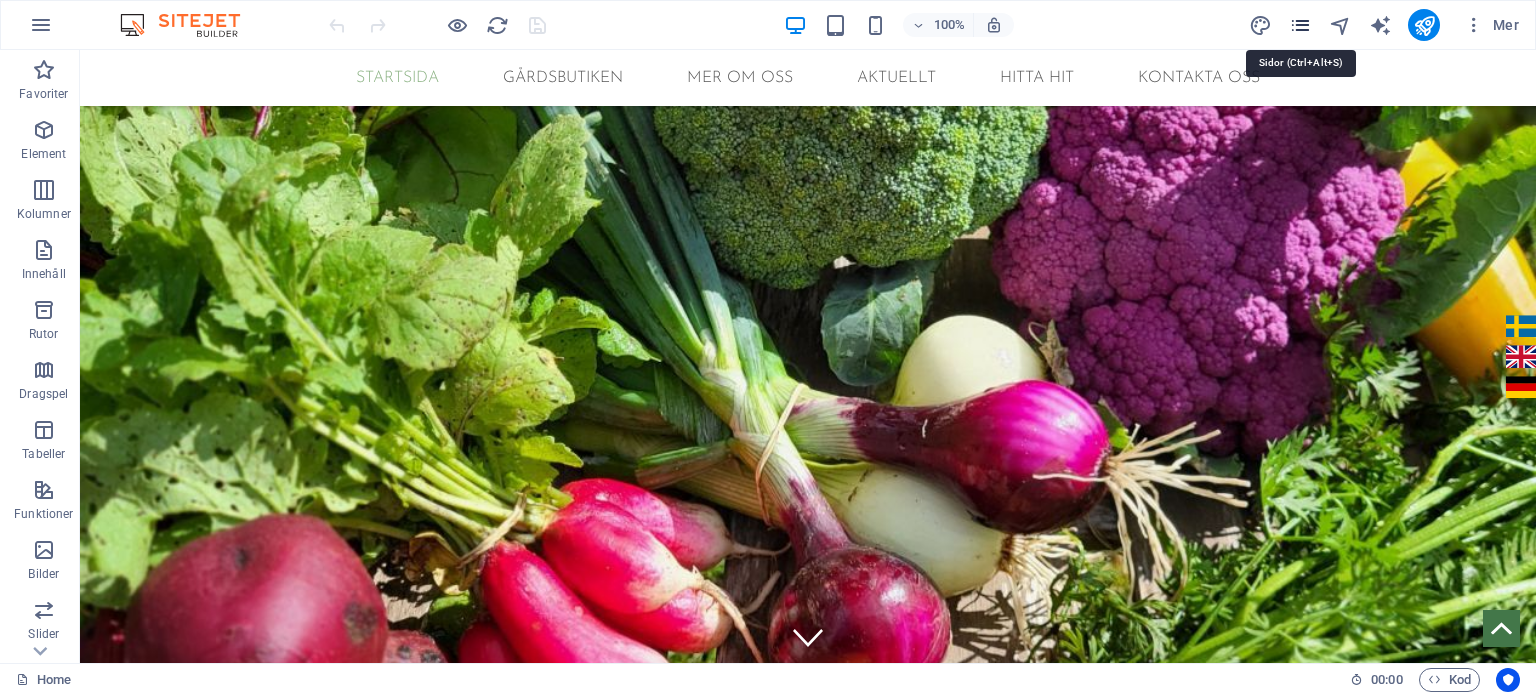 click at bounding box center (1300, 25) 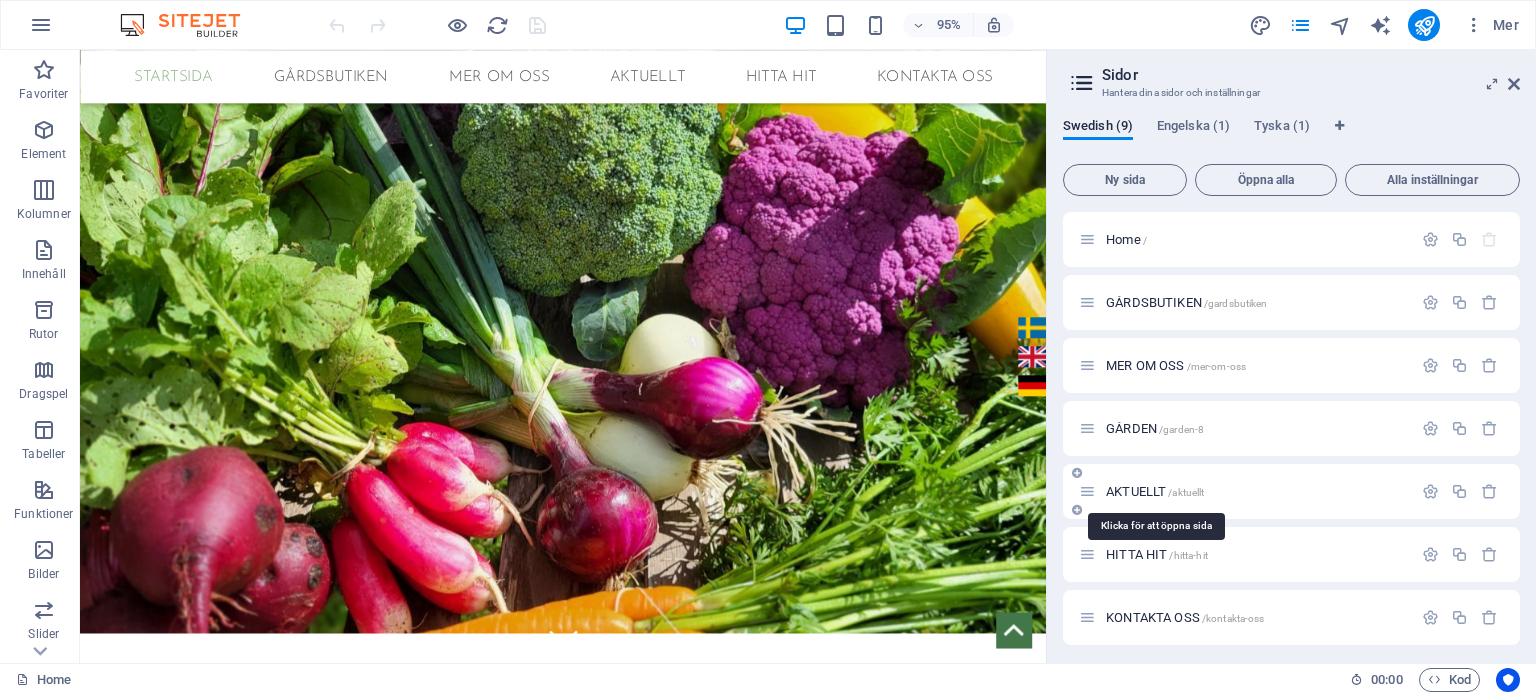 click on "/aktuellt" at bounding box center [1186, 492] 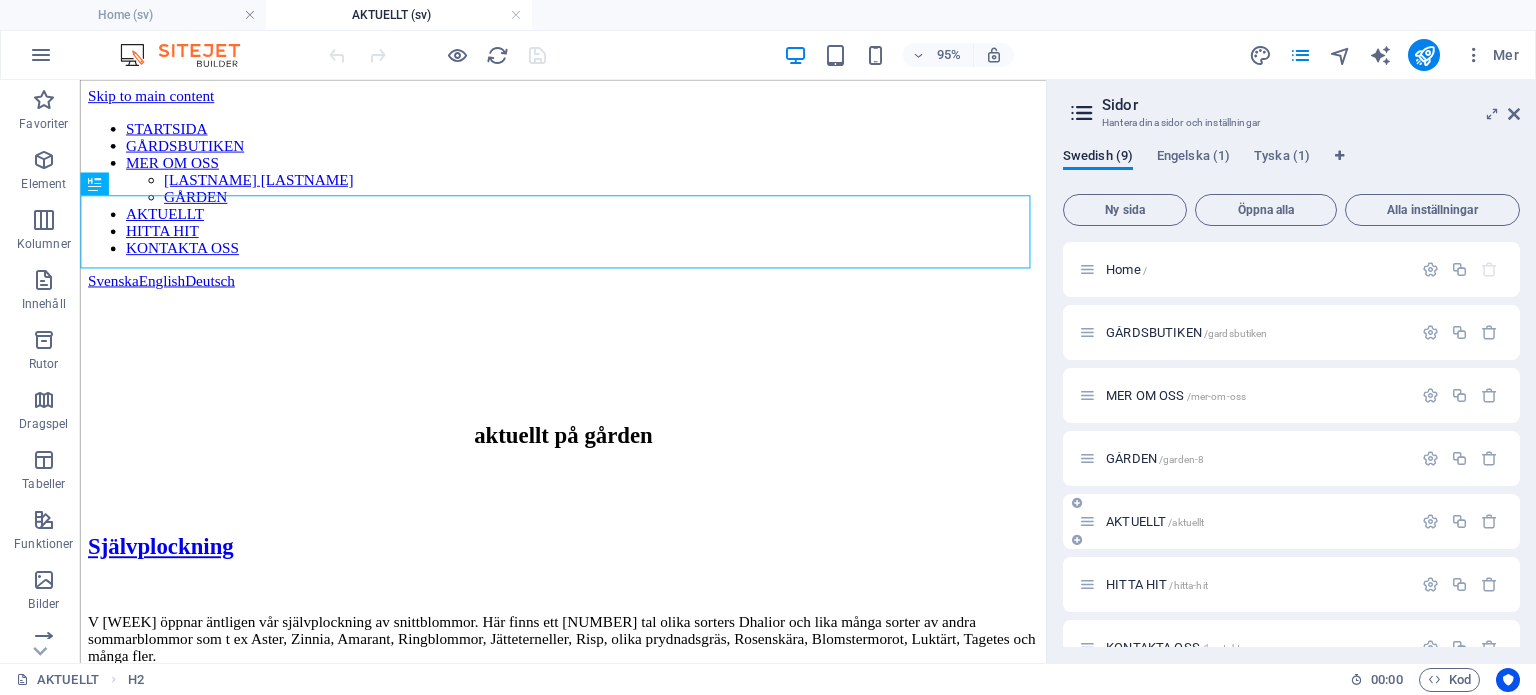 scroll, scrollTop: 0, scrollLeft: 0, axis: both 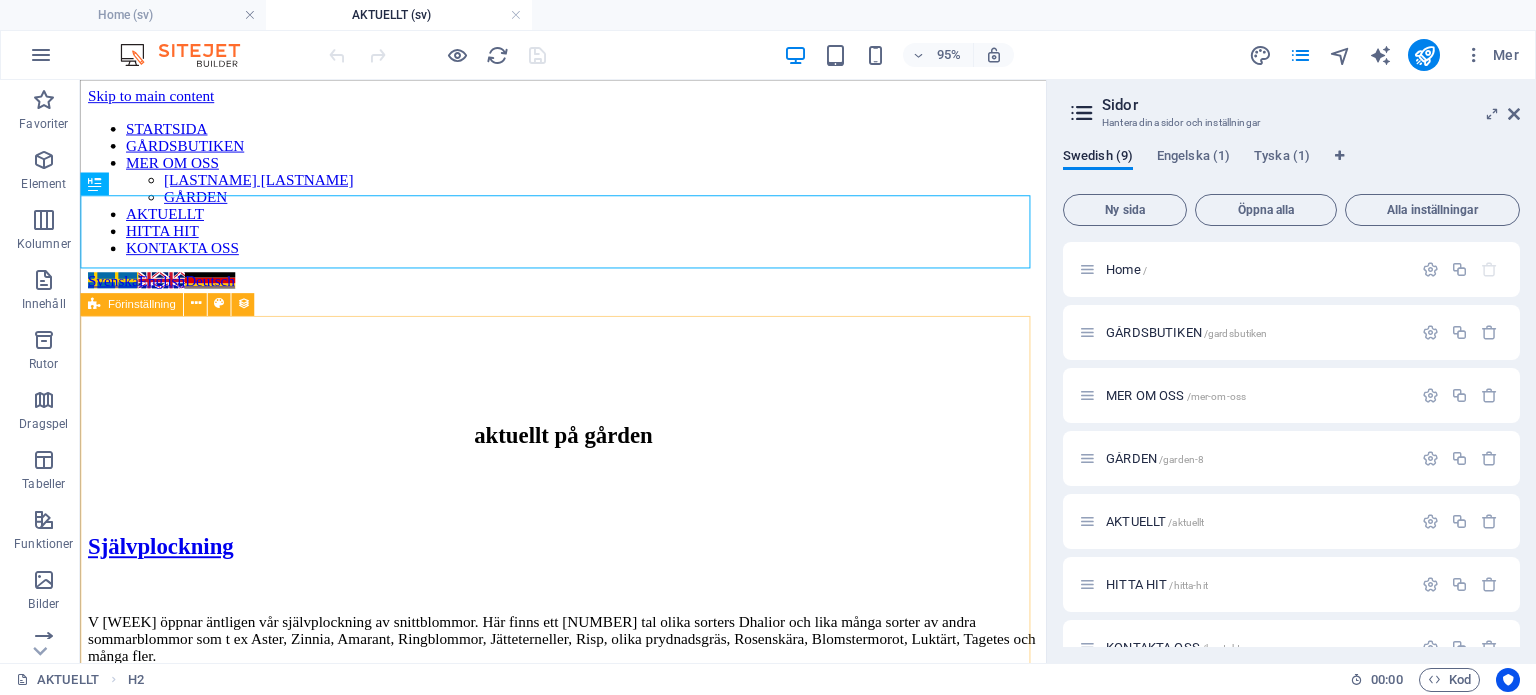 click on "Förinställning" at bounding box center [142, 303] 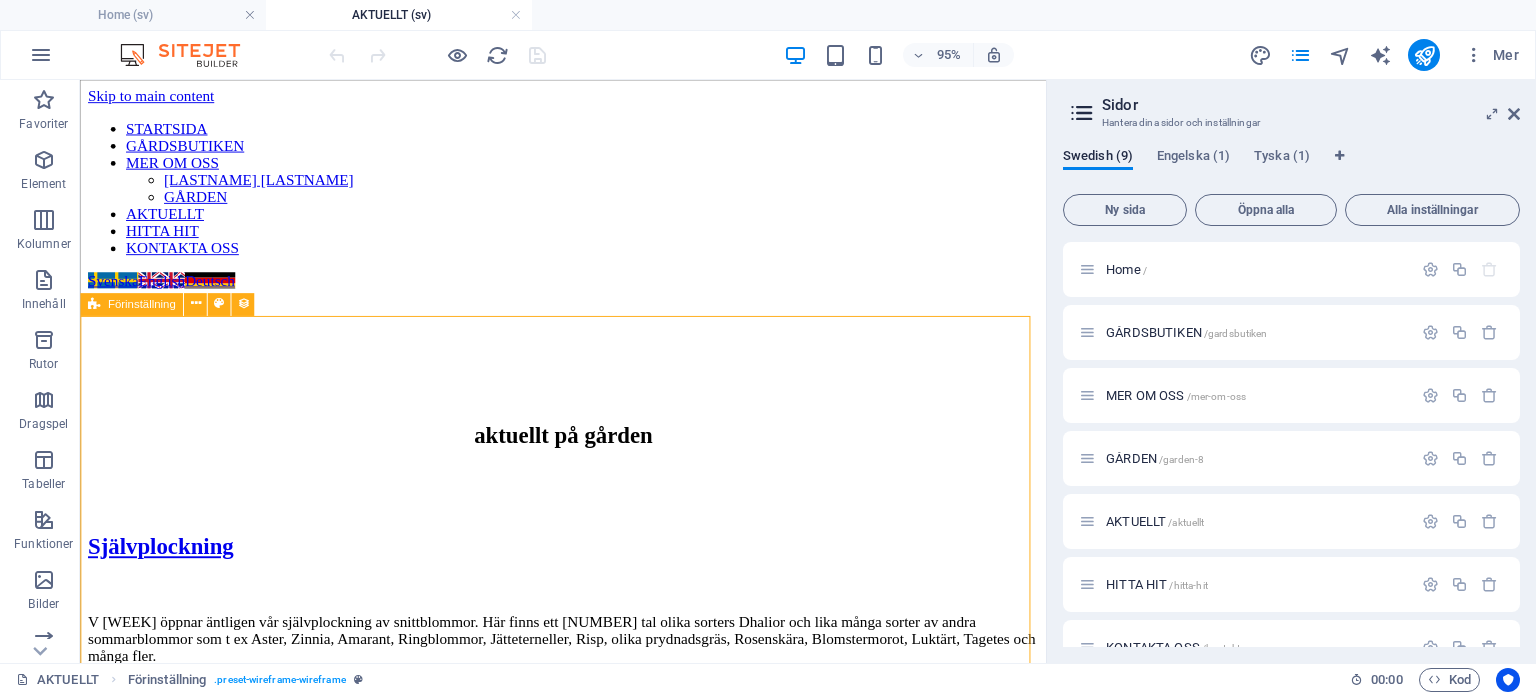 click on "Förinställning" at bounding box center (142, 303) 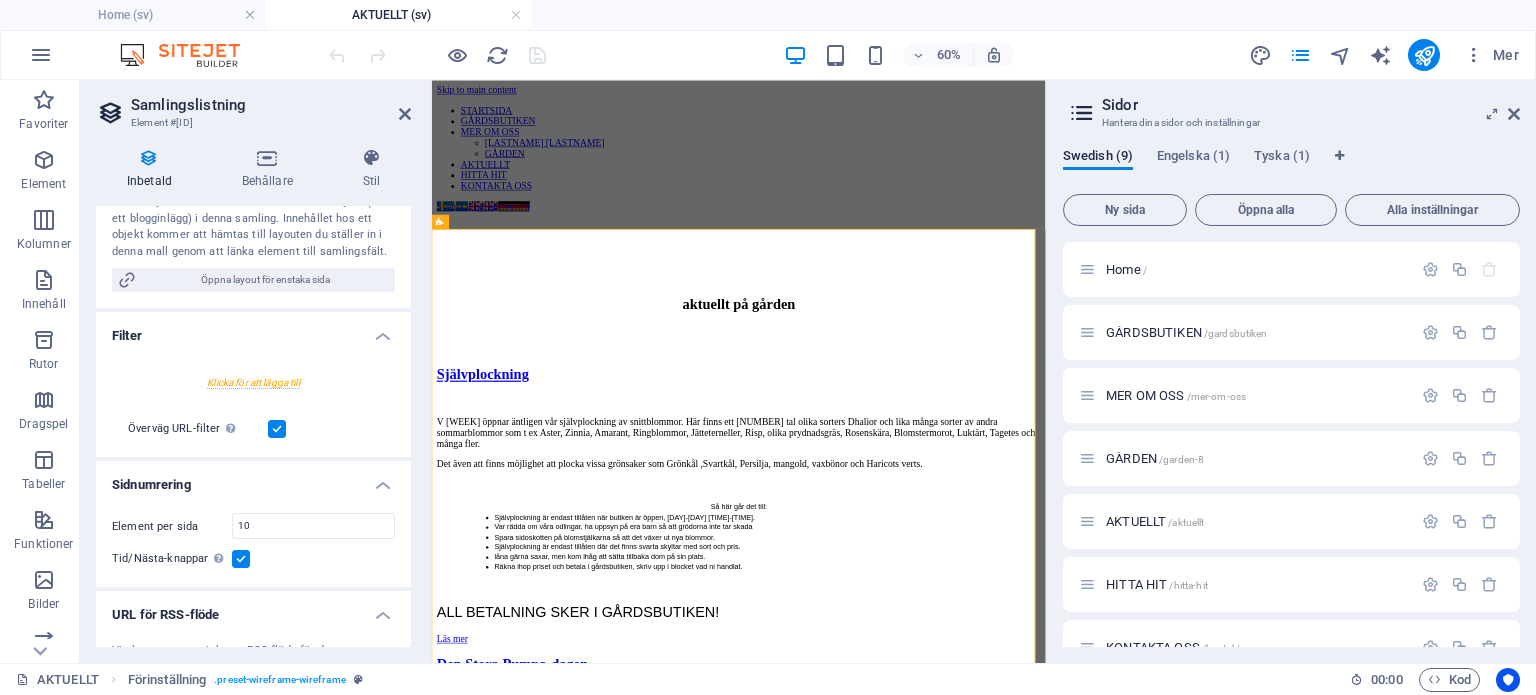 scroll, scrollTop: 380, scrollLeft: 0, axis: vertical 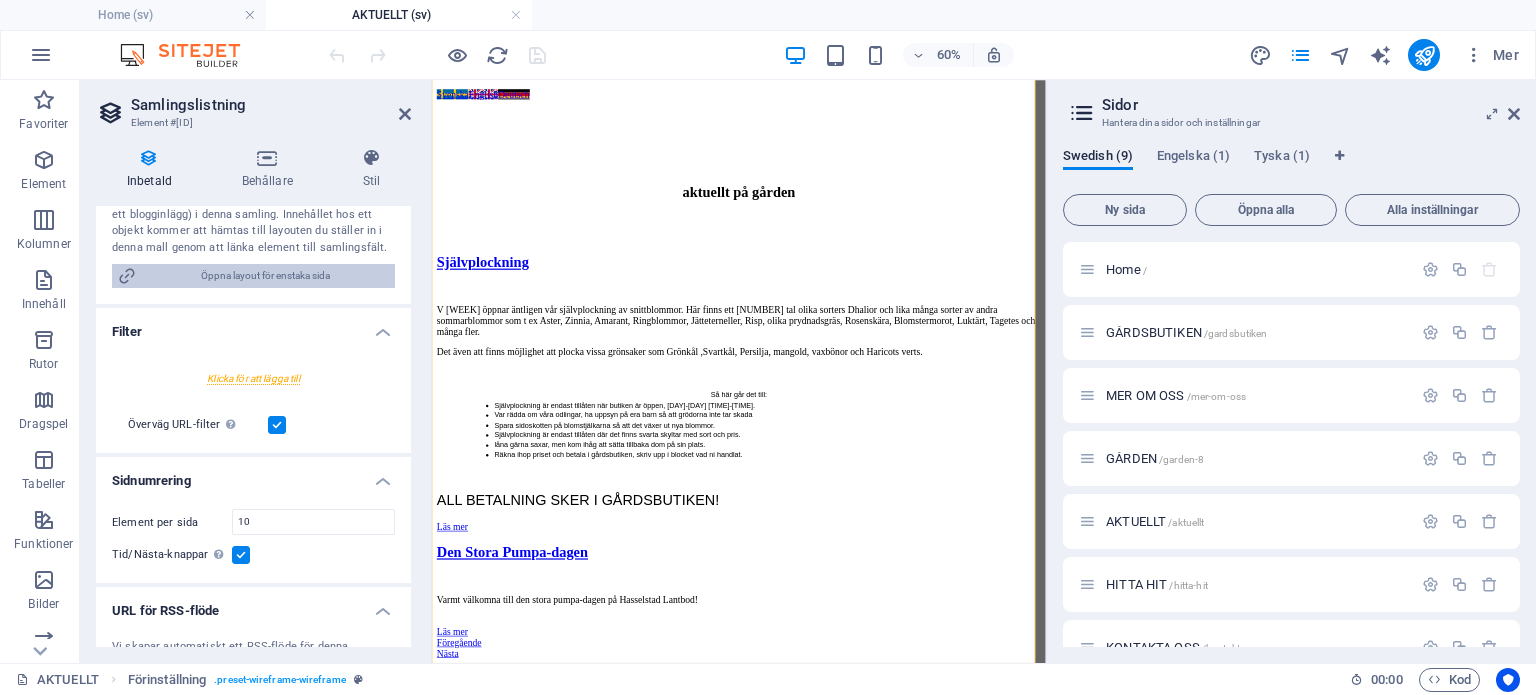 click on "Öppna layout för enstaka sida" at bounding box center (265, 276) 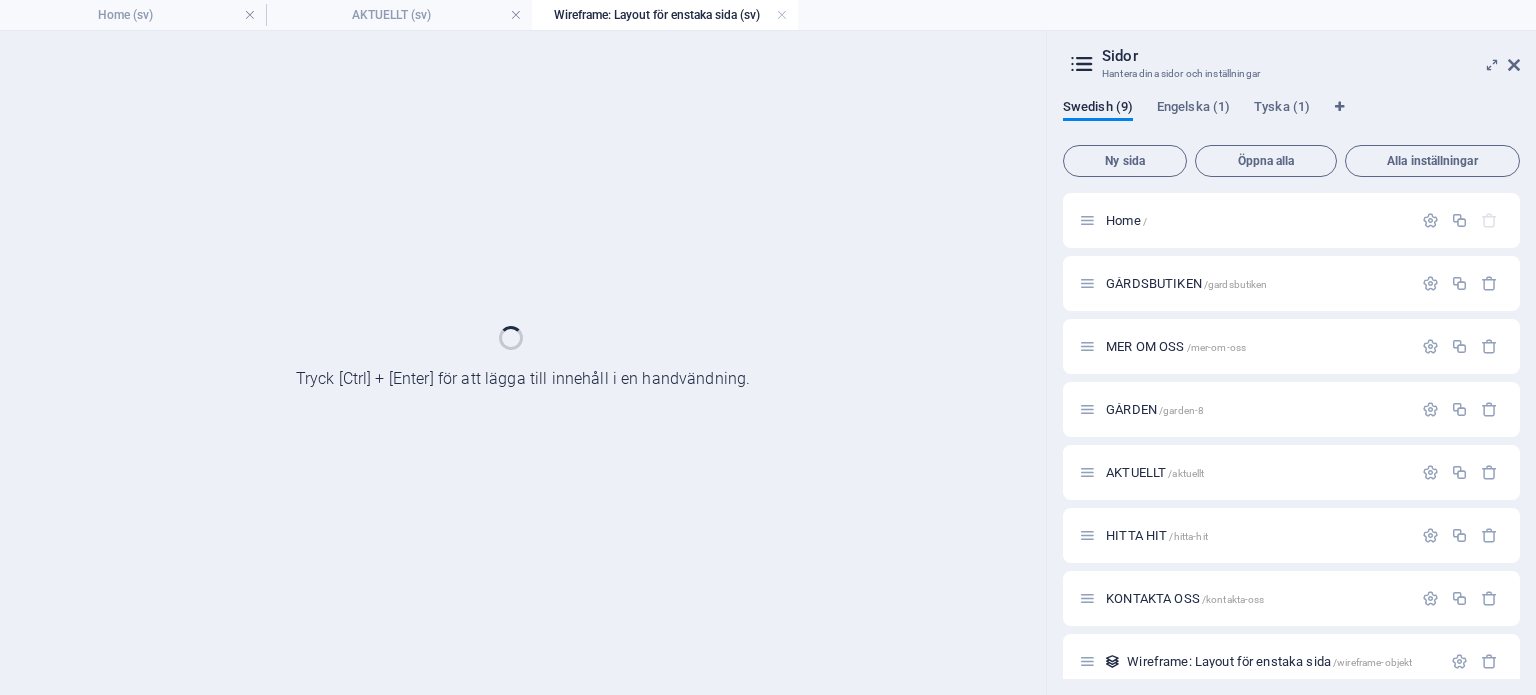 scroll, scrollTop: 0, scrollLeft: 0, axis: both 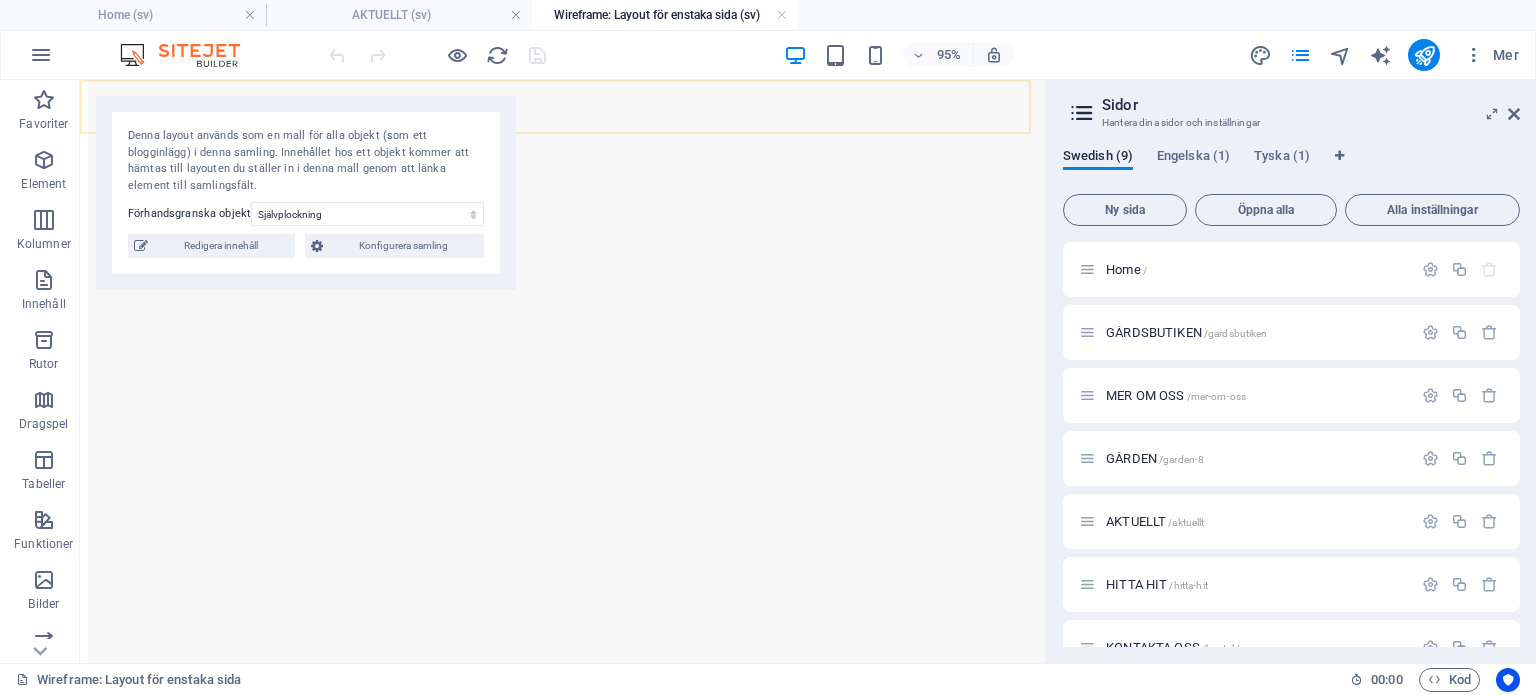click on "STARTSIDA GÅRDSBUTIKEN MER OM OSS FAMILJEN ENARSSON GÅRDEN AKTUELLT HITTA HIT KONTAKTA OSS" at bounding box center [588, -1860] 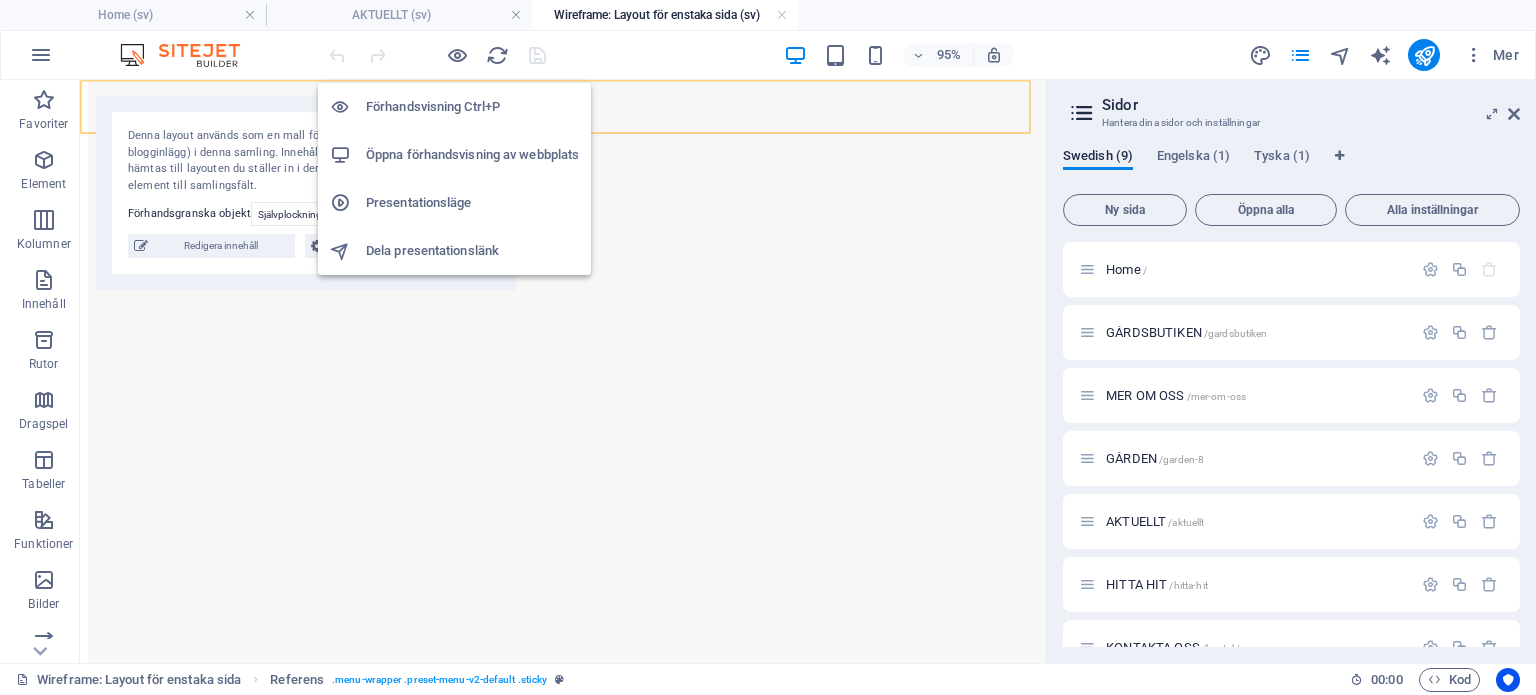 click on "Förhandsvisning Ctrl+P" at bounding box center (472, 107) 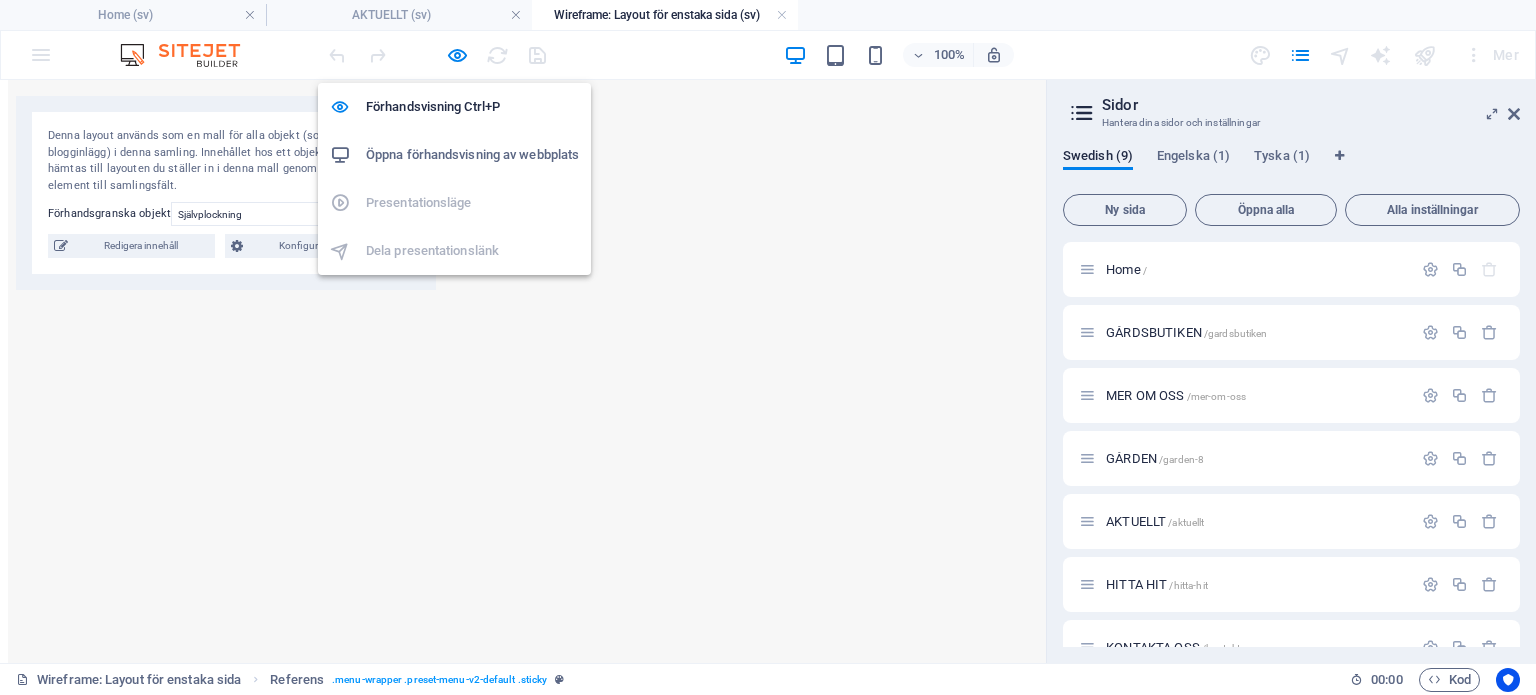 click on "Öppna förhandsvisning av webbplats" at bounding box center [472, 155] 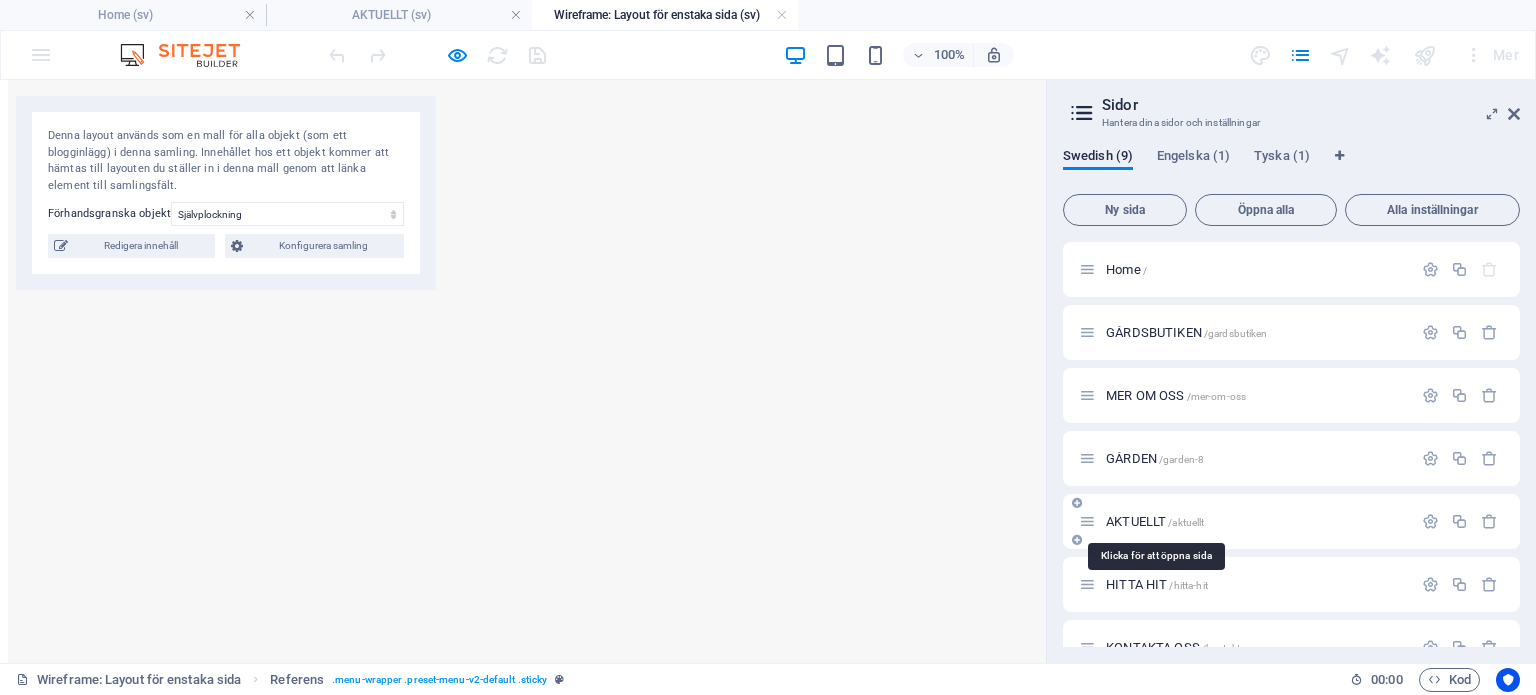click on "AKTUELLT /aktuellt" at bounding box center [1155, 521] 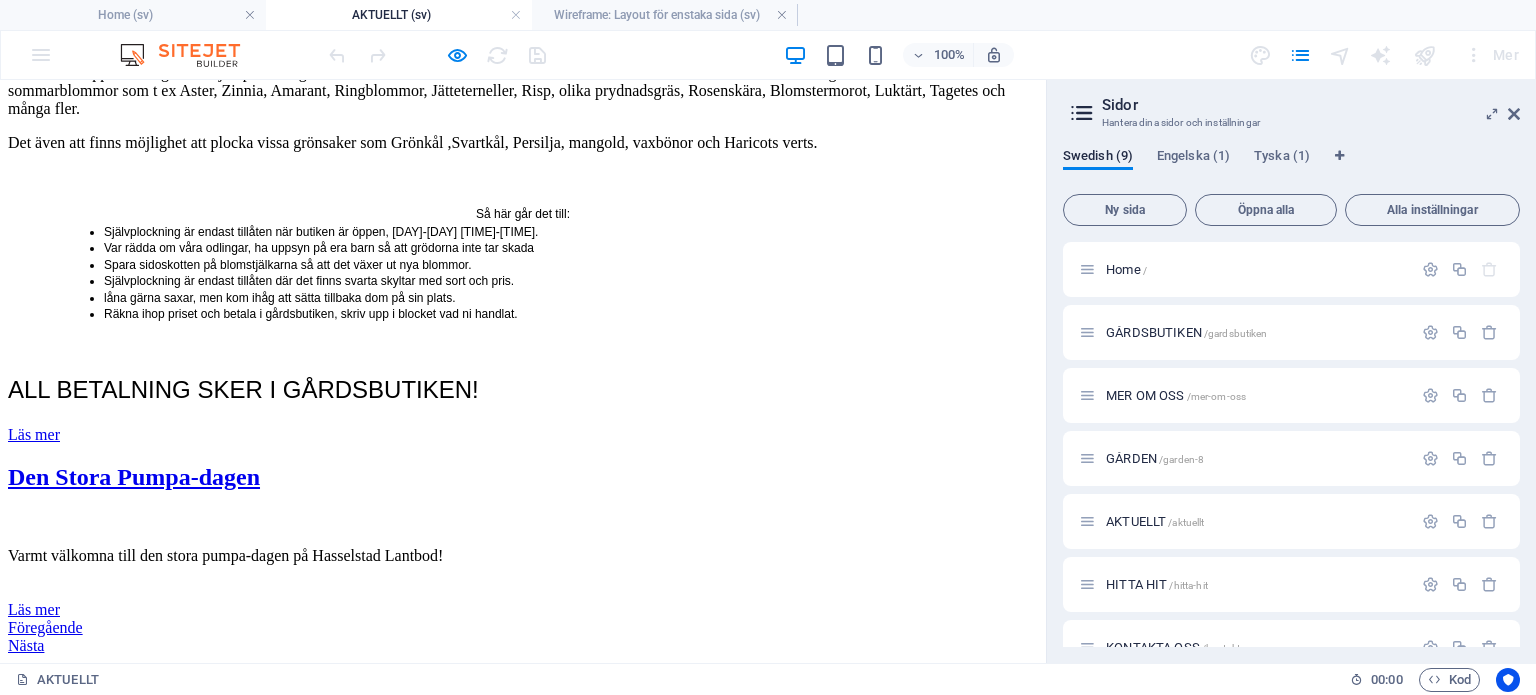 scroll, scrollTop: 0, scrollLeft: 0, axis: both 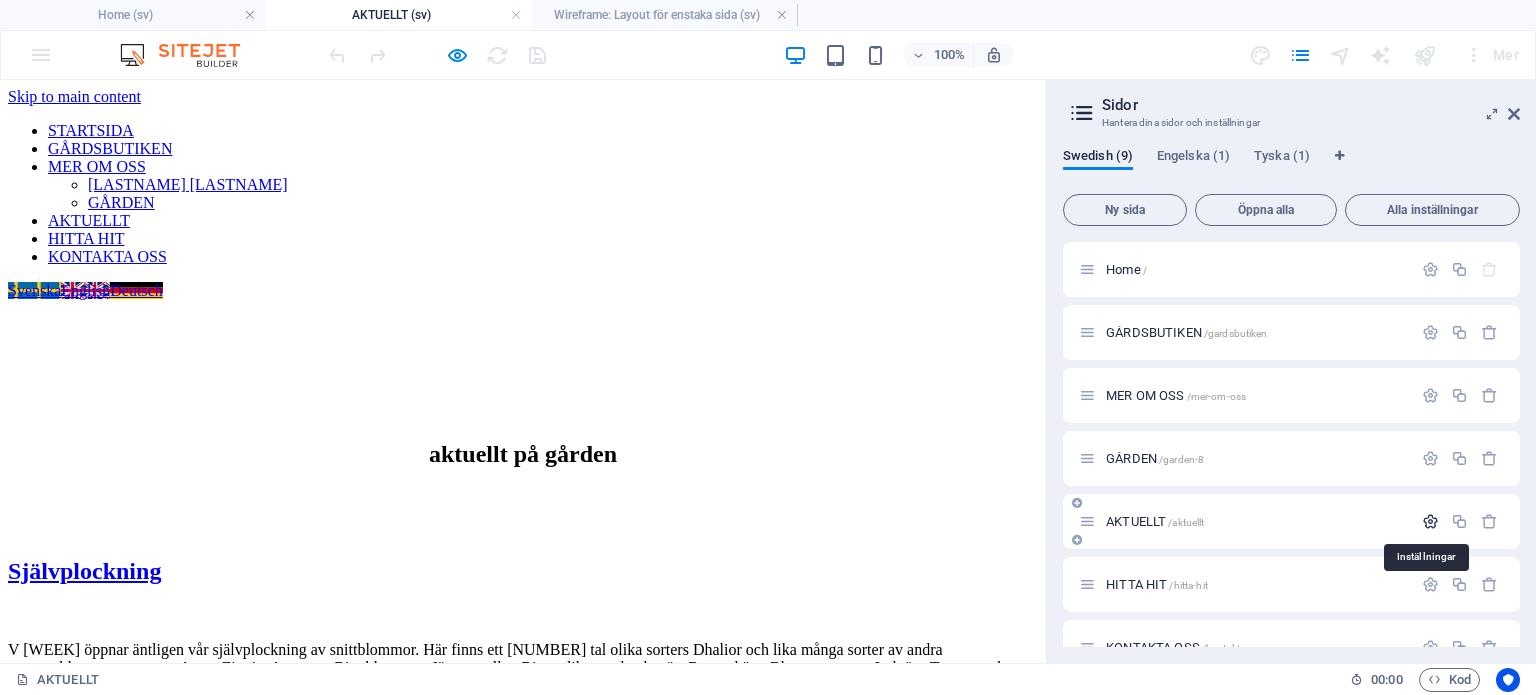 click at bounding box center [1430, 521] 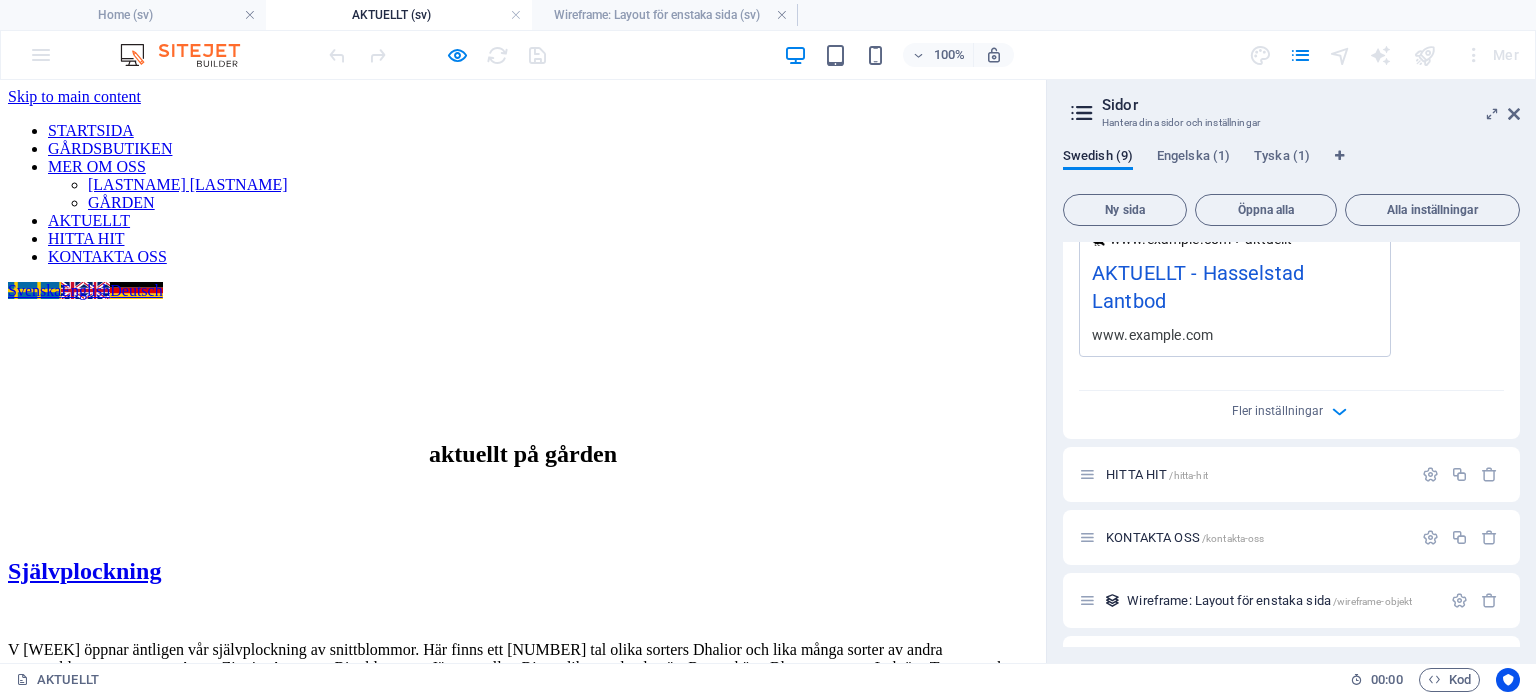 scroll, scrollTop: 934, scrollLeft: 0, axis: vertical 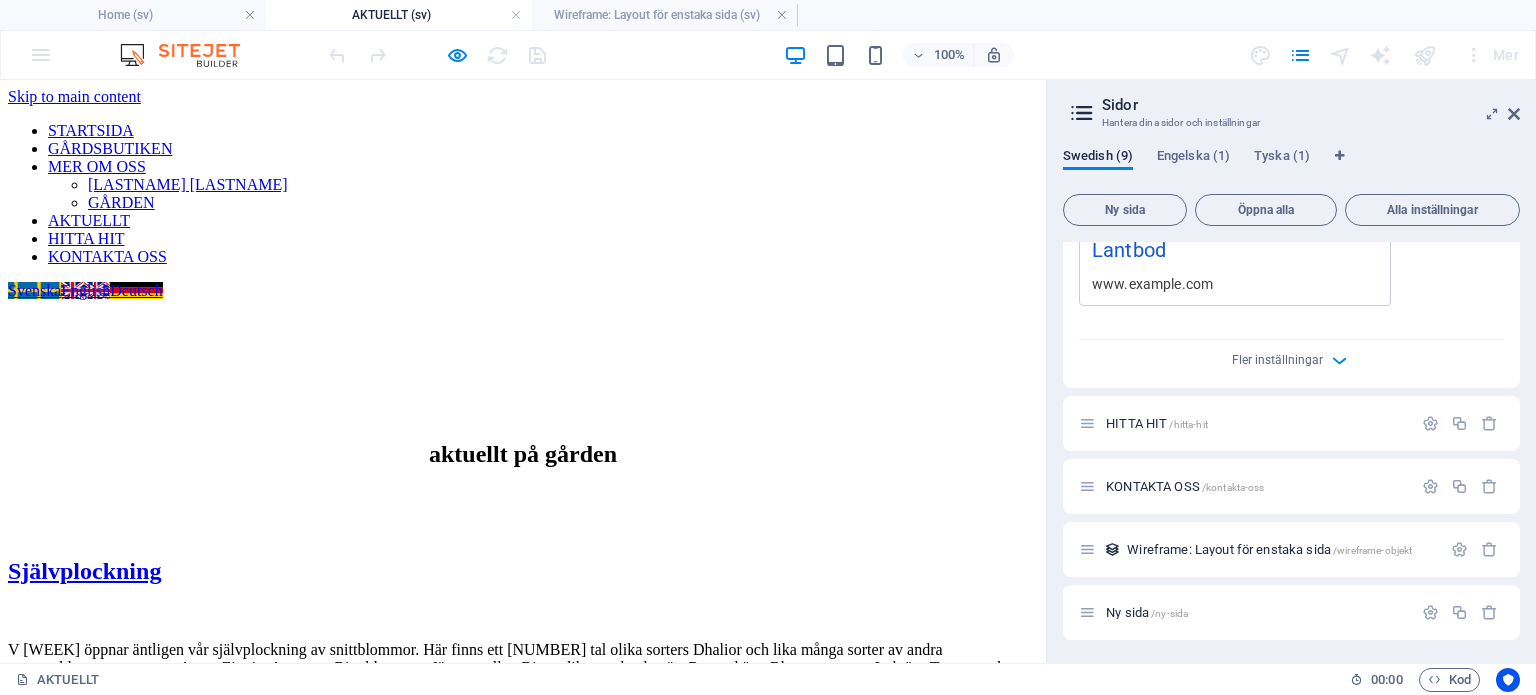 click at bounding box center [523, 513] 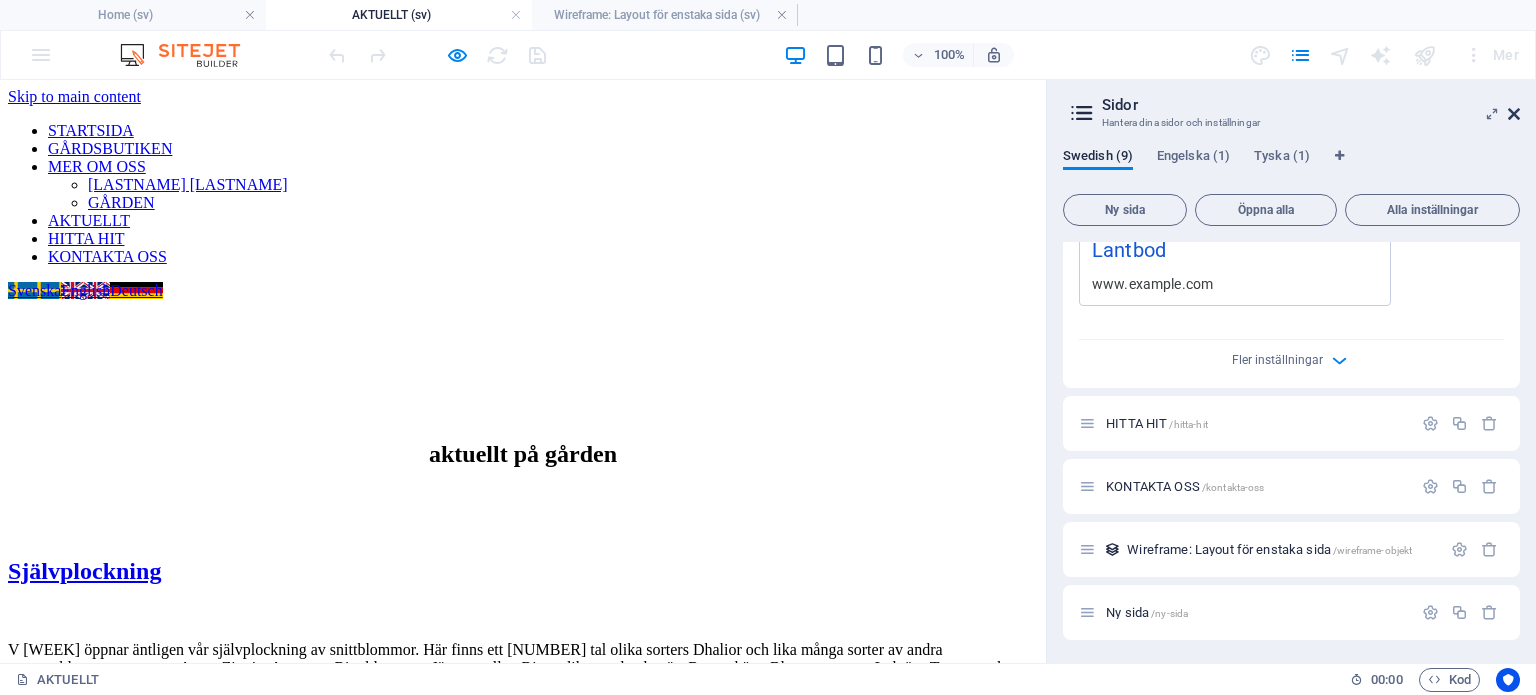 click at bounding box center [1514, 114] 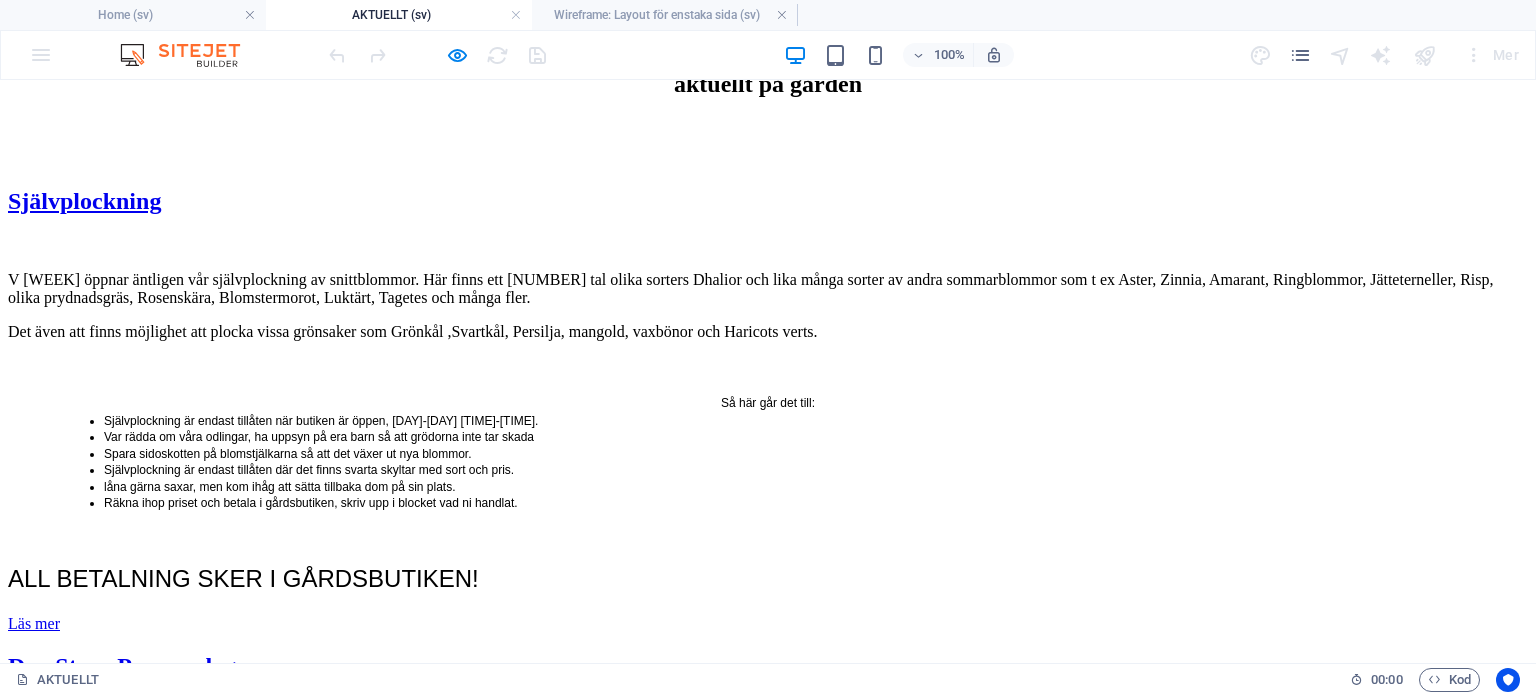 scroll, scrollTop: 371, scrollLeft: 0, axis: vertical 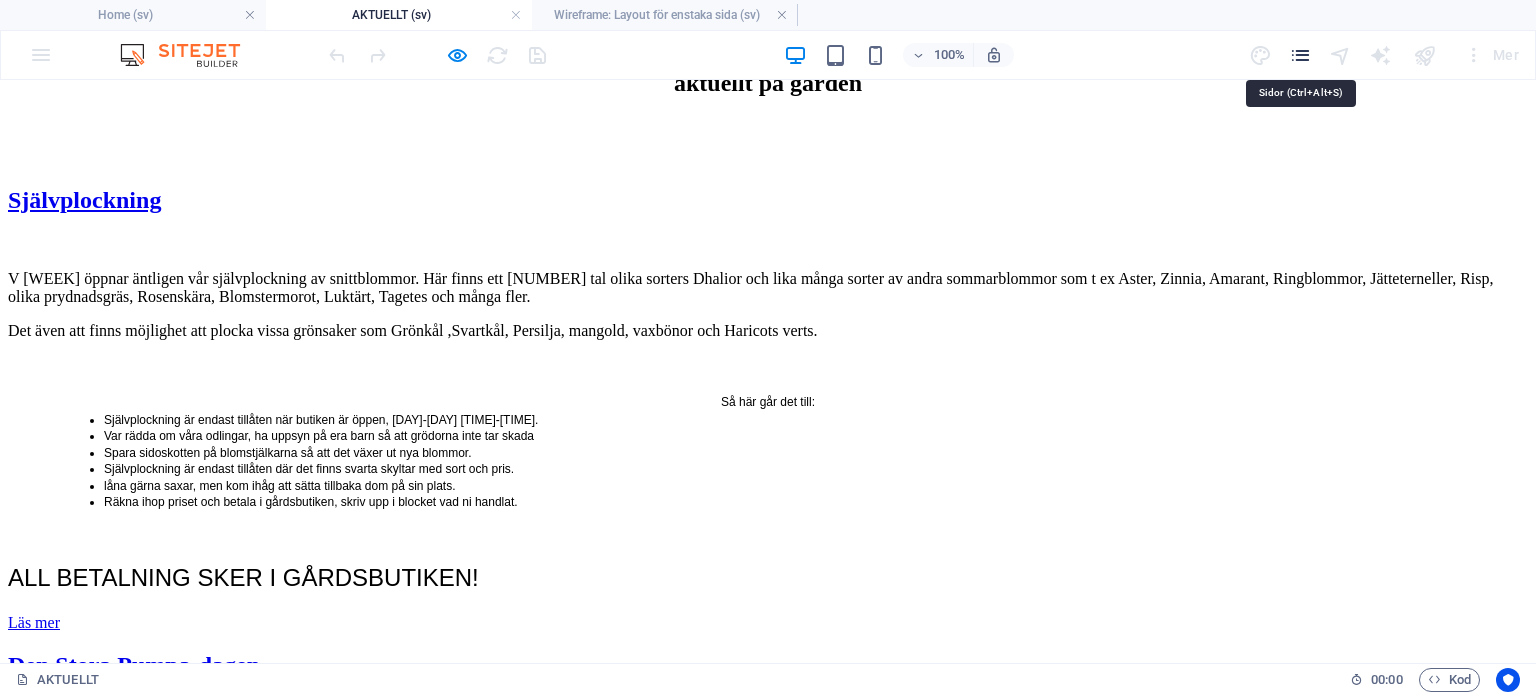 click at bounding box center (1300, 55) 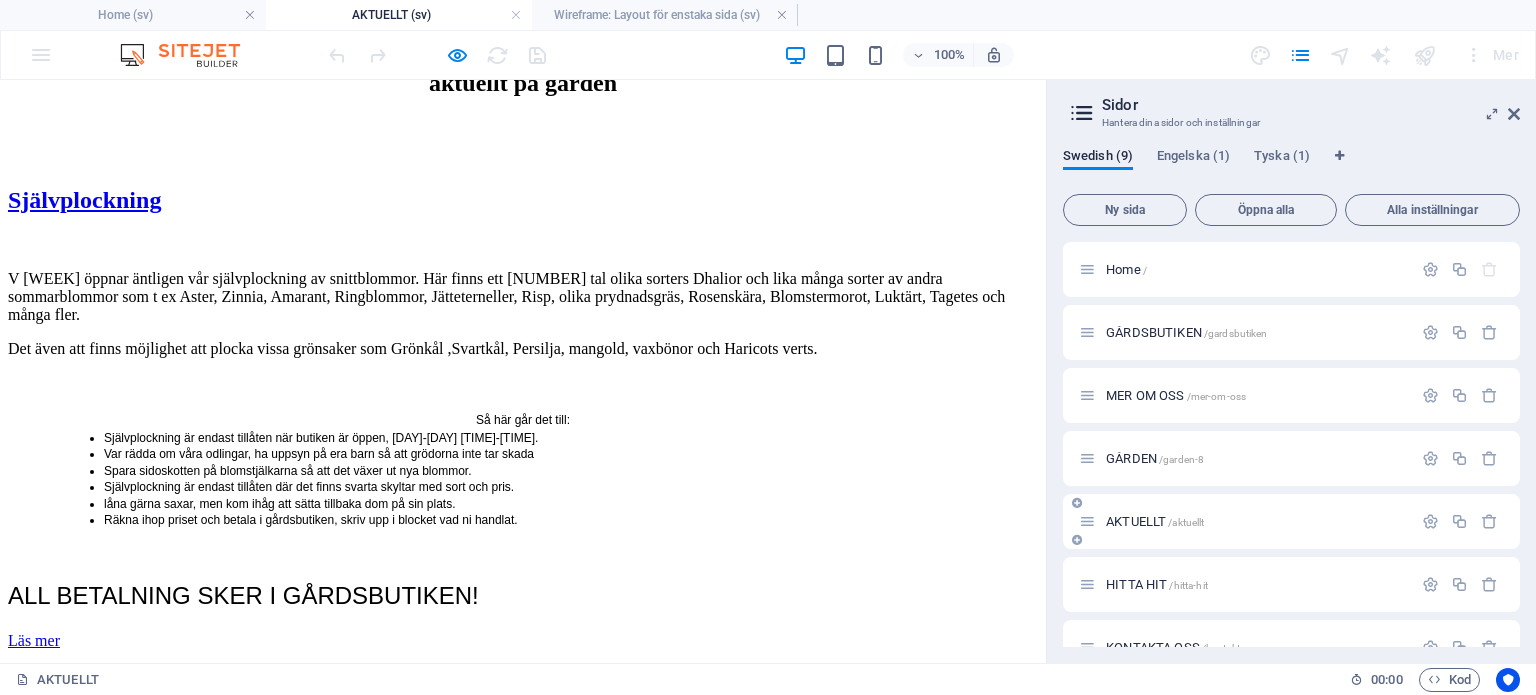 click on "AKTUELLT /aktuellt" at bounding box center [1291, 521] 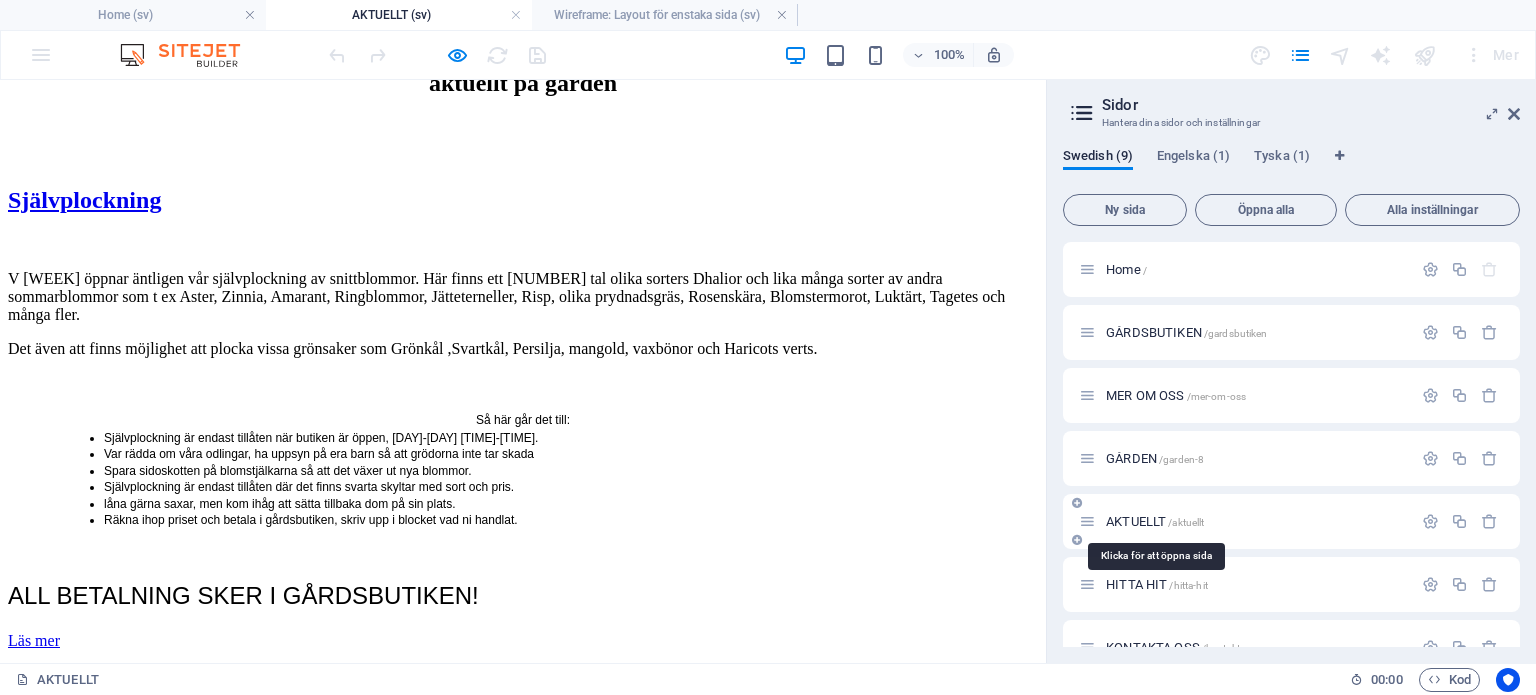 click on "AKTUELLT /aktuellt" at bounding box center (1155, 521) 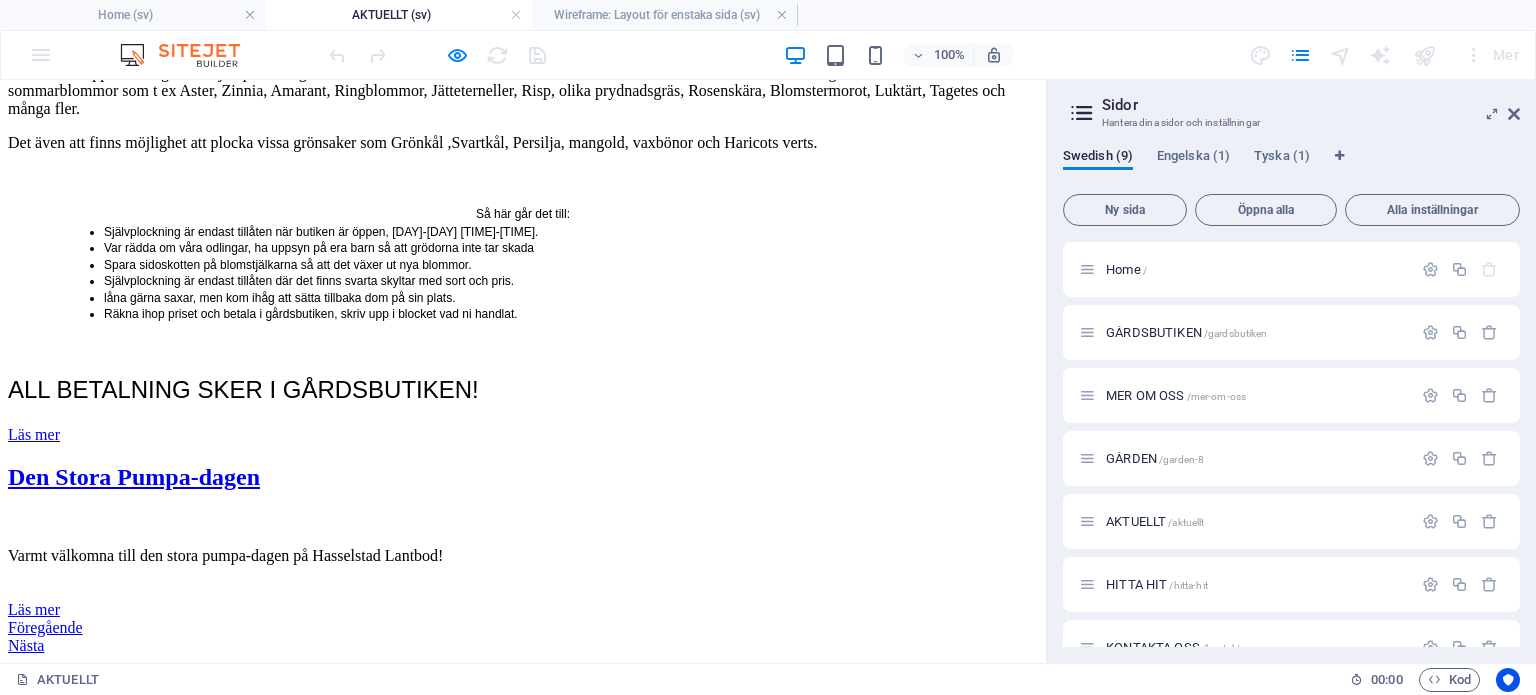 scroll, scrollTop: 595, scrollLeft: 0, axis: vertical 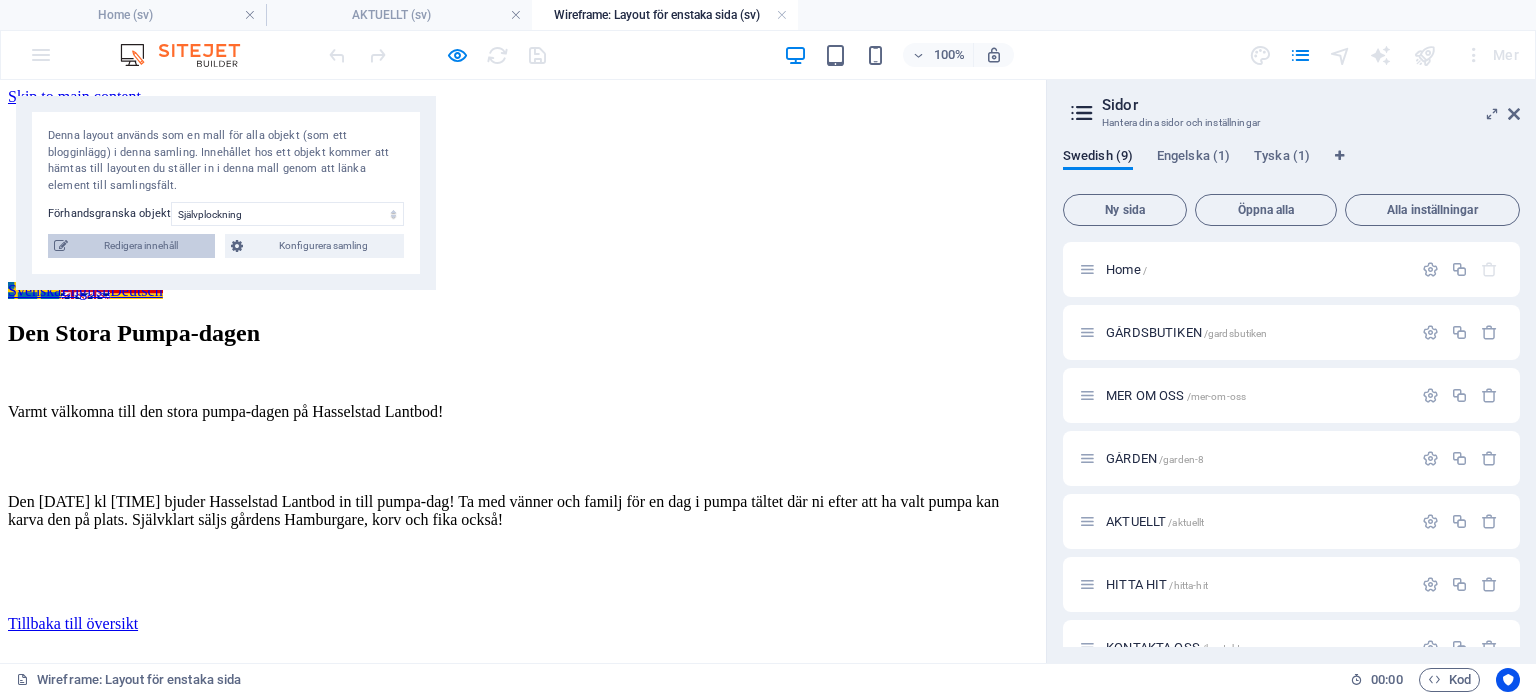 click on "Redigera innehåll" at bounding box center [141, 246] 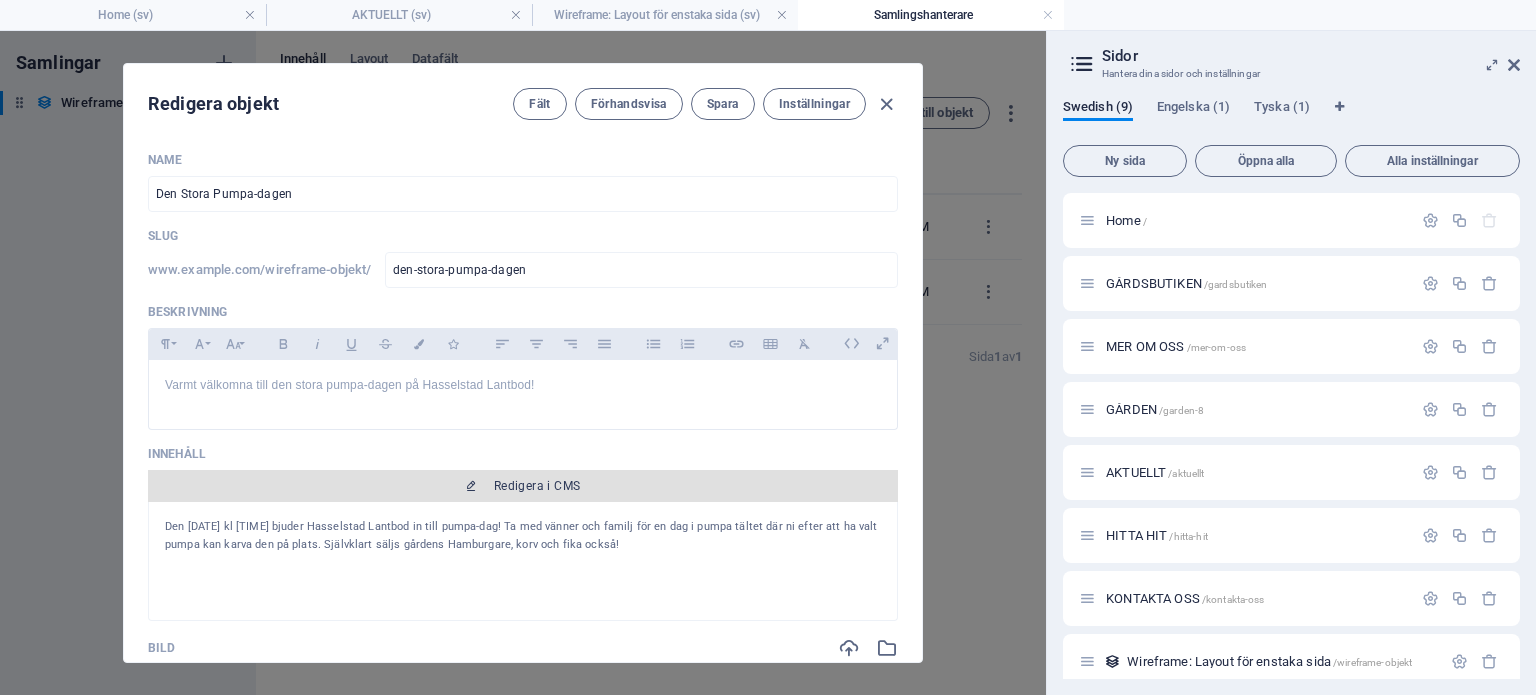 click on "Redigera i CMS" at bounding box center (523, 486) 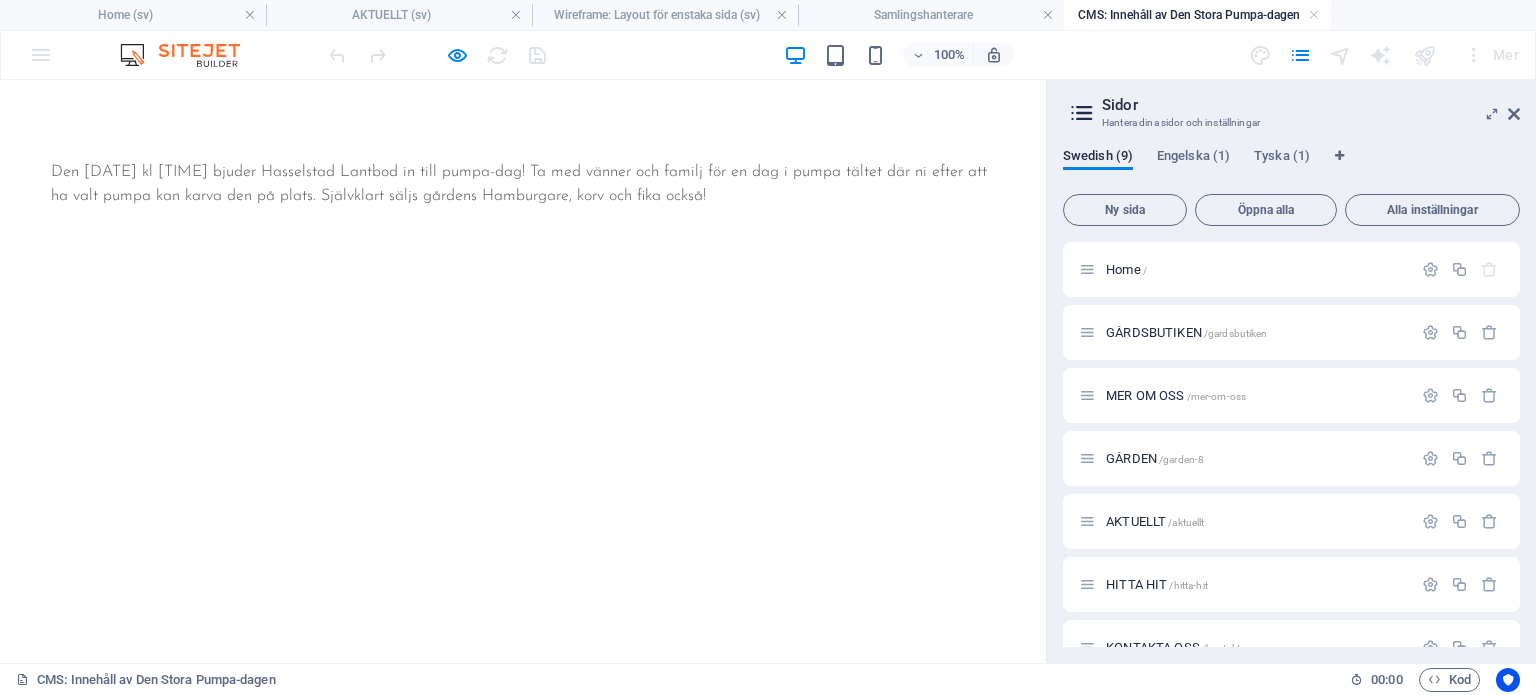 scroll, scrollTop: 0, scrollLeft: 0, axis: both 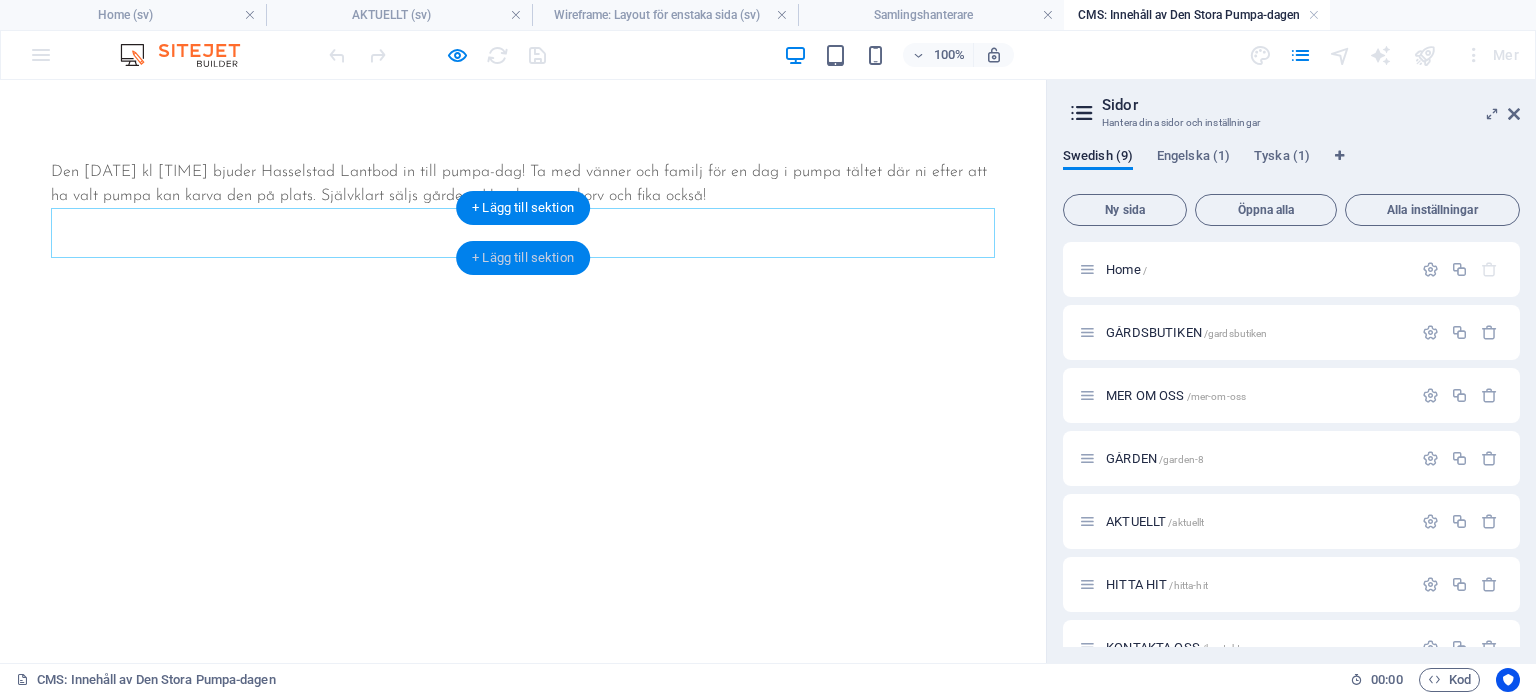 click on "+ Lägg till sektion" at bounding box center (523, 258) 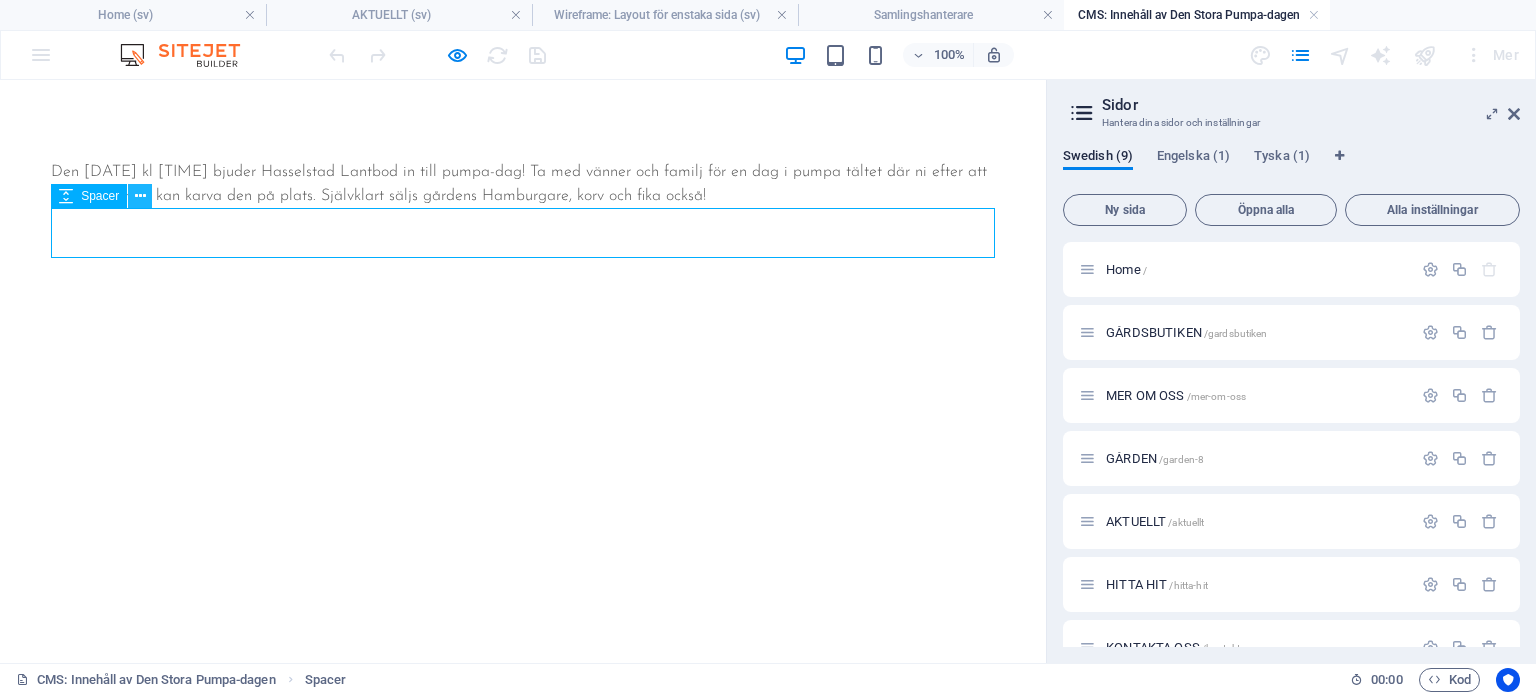 click at bounding box center (140, 196) 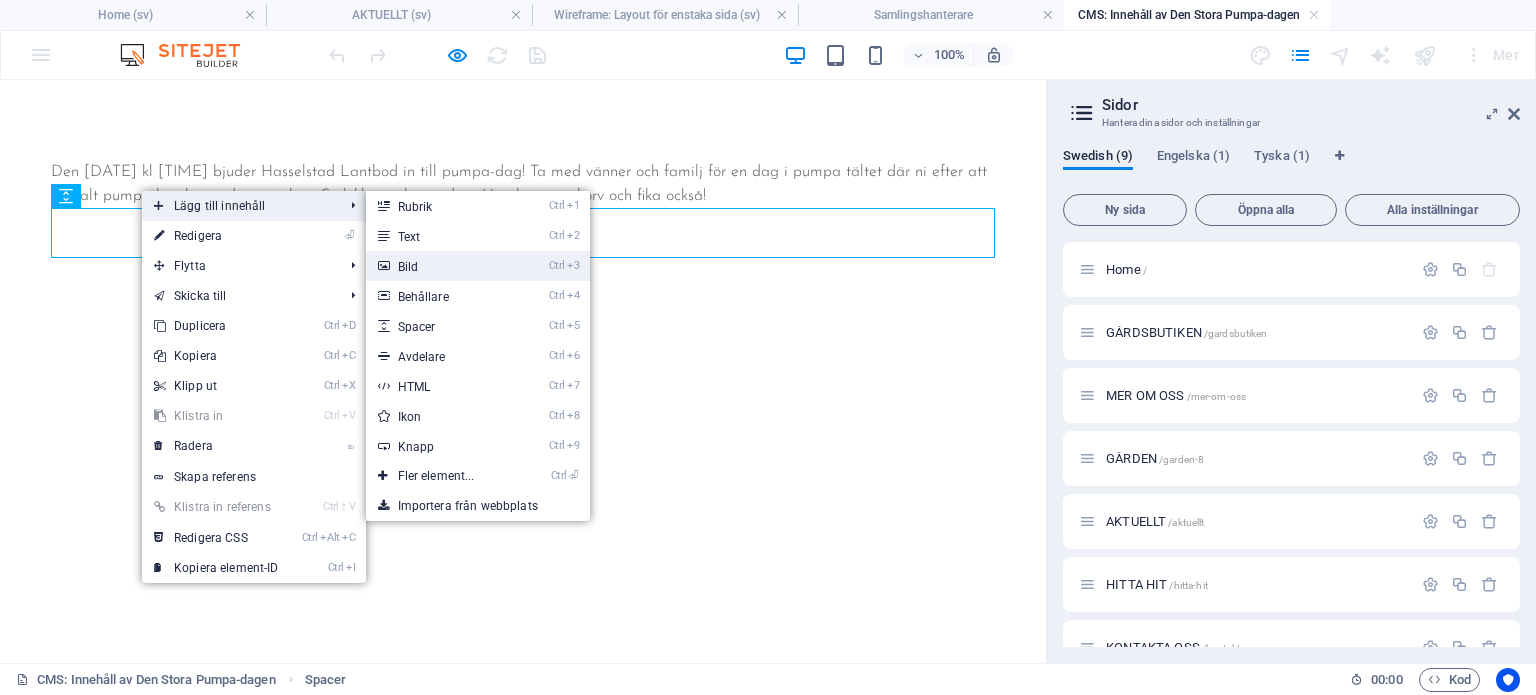 click on "Ctrl 3  Bild" at bounding box center (440, 266) 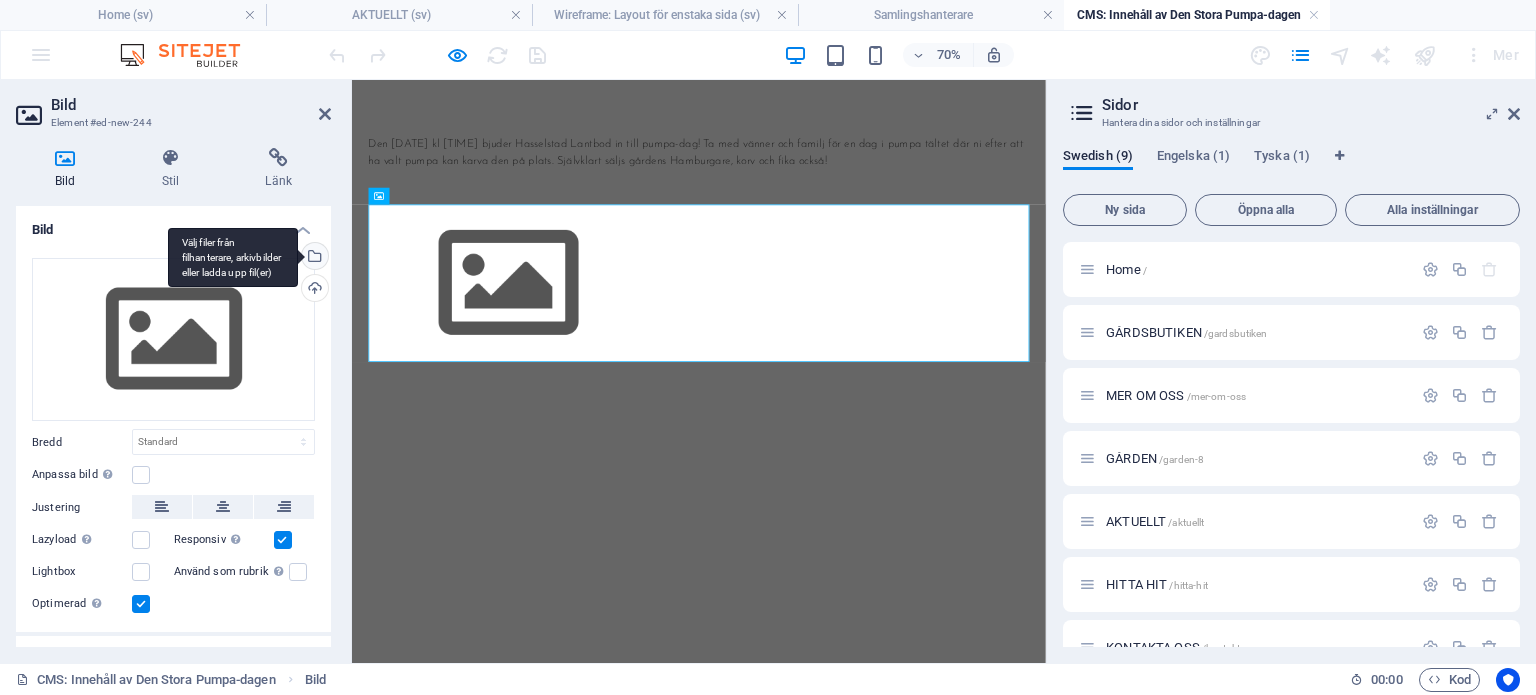 click on "Välj filer från filhanterare, arkivbilder eller ladda upp fil(er)" at bounding box center (313, 258) 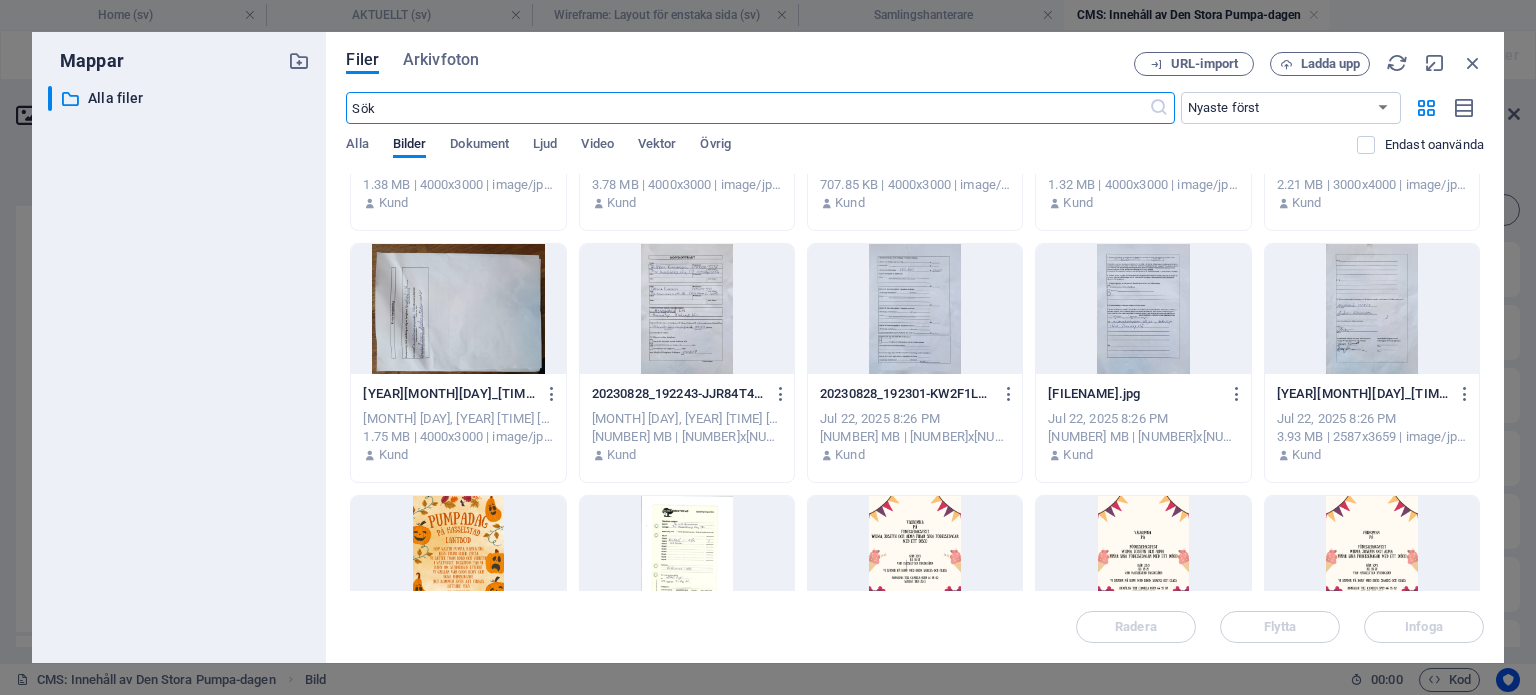 scroll, scrollTop: 0, scrollLeft: 0, axis: both 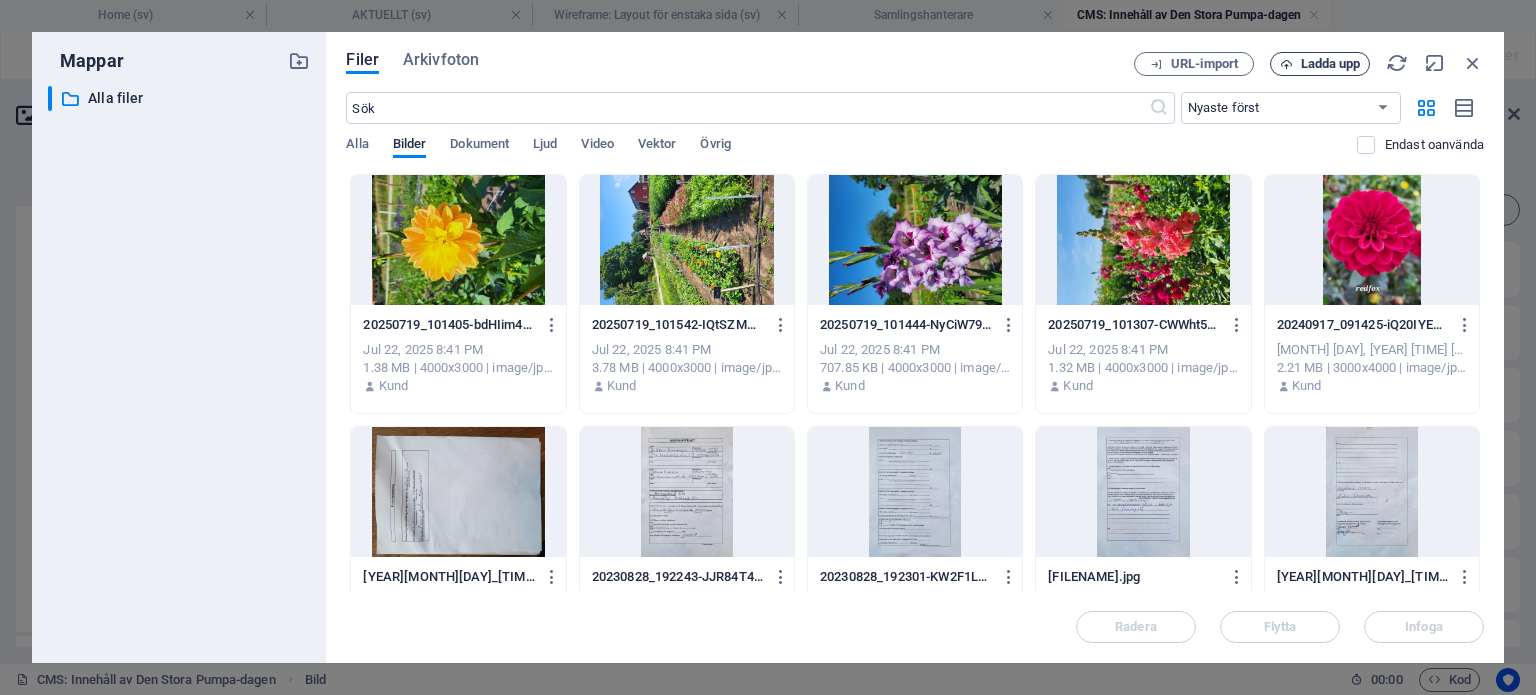 click on "Ladda upp" at bounding box center [1331, 64] 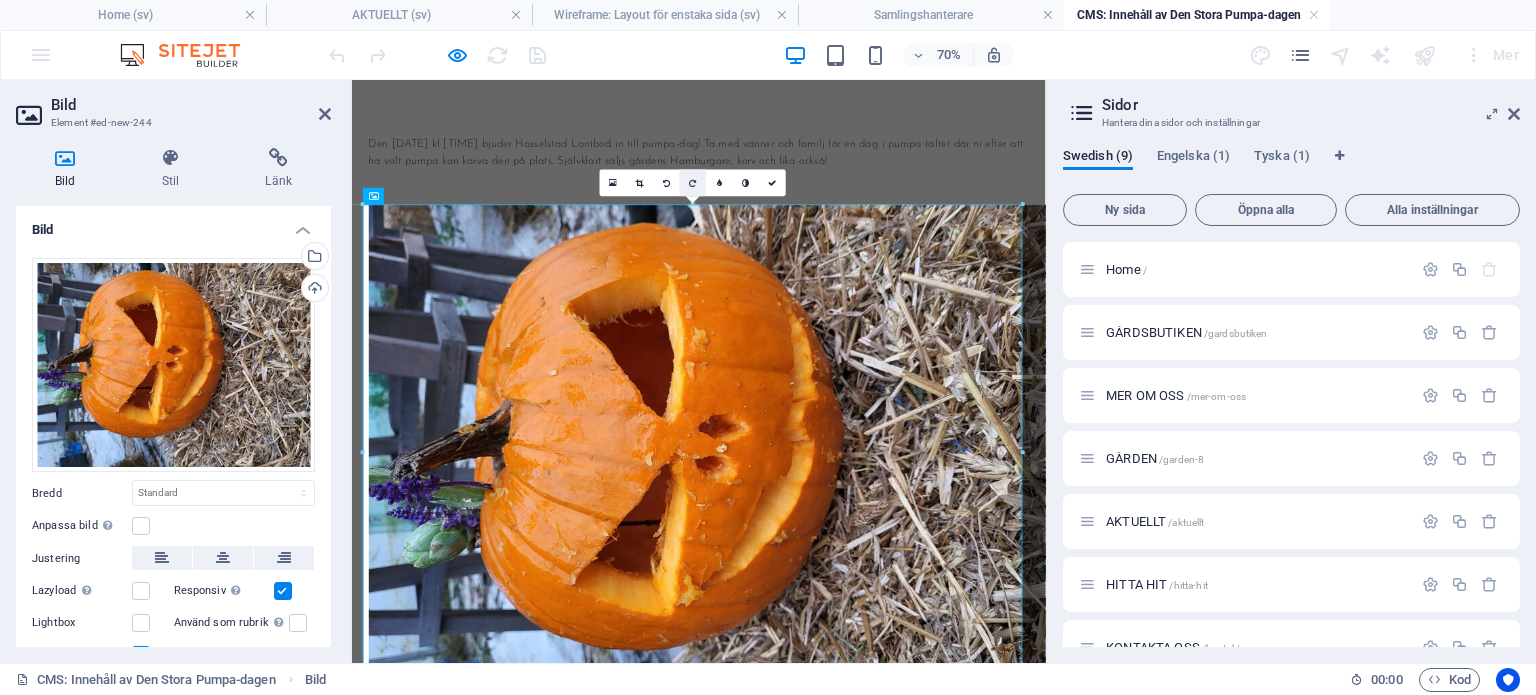 click at bounding box center (692, 183) 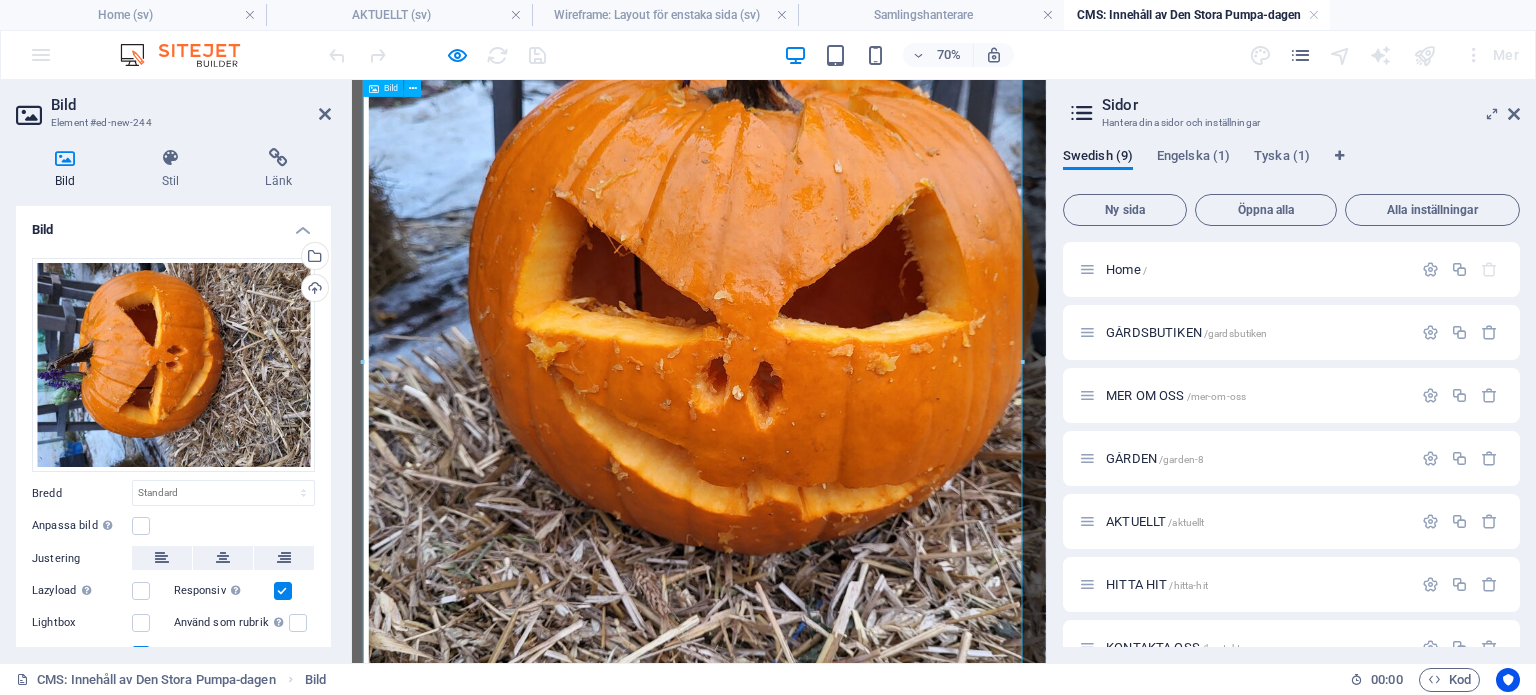 scroll, scrollTop: 682, scrollLeft: 0, axis: vertical 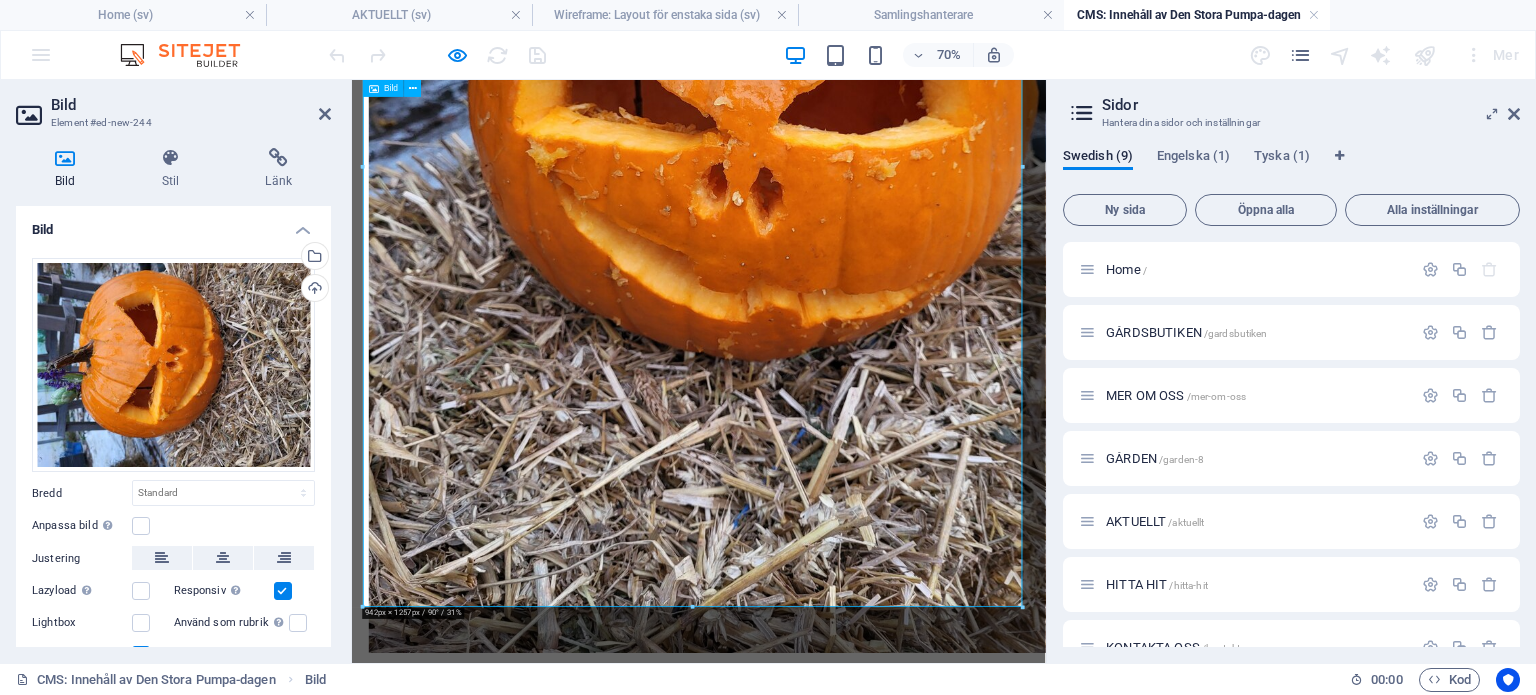 drag, startPoint x: 1373, startPoint y: 685, endPoint x: 1102, endPoint y: 500, distance: 328.12497 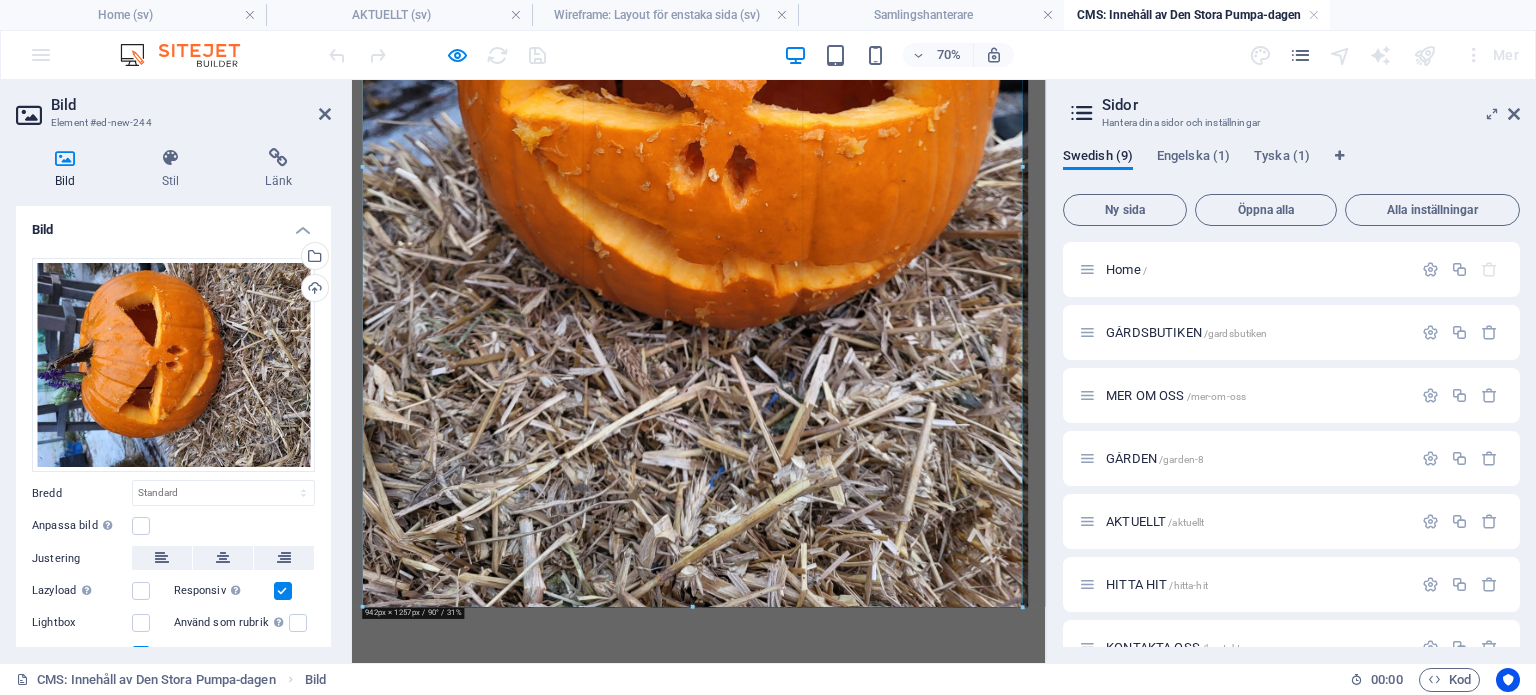 type on "942" 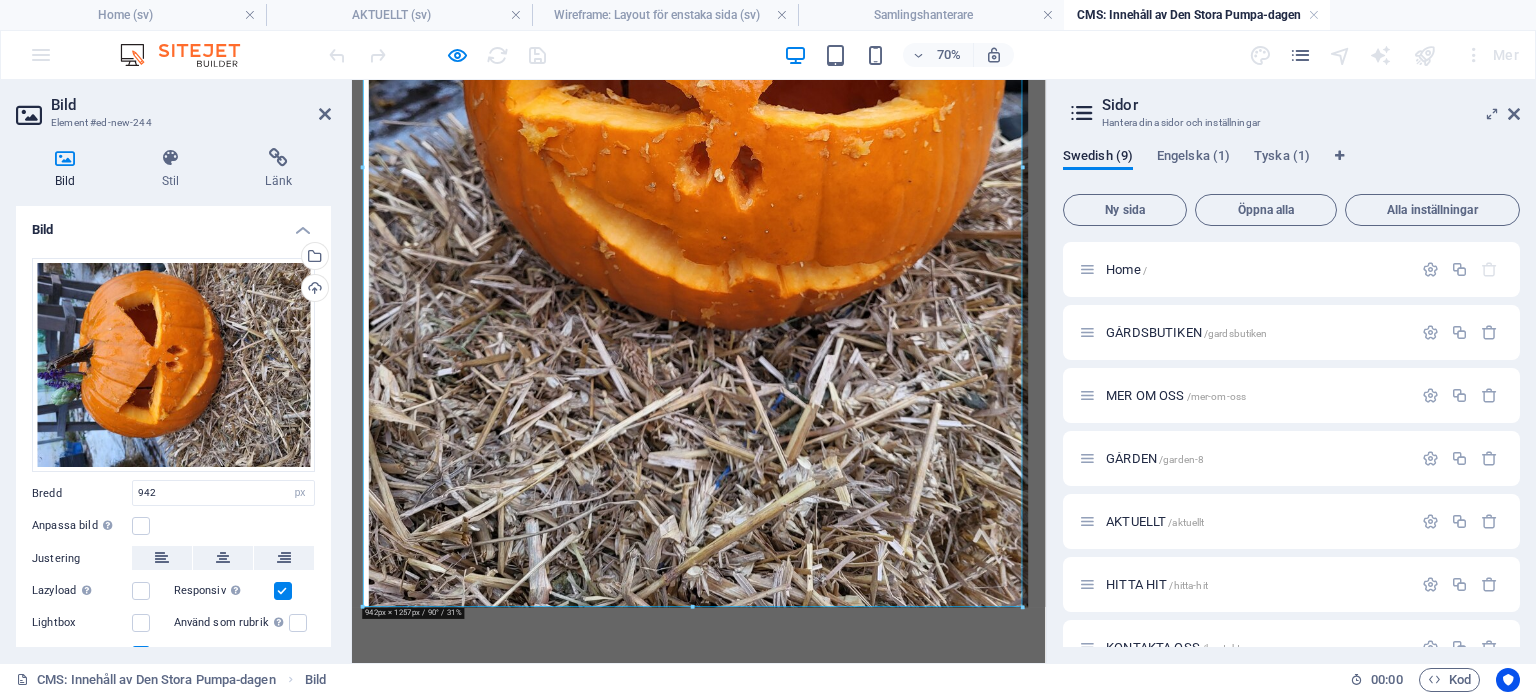 scroll, scrollTop: 681, scrollLeft: 0, axis: vertical 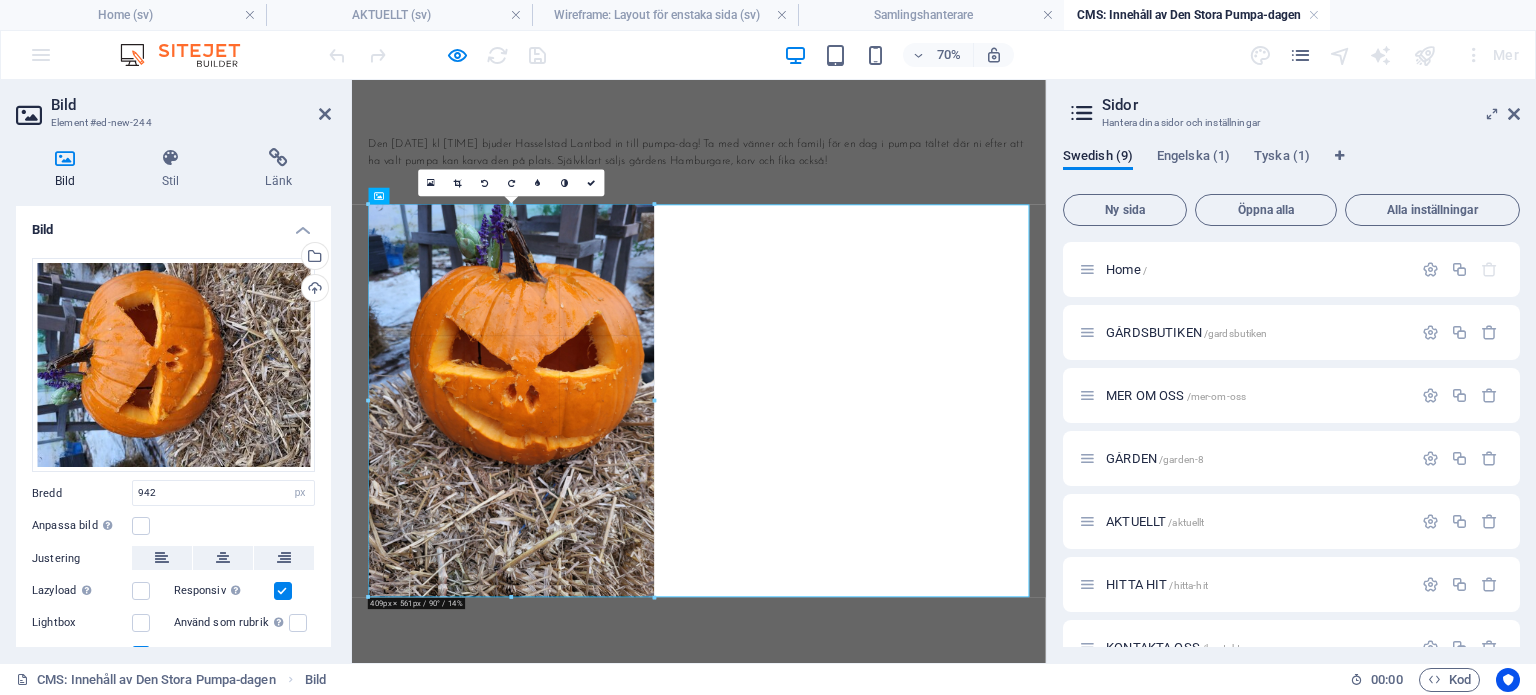 drag, startPoint x: 1022, startPoint y: 607, endPoint x: 487, endPoint y: -121, distance: 903.4429 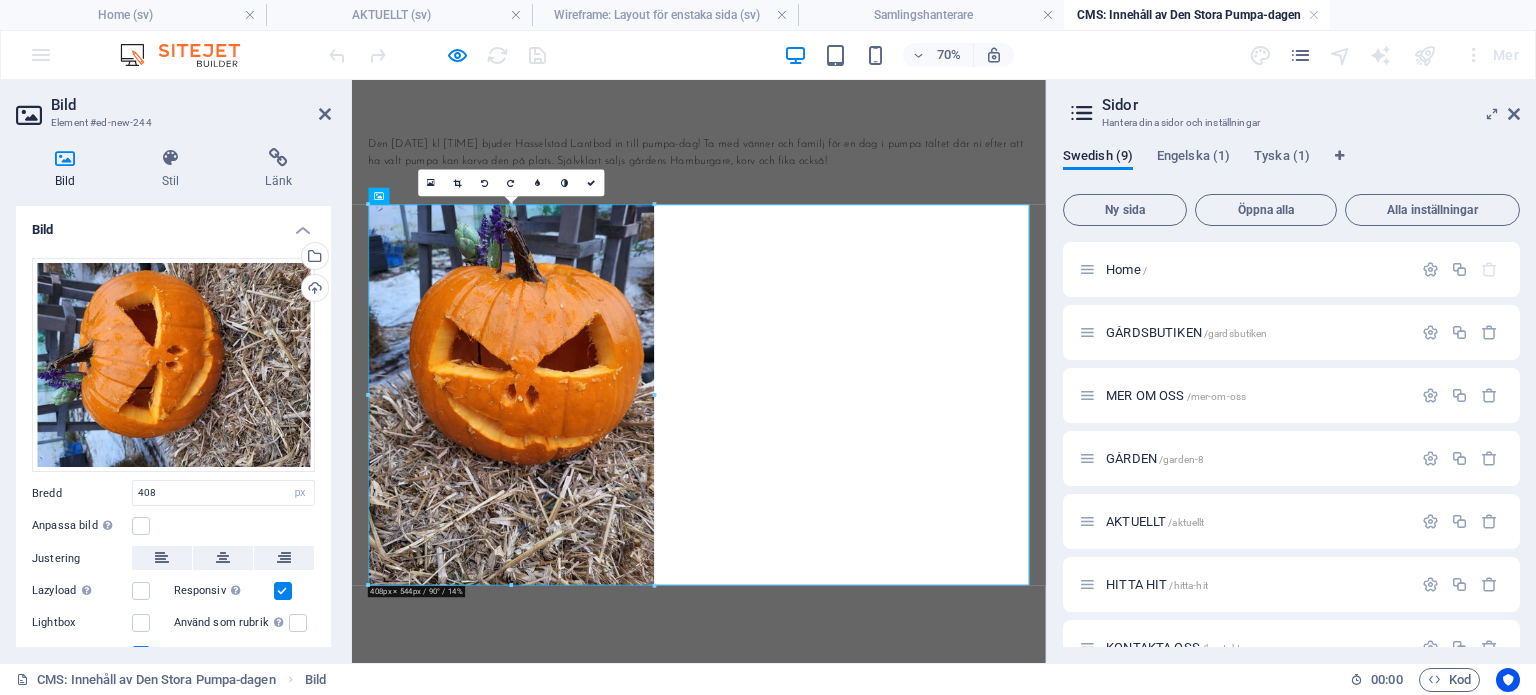 click on "Den 25 Oktober 2025 kl 10-15 bjuder Hasselstad Lantbod in till pumpa-dag! Ta med vänner och familj för en dag i pumpa tältet där ni efter att ha valt pumpa kan karva den på plats. Självklart säljs gårdens Hamburgare, korv och fika också!" at bounding box center [848, 481] 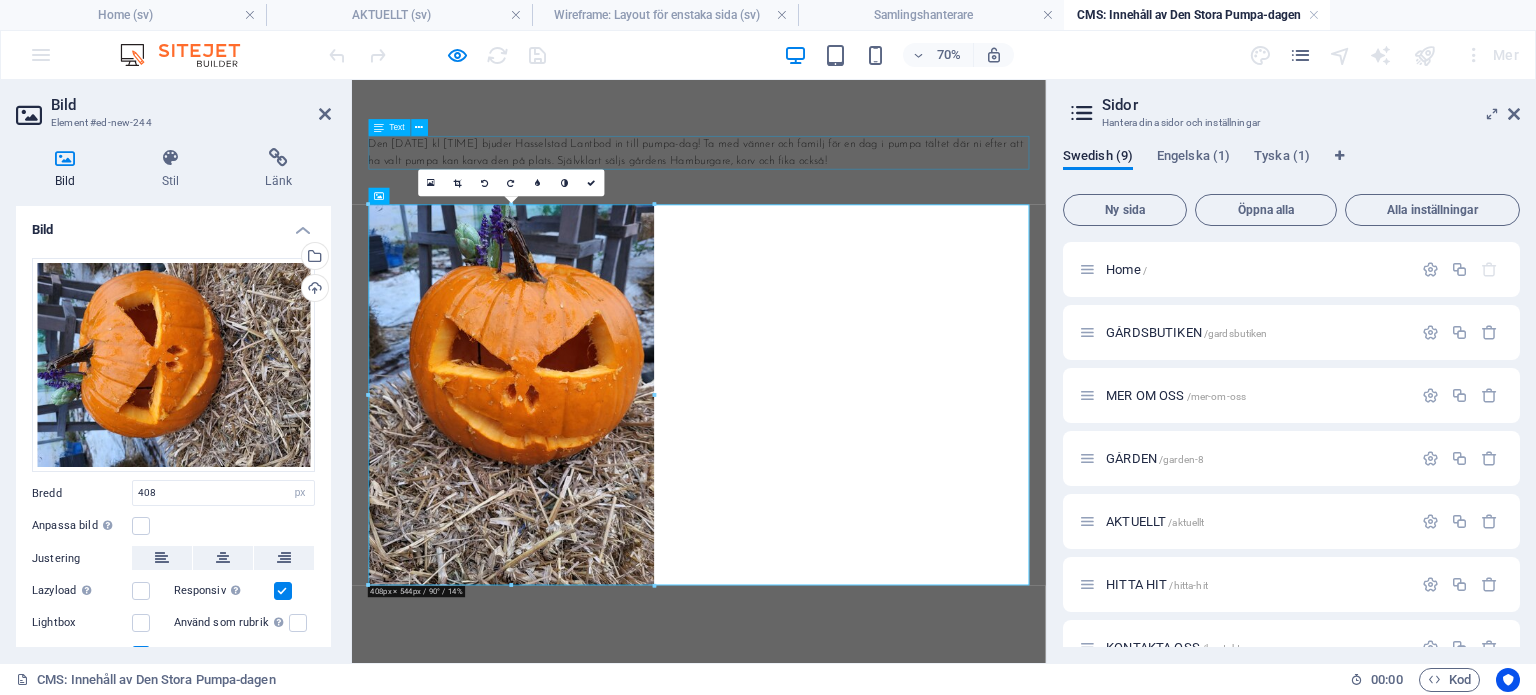 click on "Den 25 Oktober 2025 kl 10-15 bjuder Hasselstad Lantbod in till pumpa-dag! Ta med vänner och familj för en dag i pumpa tältet där ni efter att ha valt pumpa kan karva den på plats. Självklart säljs gårdens Hamburgare, korv och fika också!" at bounding box center (848, 184) 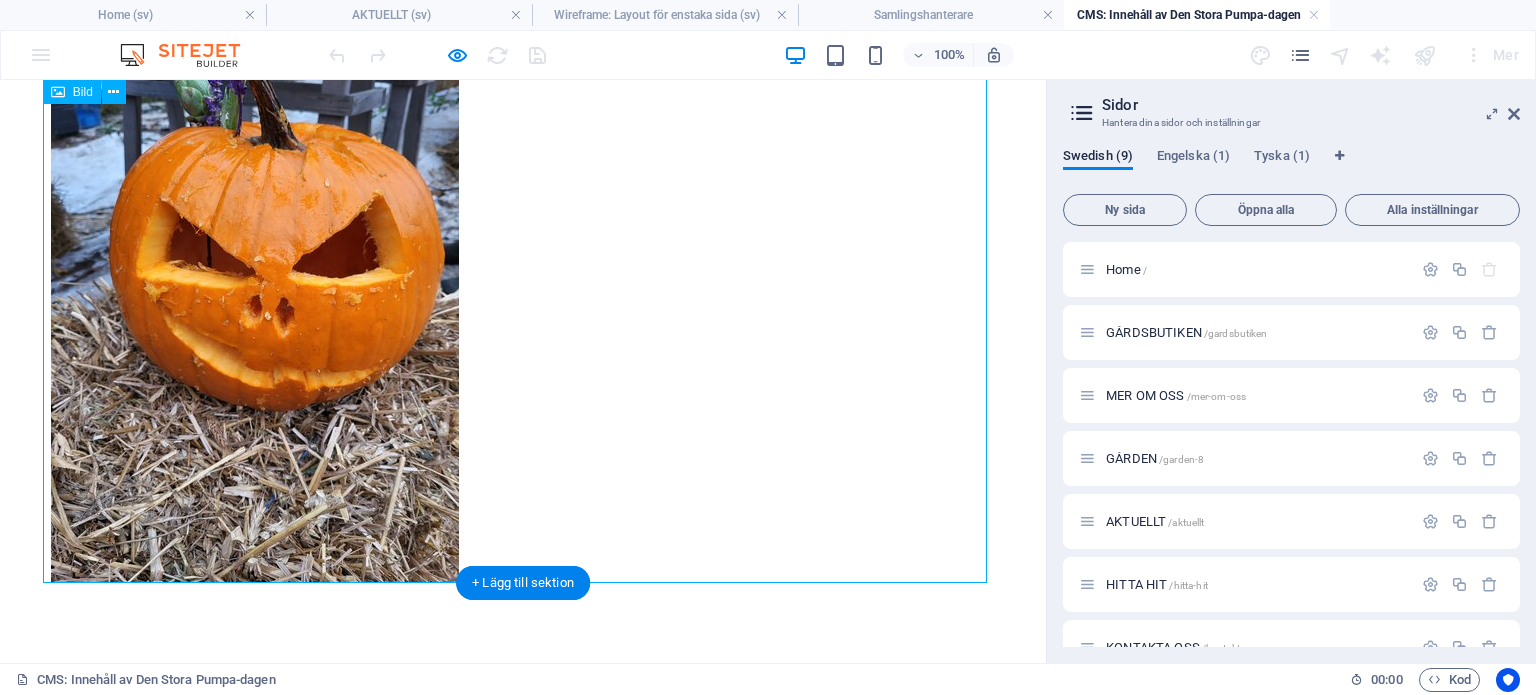 scroll, scrollTop: 0, scrollLeft: 0, axis: both 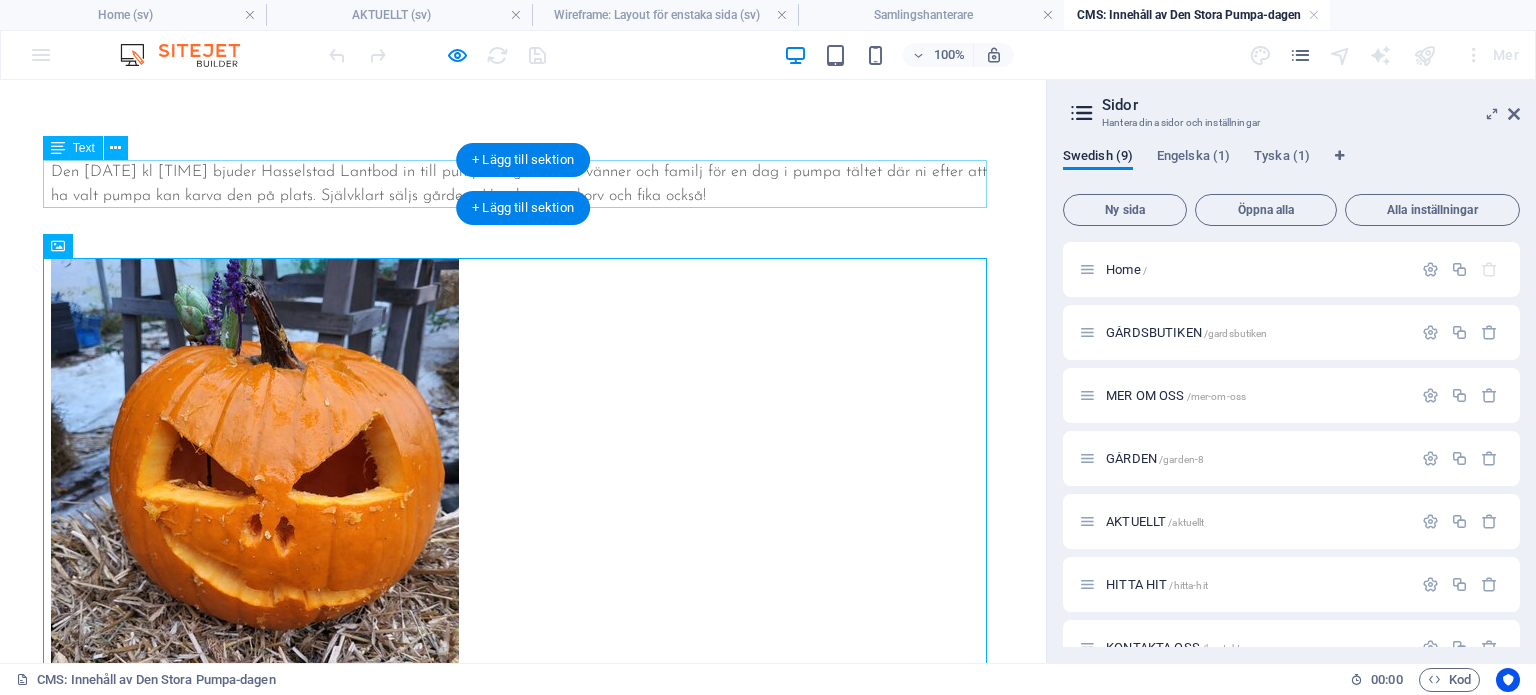 click on "Den 25 Oktober 2025 kl 10-15 bjuder Hasselstad Lantbod in till pumpa-dag! Ta med vänner och familj för en dag i pumpa tältet där ni efter att ha valt pumpa kan karva den på plats. Självklart säljs gårdens Hamburgare, korv och fika också!" at bounding box center (523, 184) 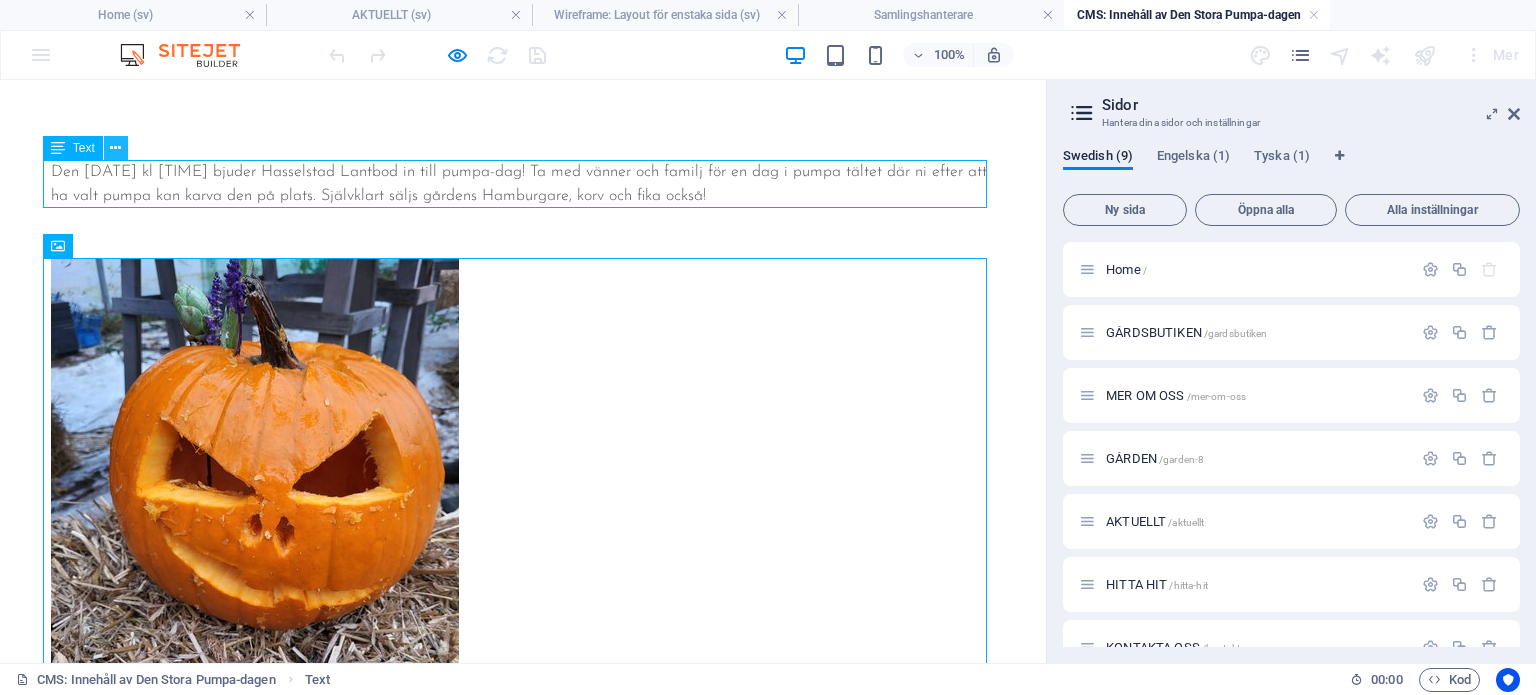 click at bounding box center (115, 148) 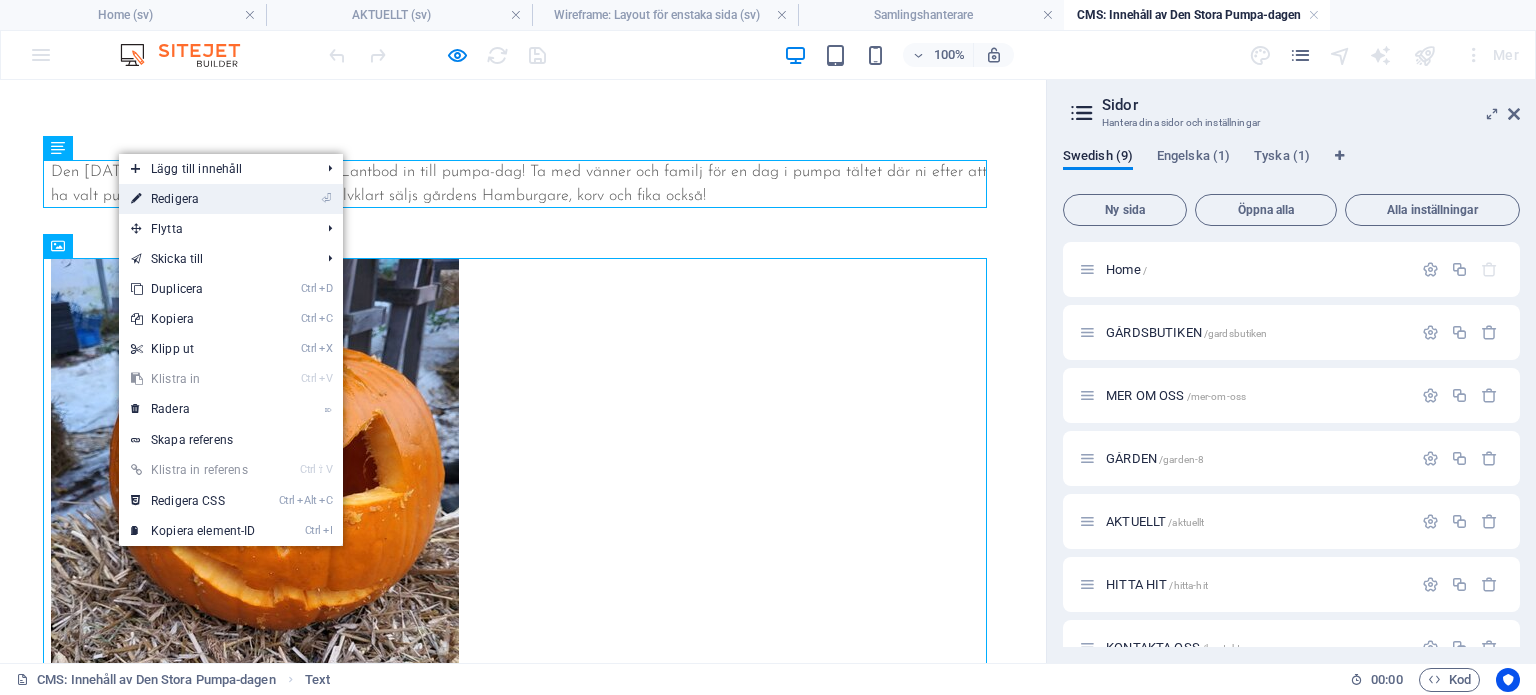 click on "⏎  Redigera" at bounding box center (193, 199) 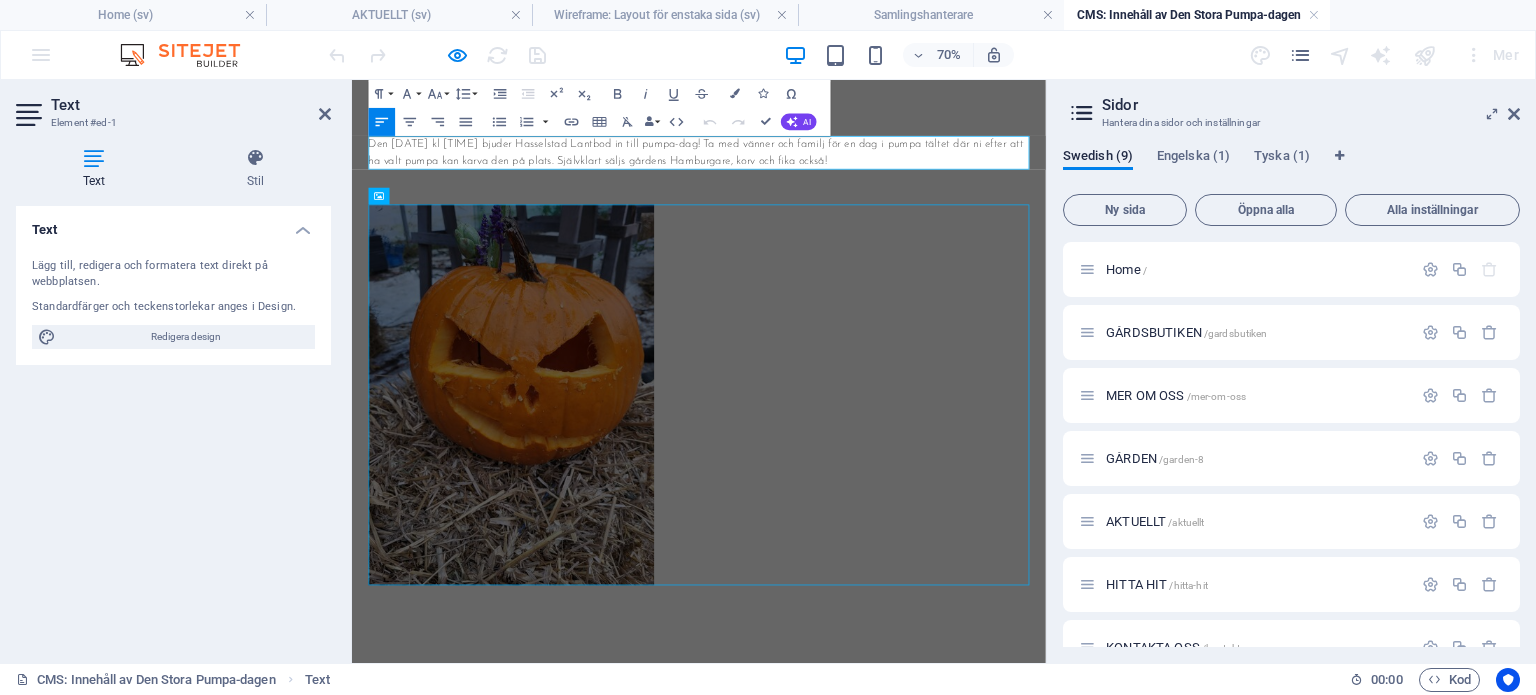 click on "Den 25 Oktober 2025 kl 10-15 bjuder Hasselstad Lantbod in till pumpa-dag! Ta med vänner och familj för en dag i pumpa tältet där ni efter att ha valt pumpa kan karva den på plats. Självklart säljs gårdens Hamburgare, korv och fika också!" at bounding box center [848, 184] 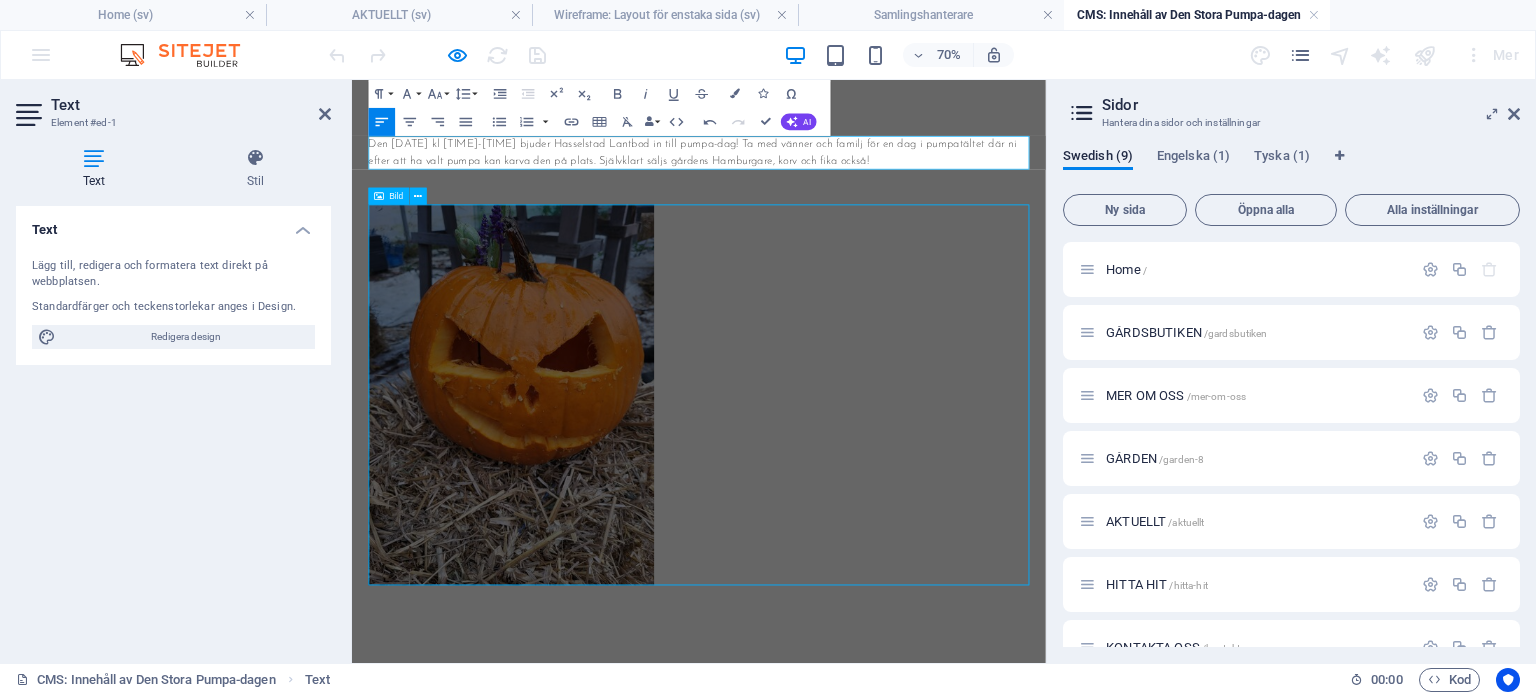 click at bounding box center (848, 530) 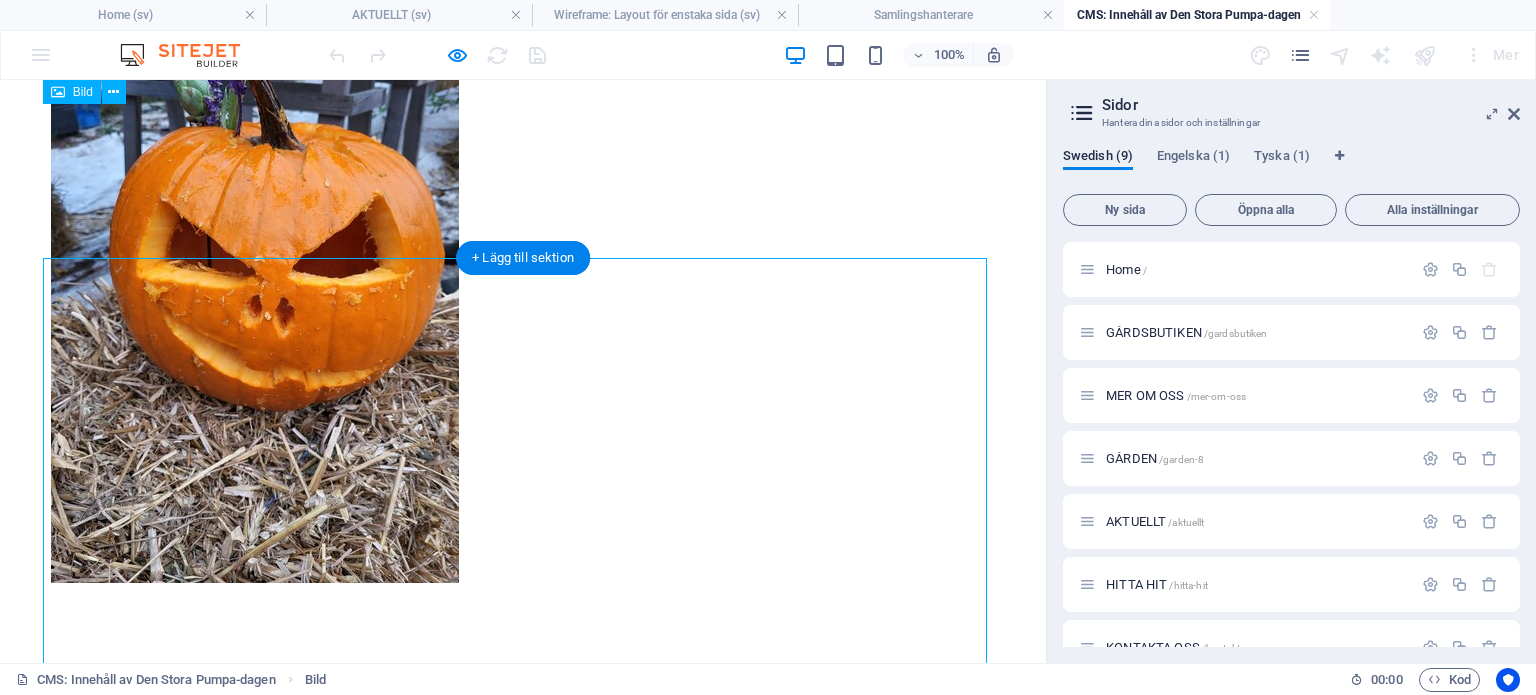 scroll, scrollTop: 0, scrollLeft: 0, axis: both 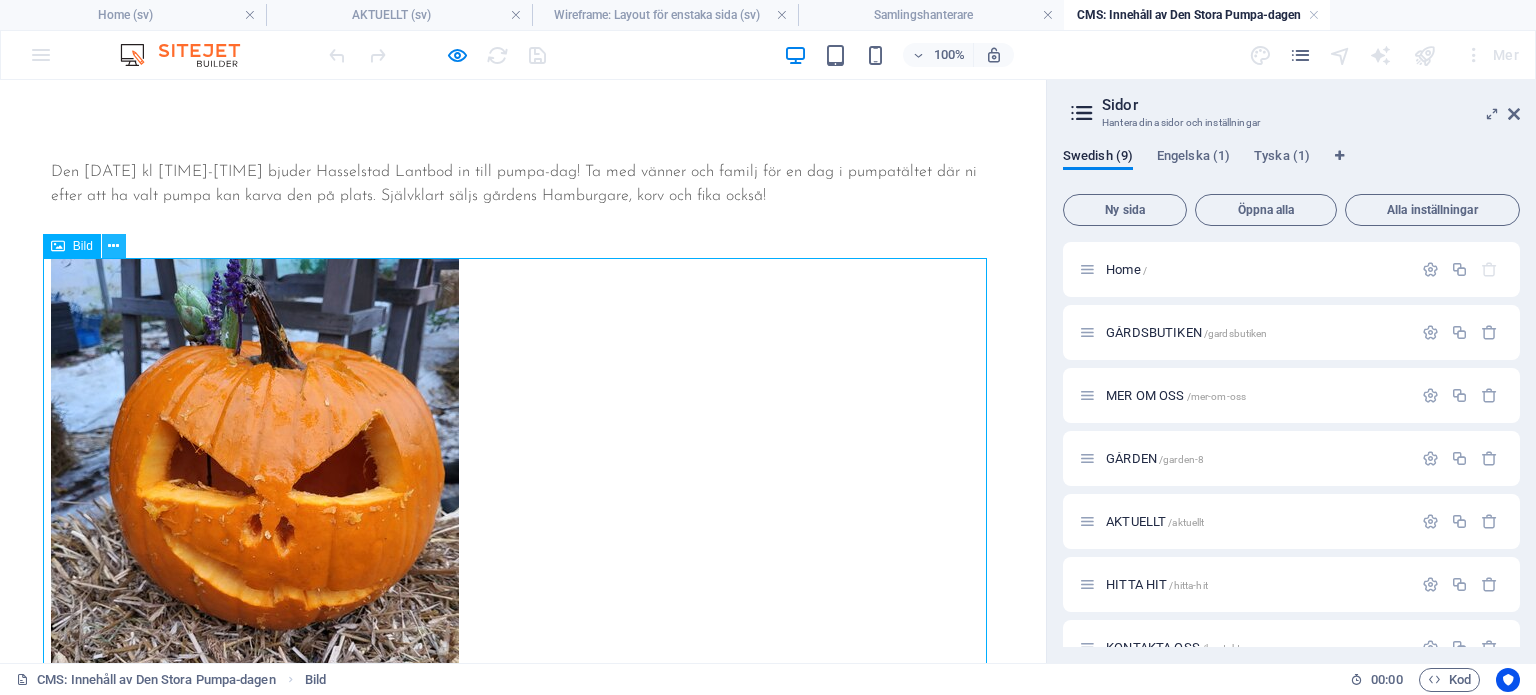 click at bounding box center (113, 246) 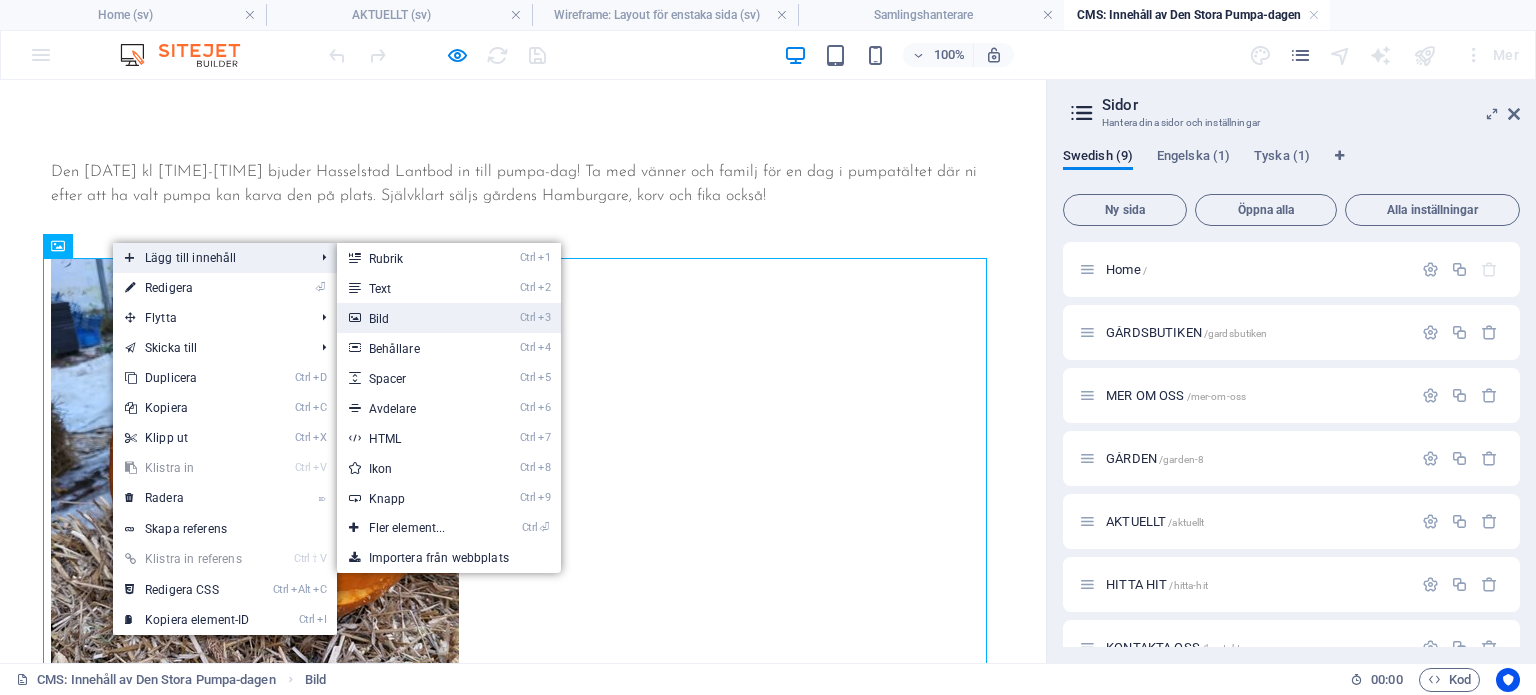 click on "Ctrl 3  Bild" at bounding box center (411, 318) 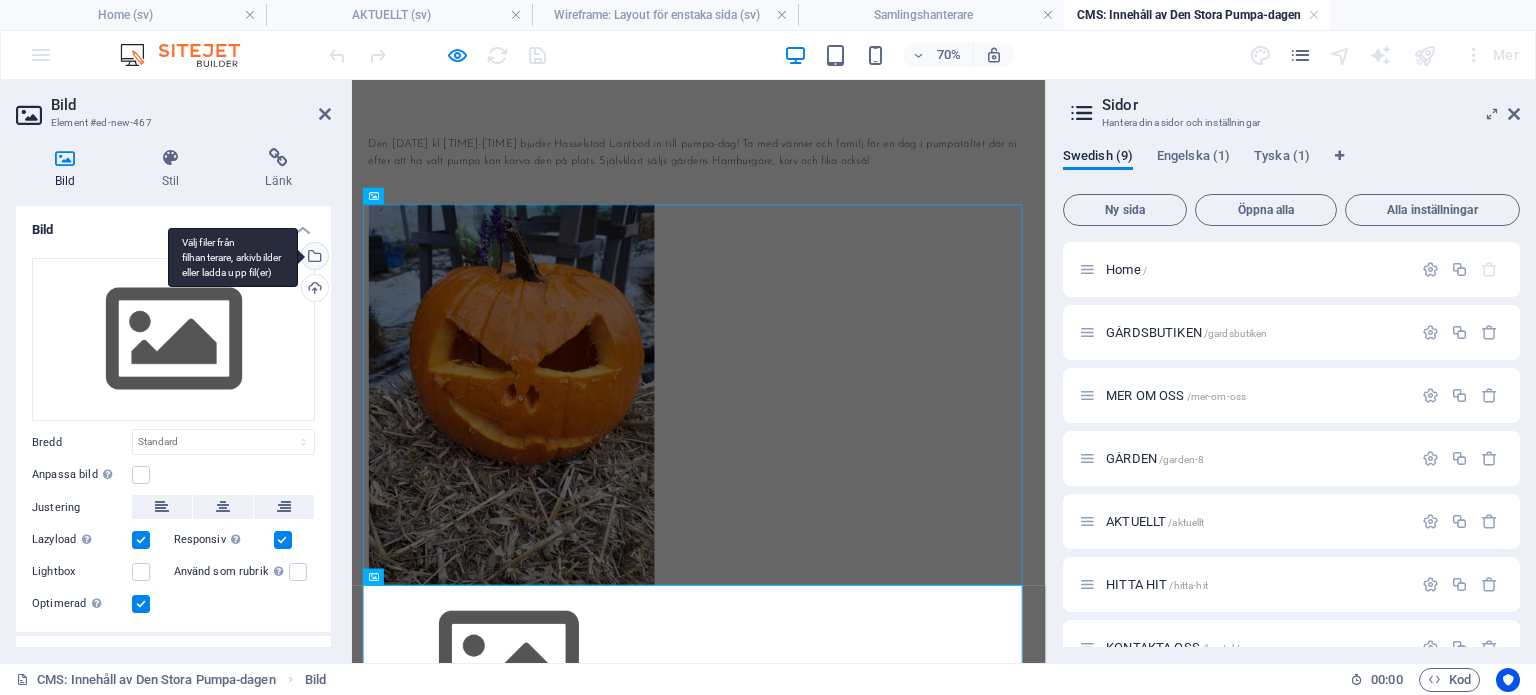 click on "Välj filer från filhanterare, arkivbilder eller ladda upp fil(er)" at bounding box center [313, 258] 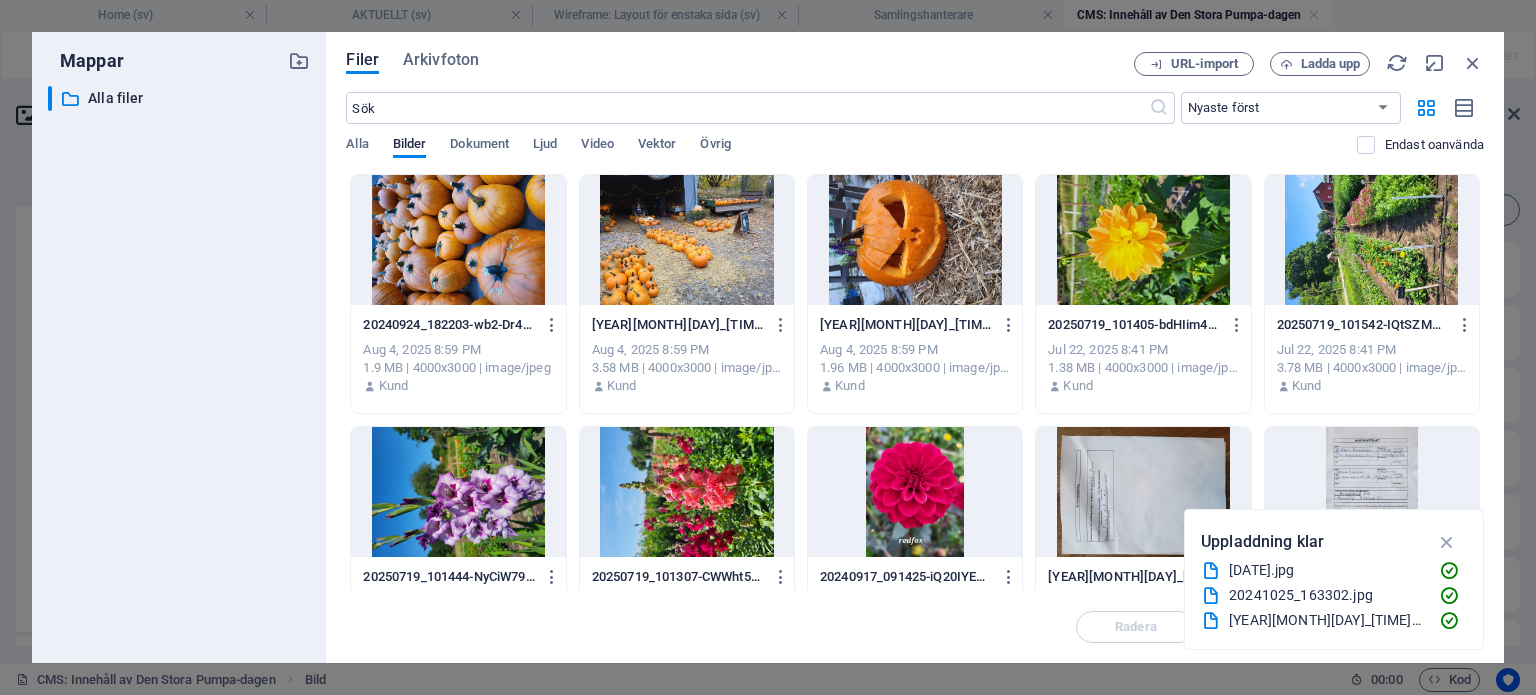 click at bounding box center [687, 240] 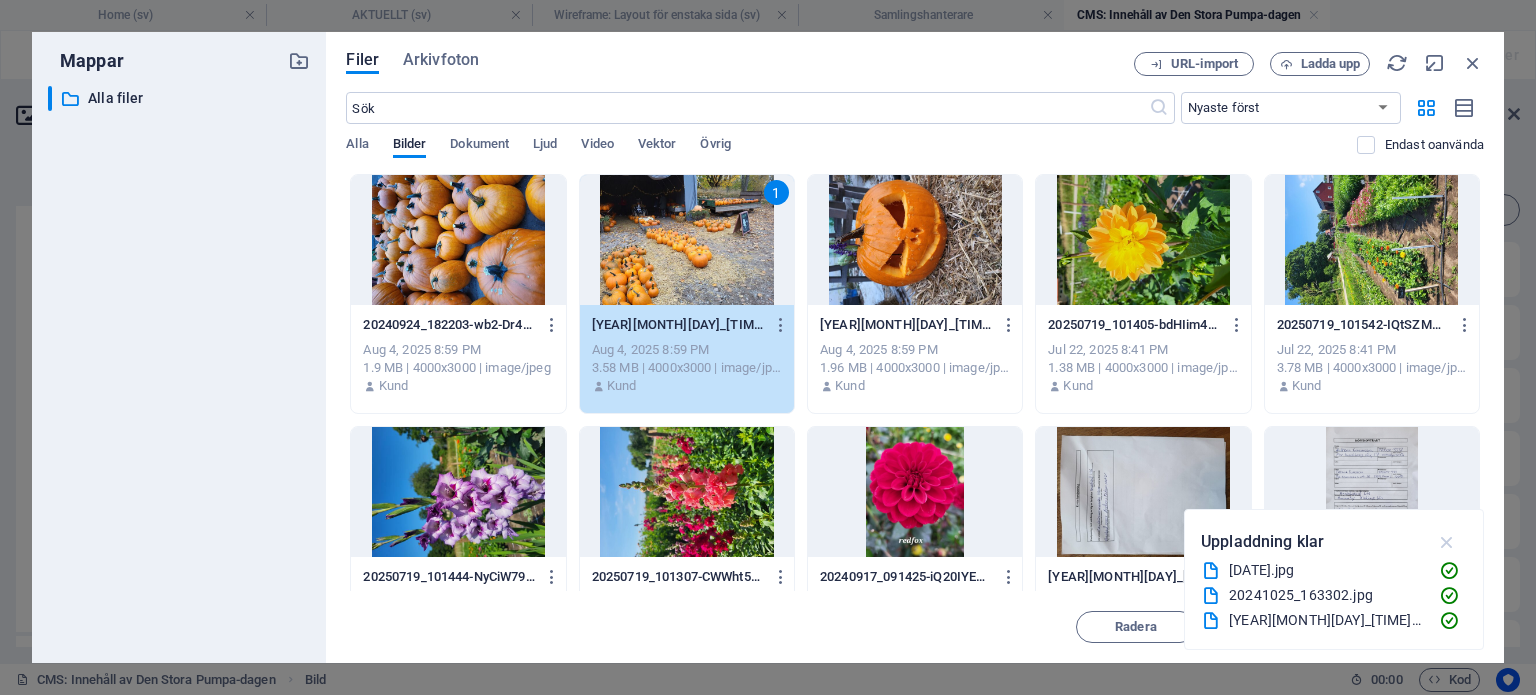 click at bounding box center [1447, 542] 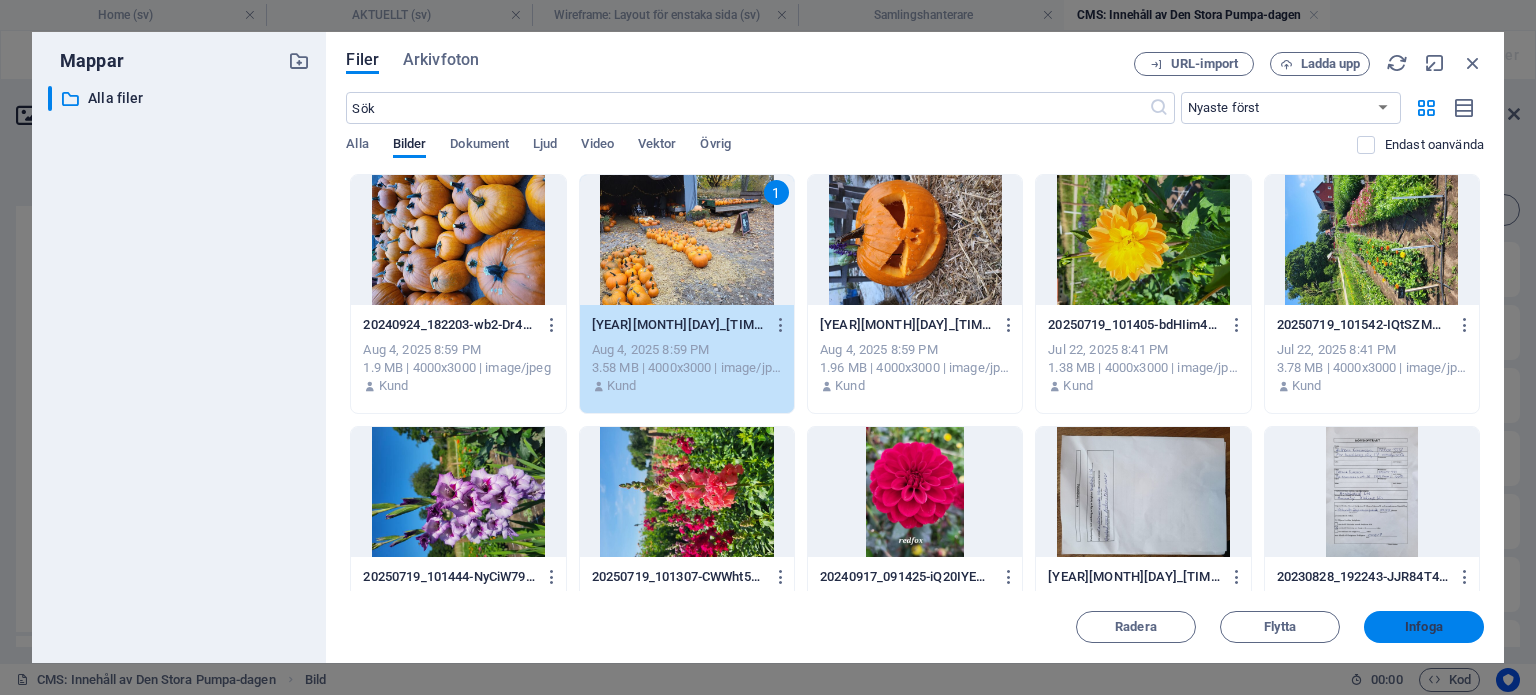 click on "Infoga" at bounding box center (1424, 627) 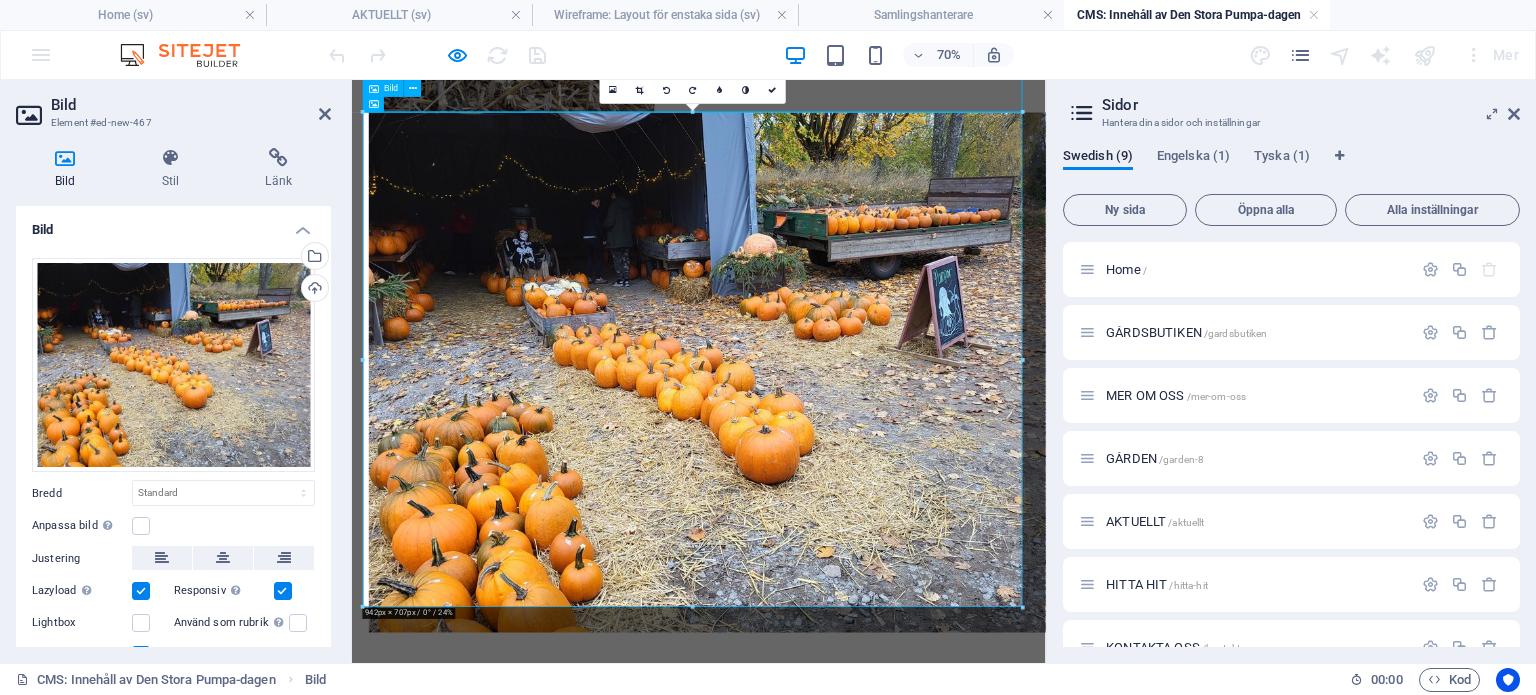 scroll, scrollTop: 674, scrollLeft: 0, axis: vertical 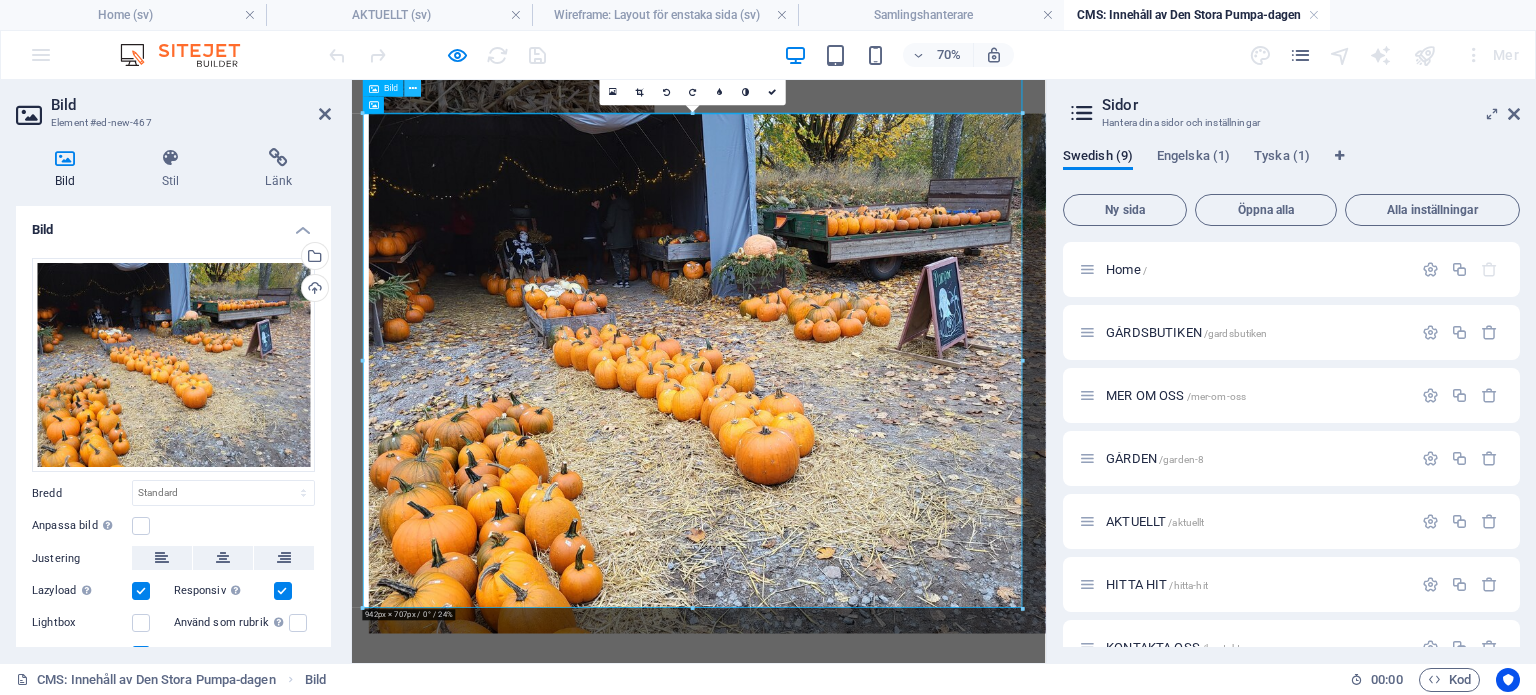click at bounding box center (413, 88) 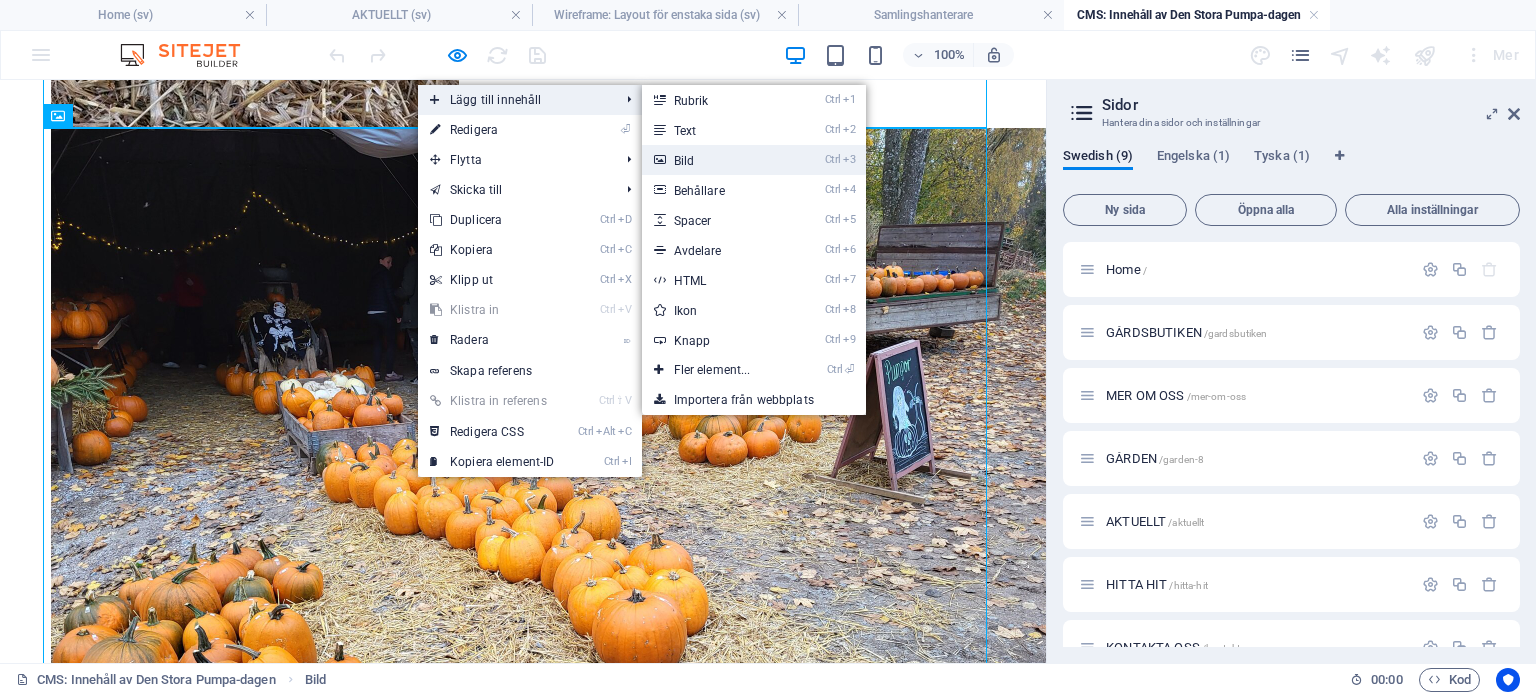 click on "Ctrl 3  Bild" at bounding box center [716, 160] 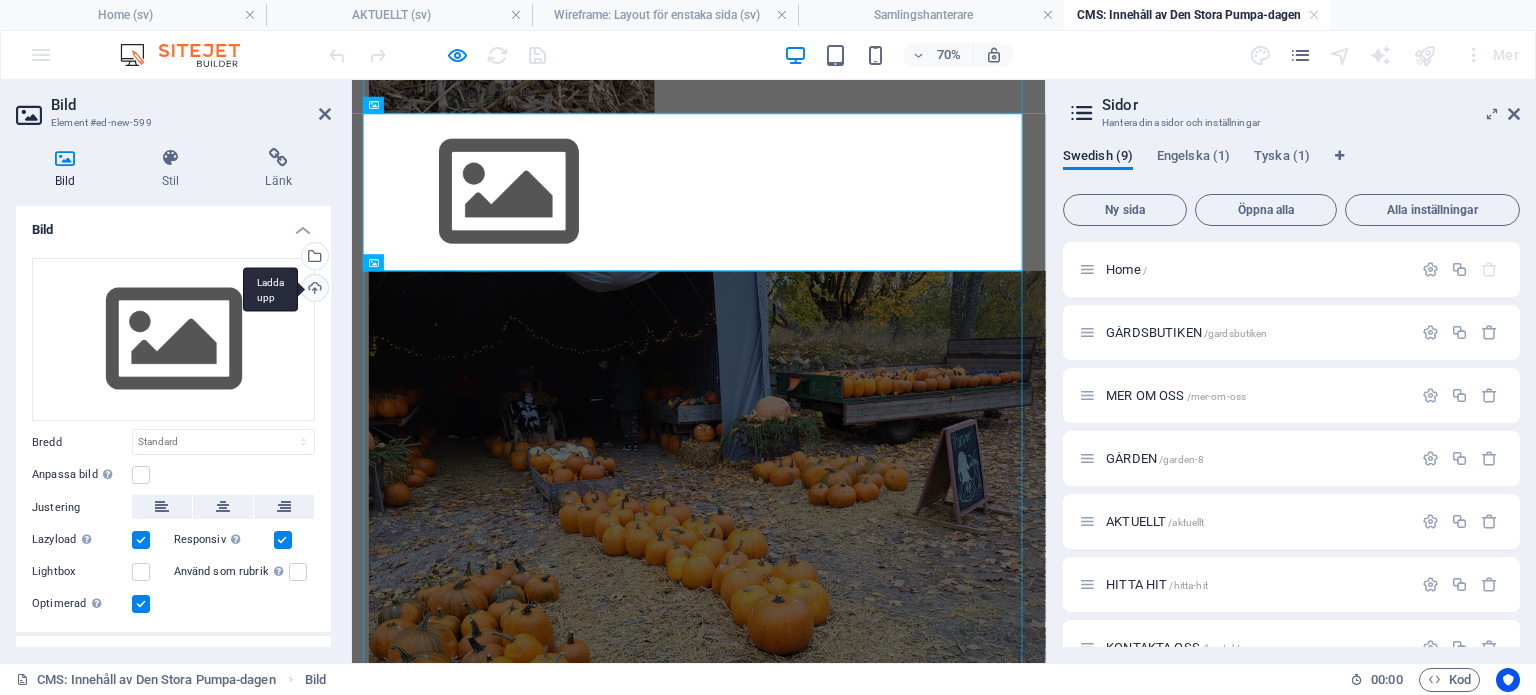 click on "Ladda upp" at bounding box center [313, 290] 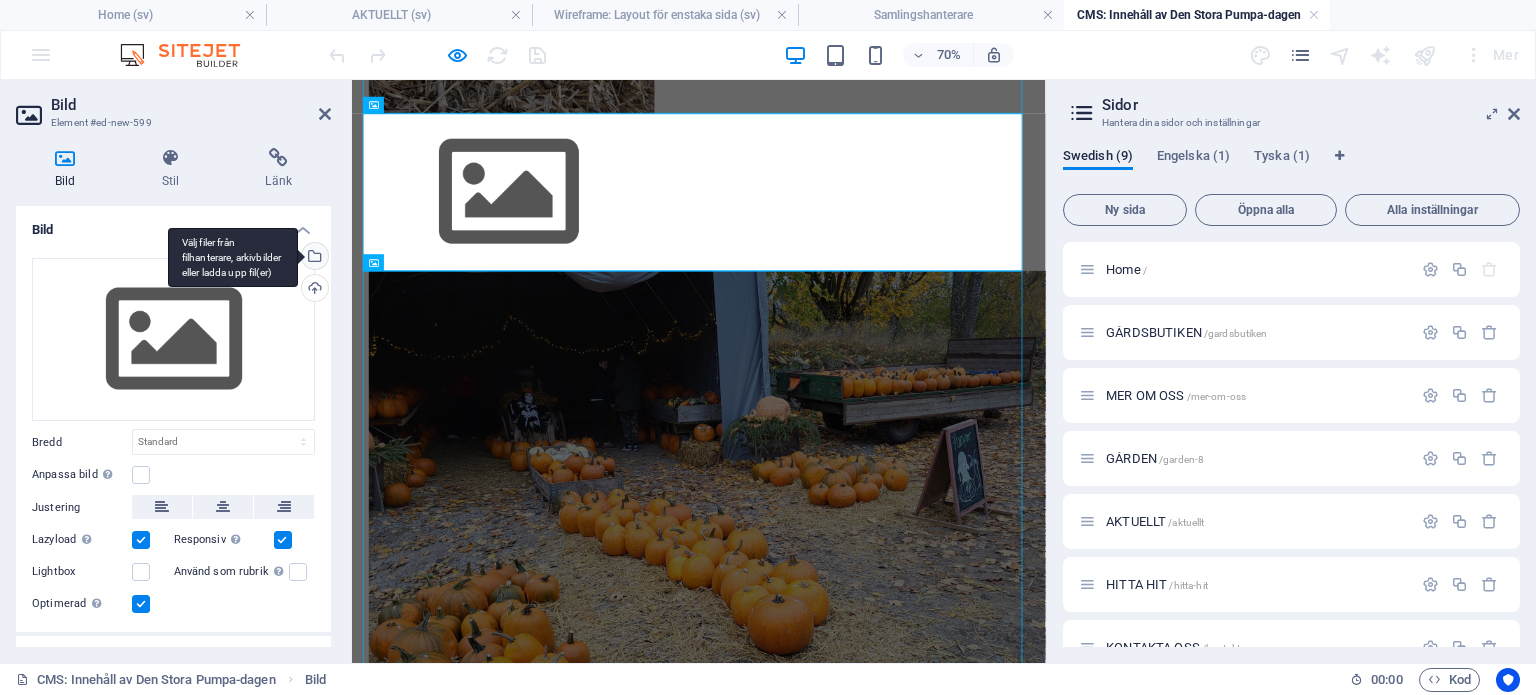 click on "Välj filer från filhanterare, arkivbilder eller ladda upp fil(er)" at bounding box center [313, 258] 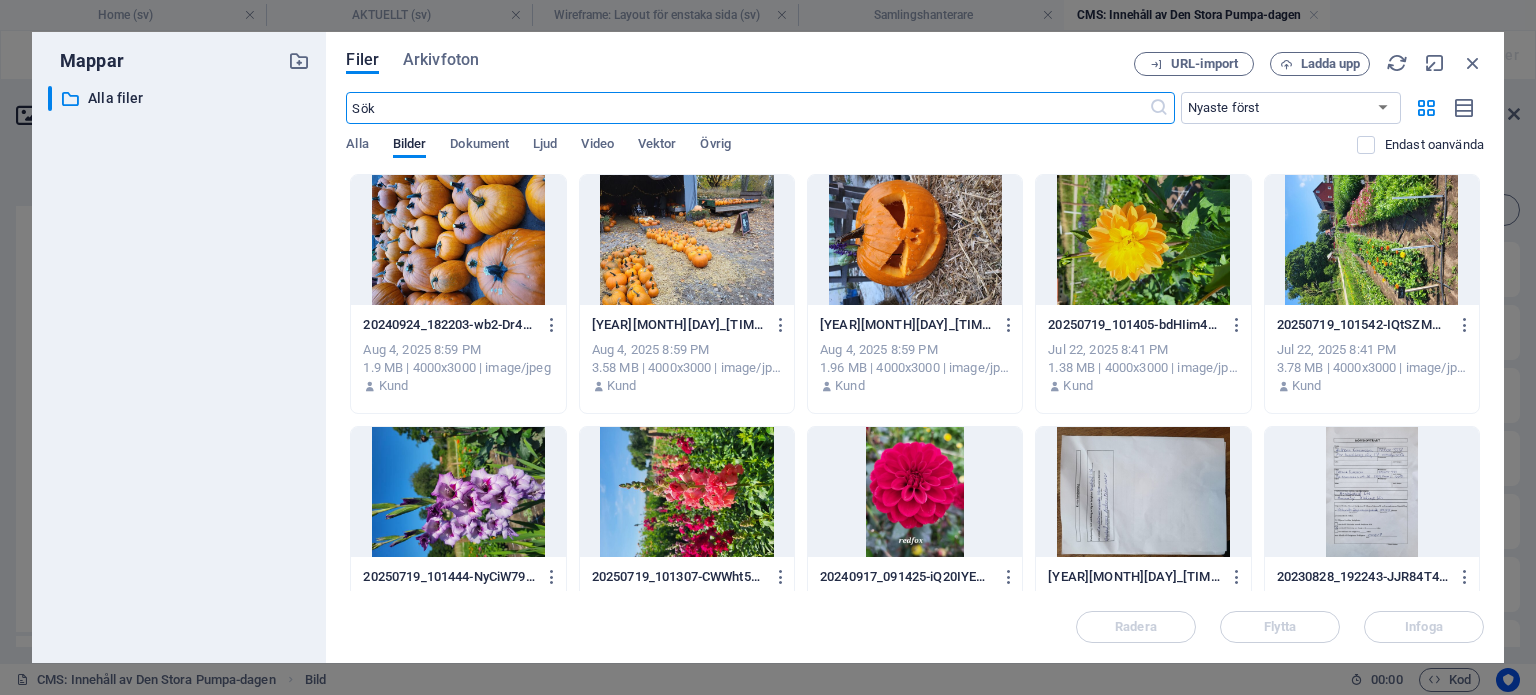 scroll, scrollTop: 0, scrollLeft: 0, axis: both 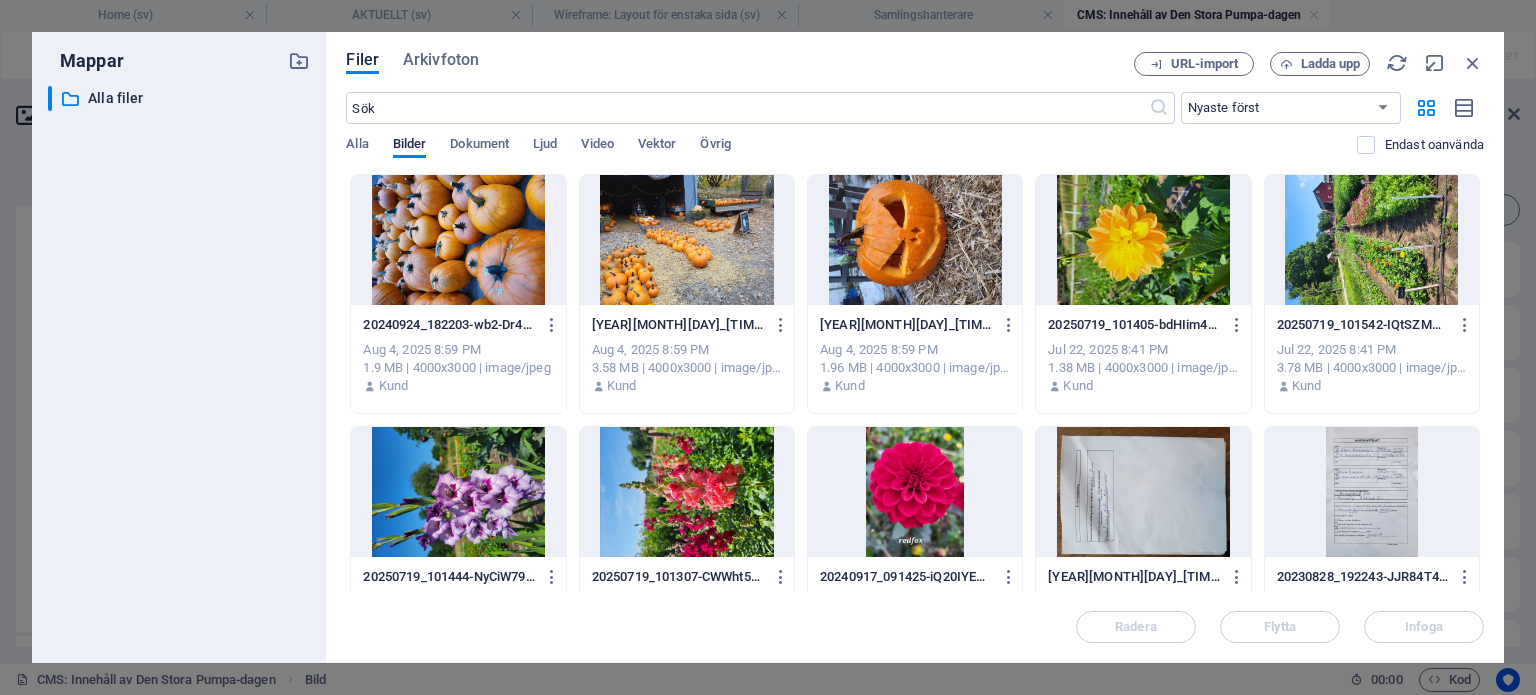 click at bounding box center (458, 240) 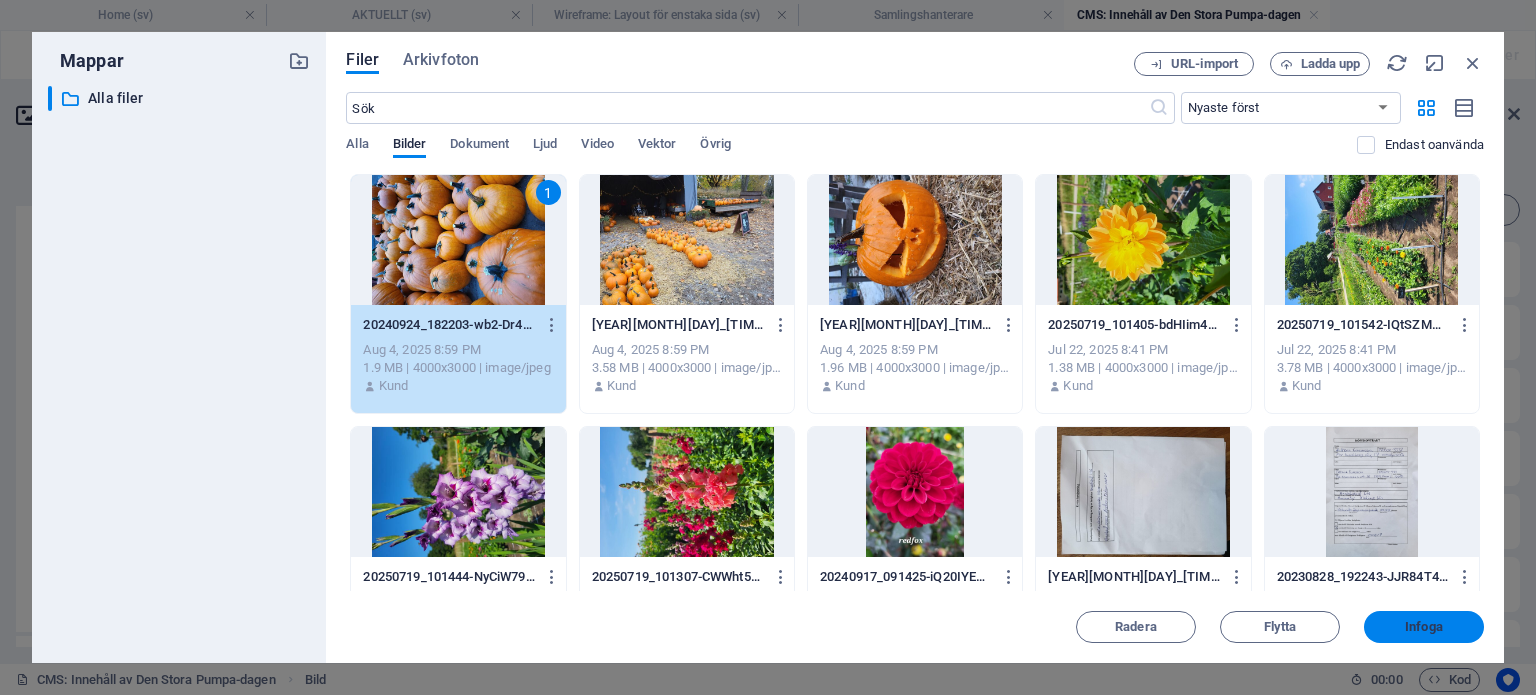 click on "Infoga" at bounding box center (1424, 627) 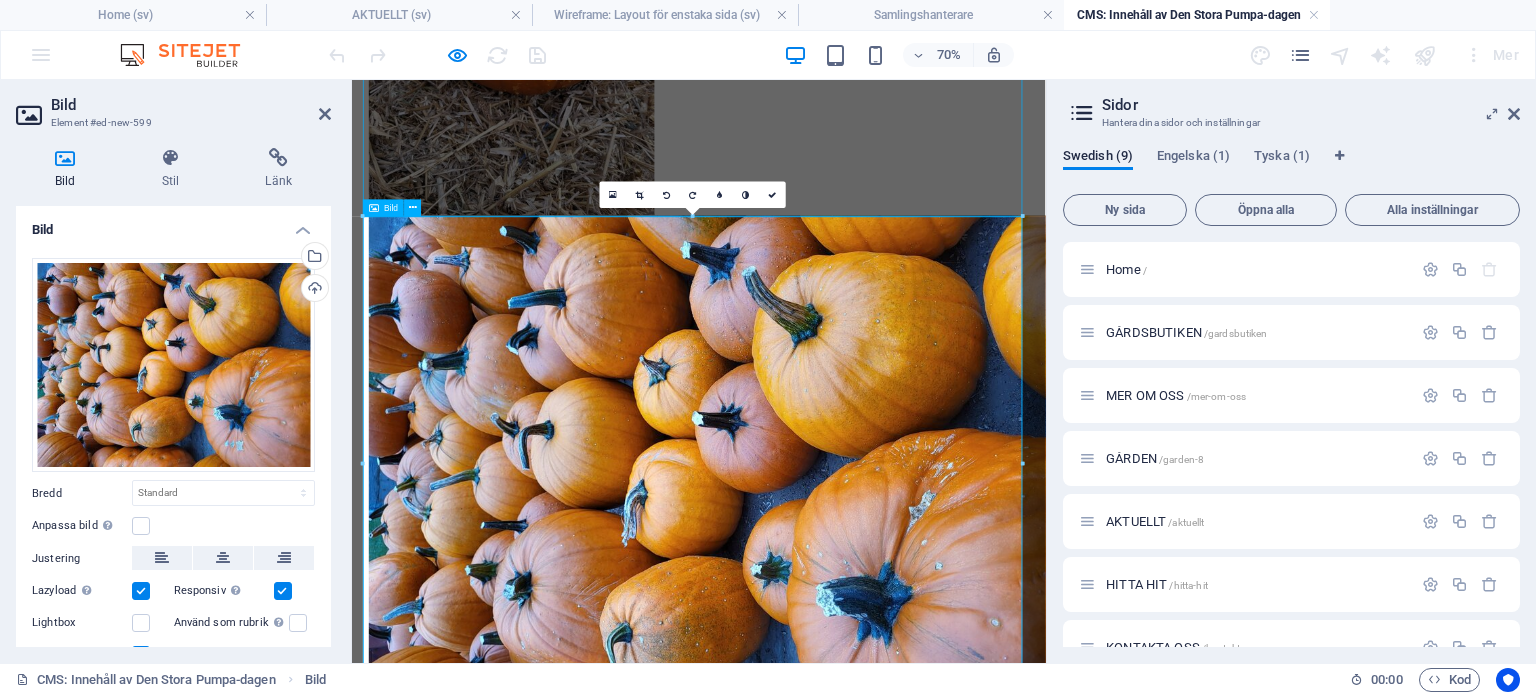 scroll, scrollTop: 526, scrollLeft: 0, axis: vertical 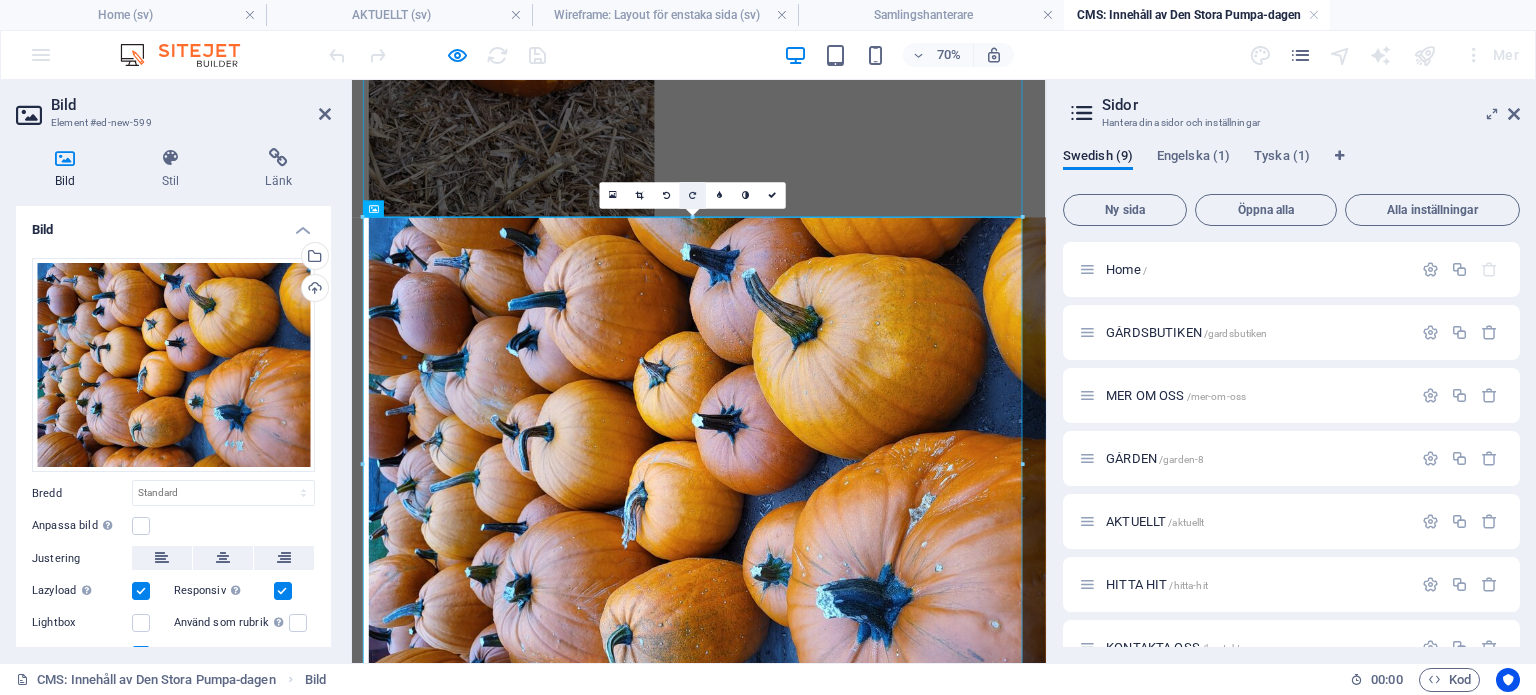 click at bounding box center (692, 195) 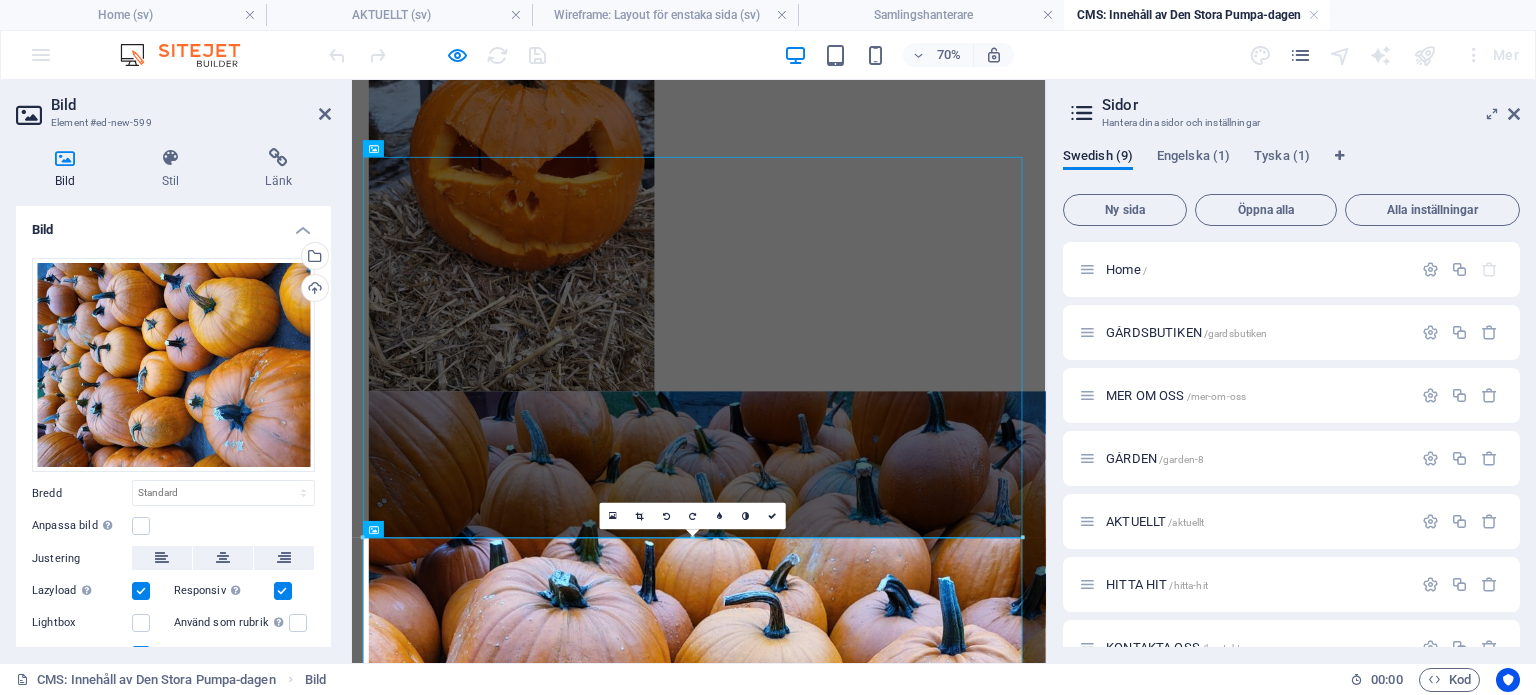 scroll, scrollTop: 0, scrollLeft: 0, axis: both 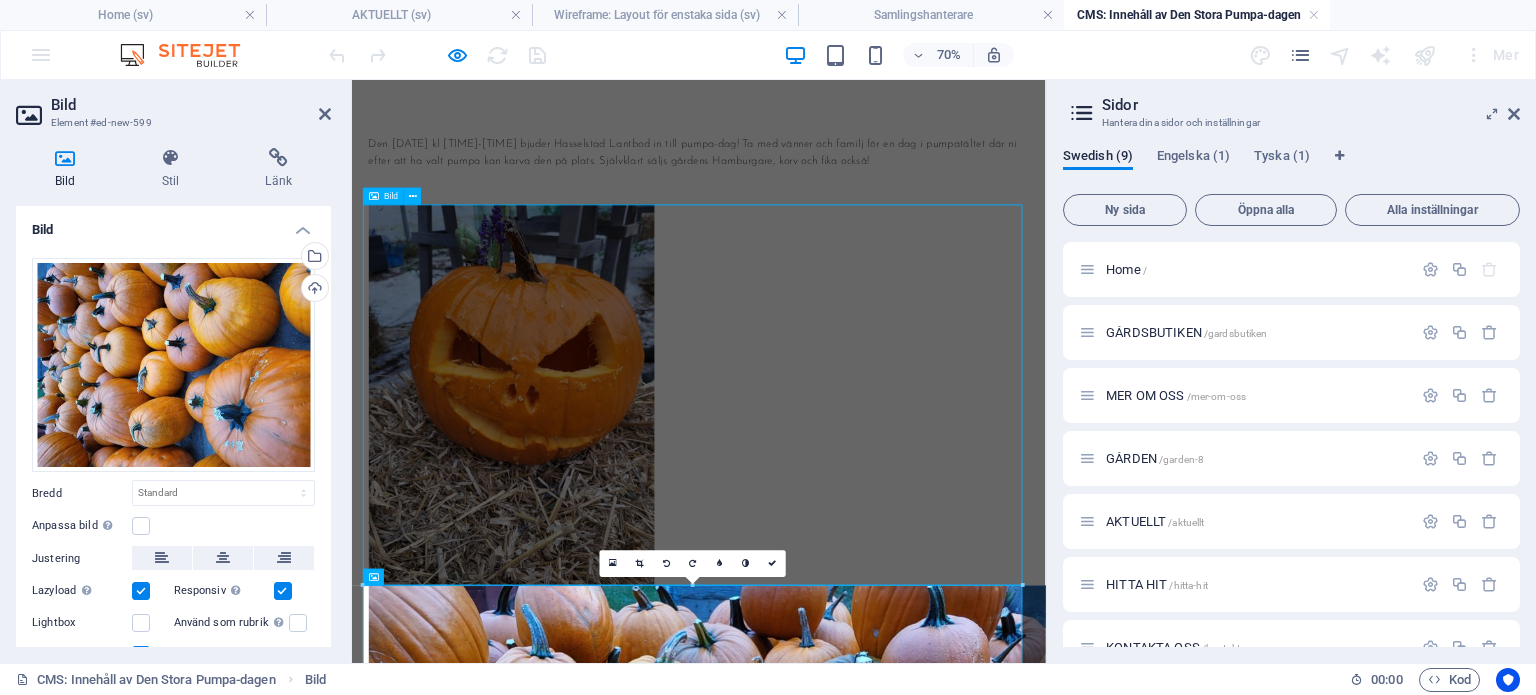 click at bounding box center [848, 530] 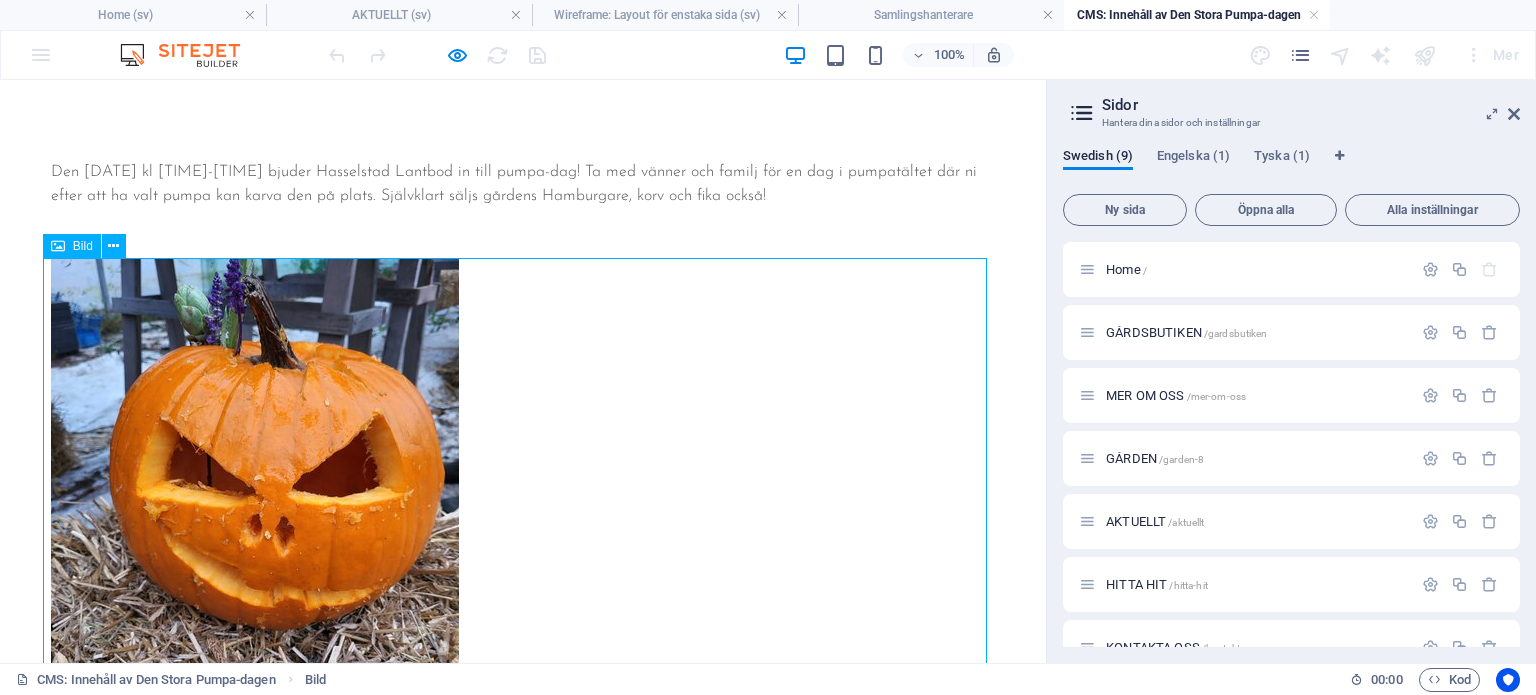 click at bounding box center [523, 530] 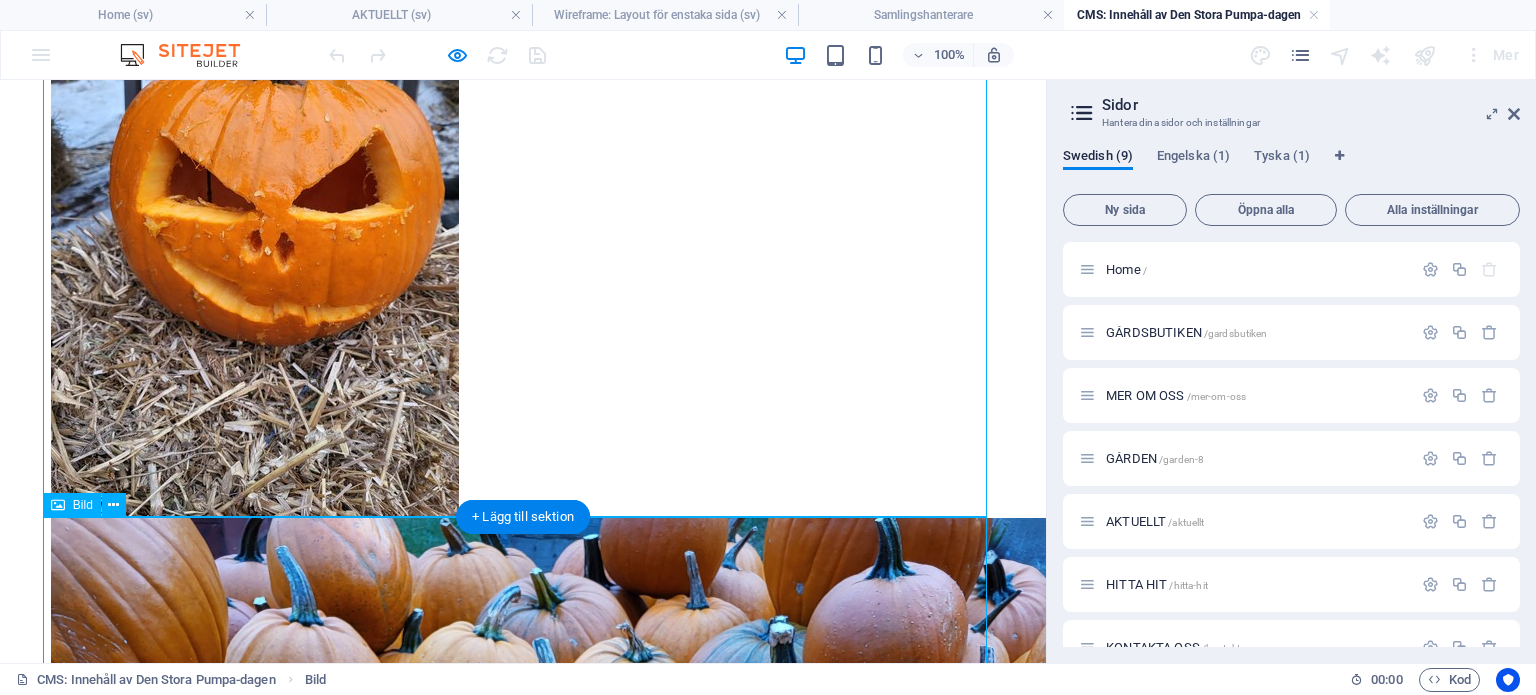 scroll, scrollTop: 284, scrollLeft: 0, axis: vertical 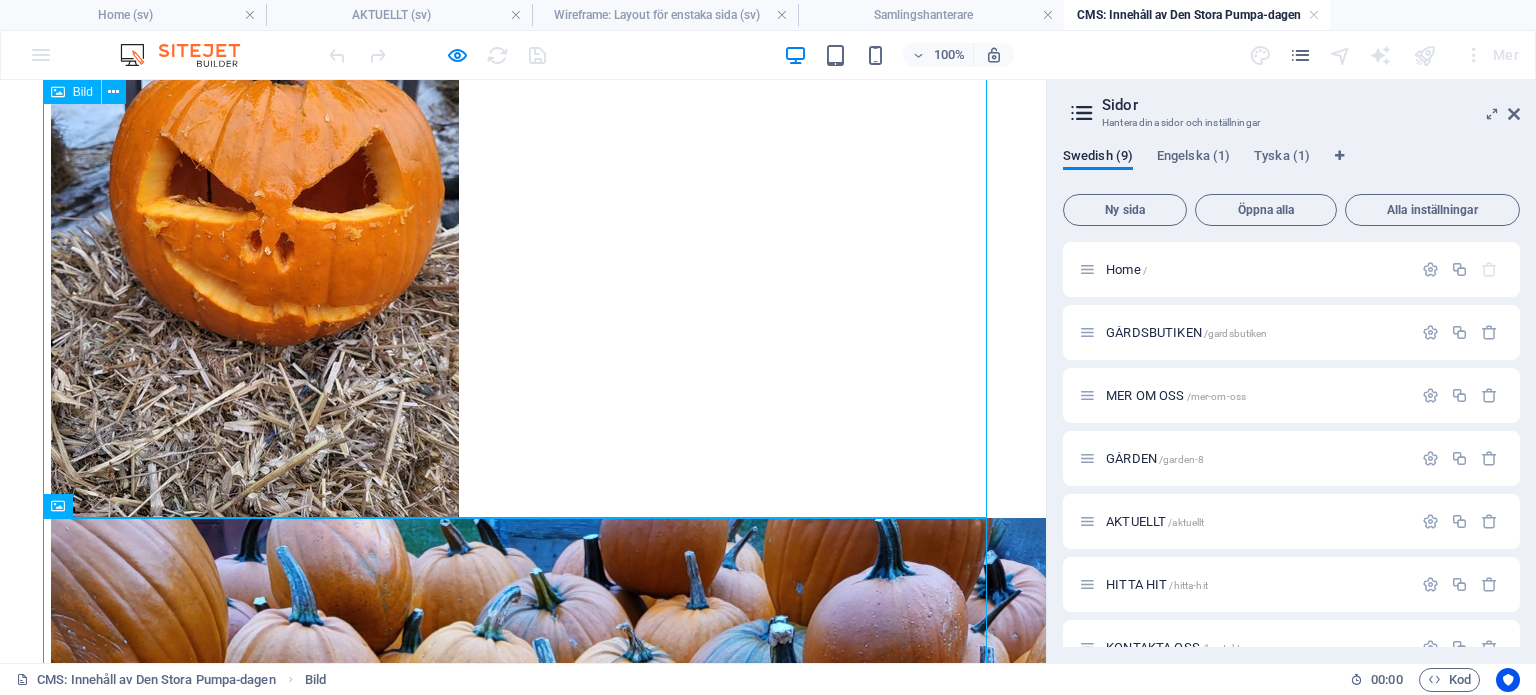 click on "Bild" at bounding box center (83, 92) 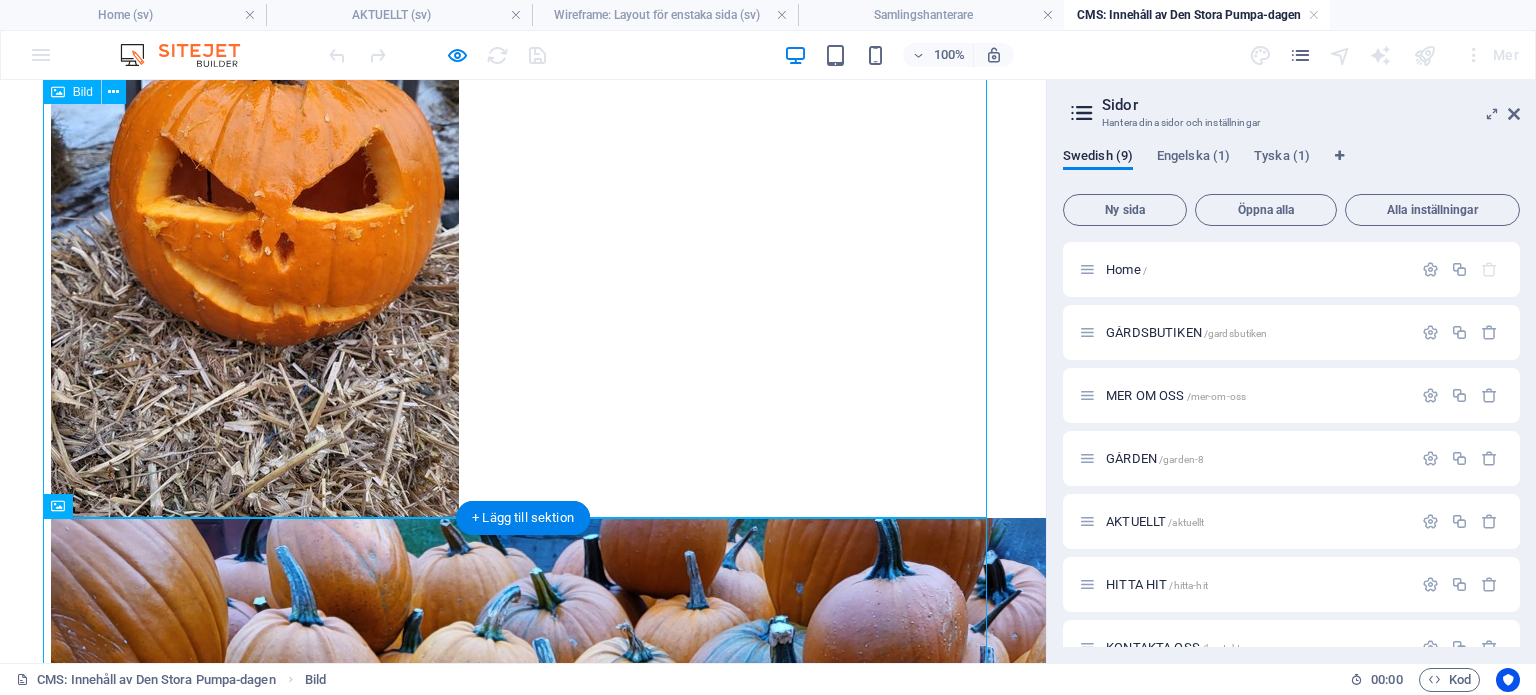 click at bounding box center (523, 246) 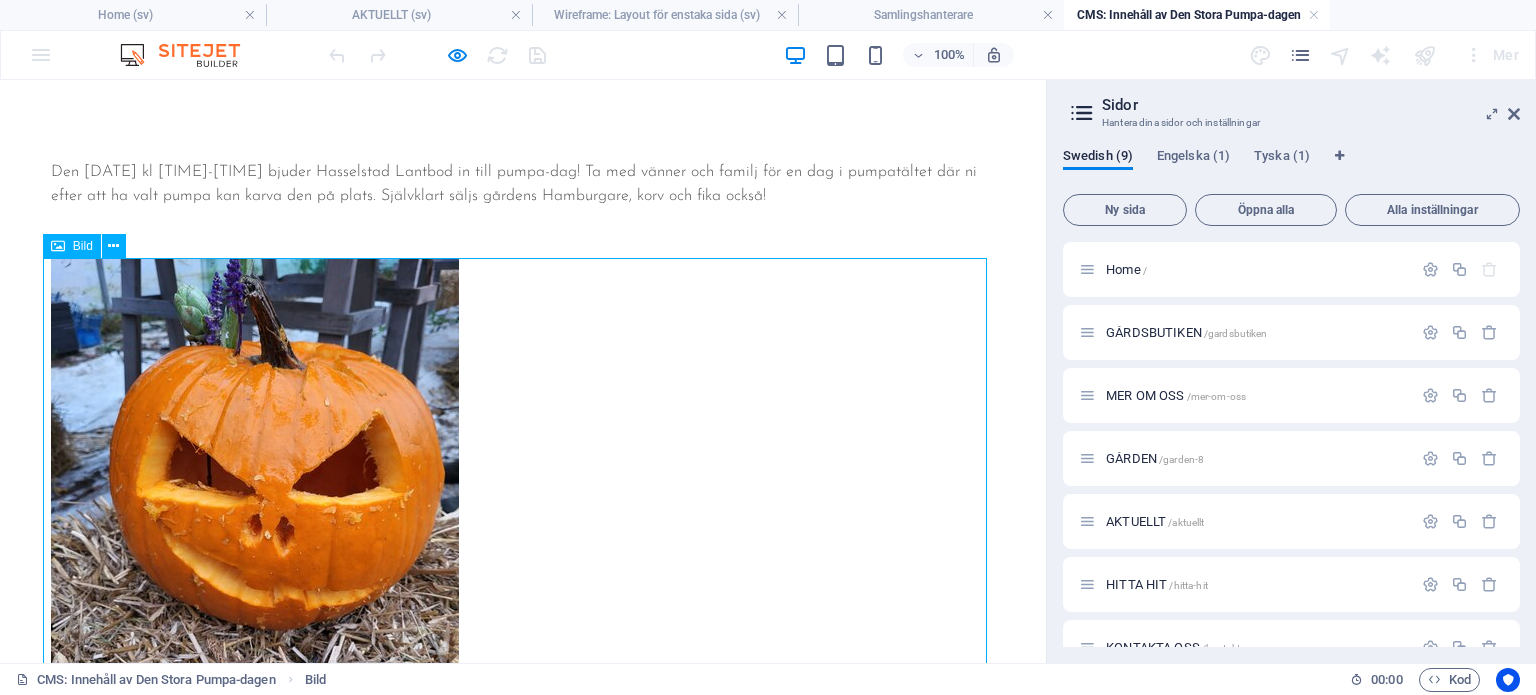 click at bounding box center [58, 246] 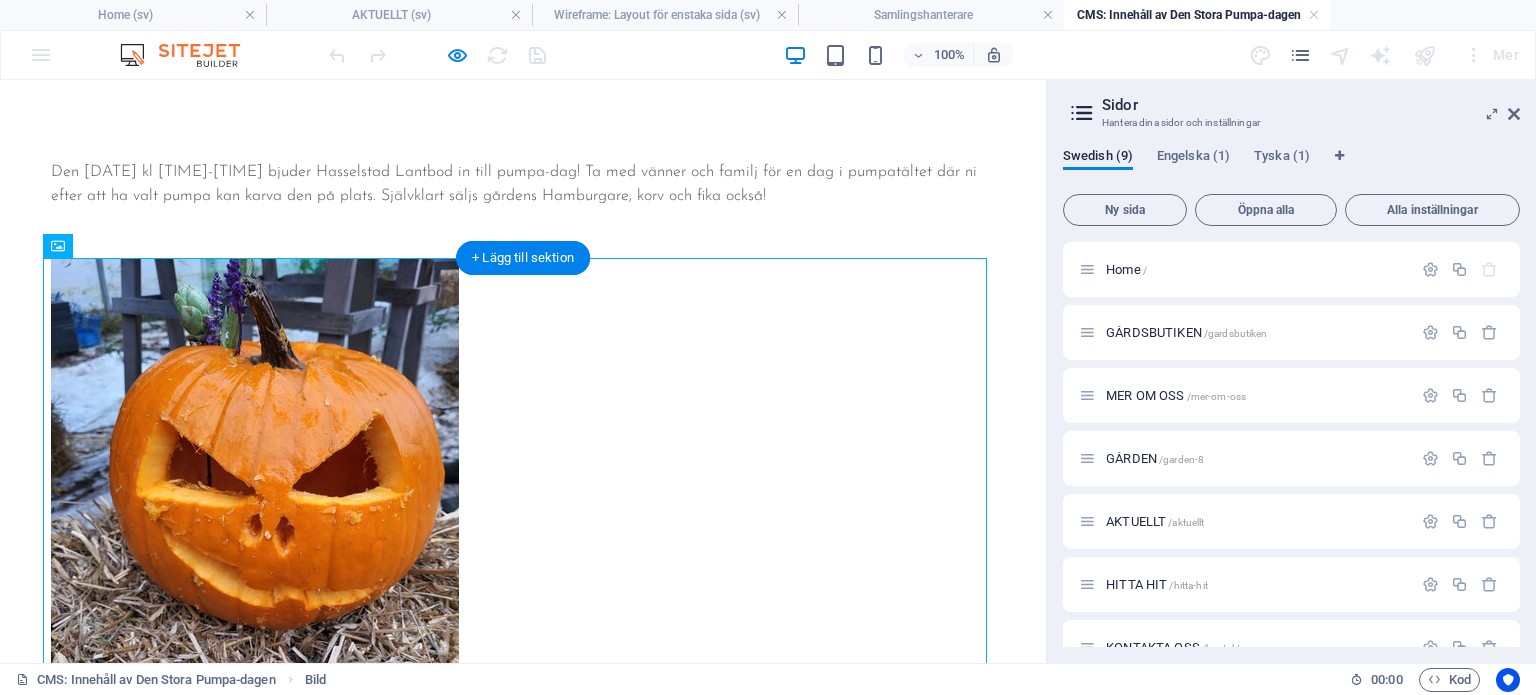 drag, startPoint x: 64, startPoint y: 326, endPoint x: 283, endPoint y: 347, distance: 220.00455 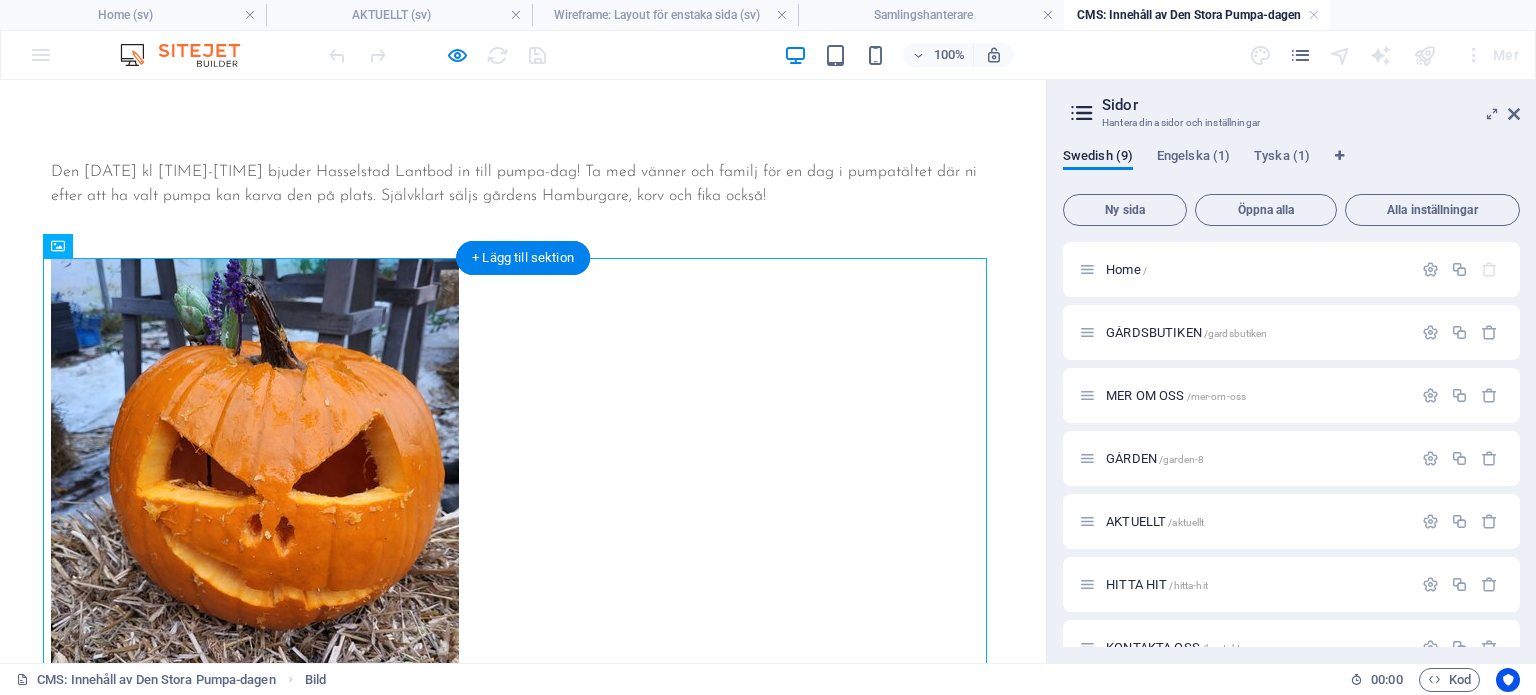 click at bounding box center [523, 530] 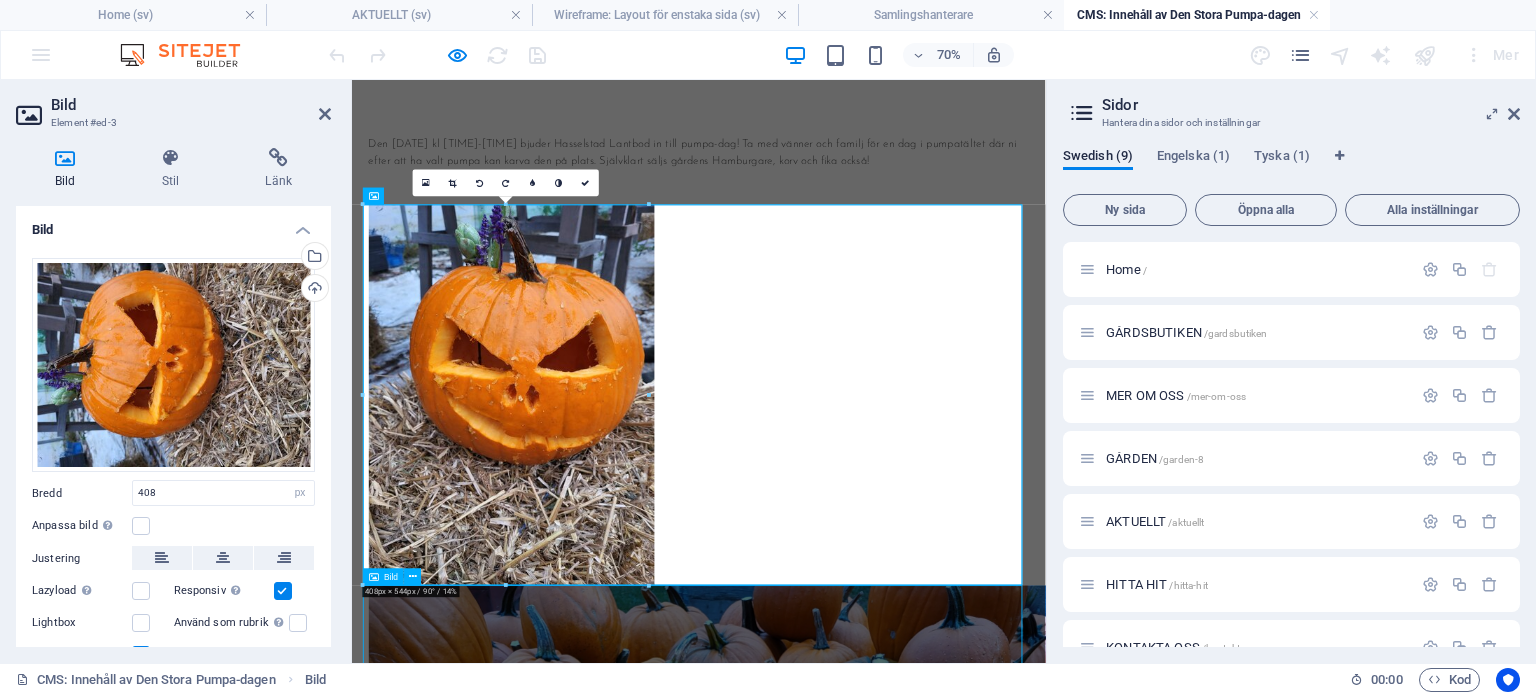 drag, startPoint x: 1003, startPoint y: 661, endPoint x: 923, endPoint y: 813, distance: 171.76729 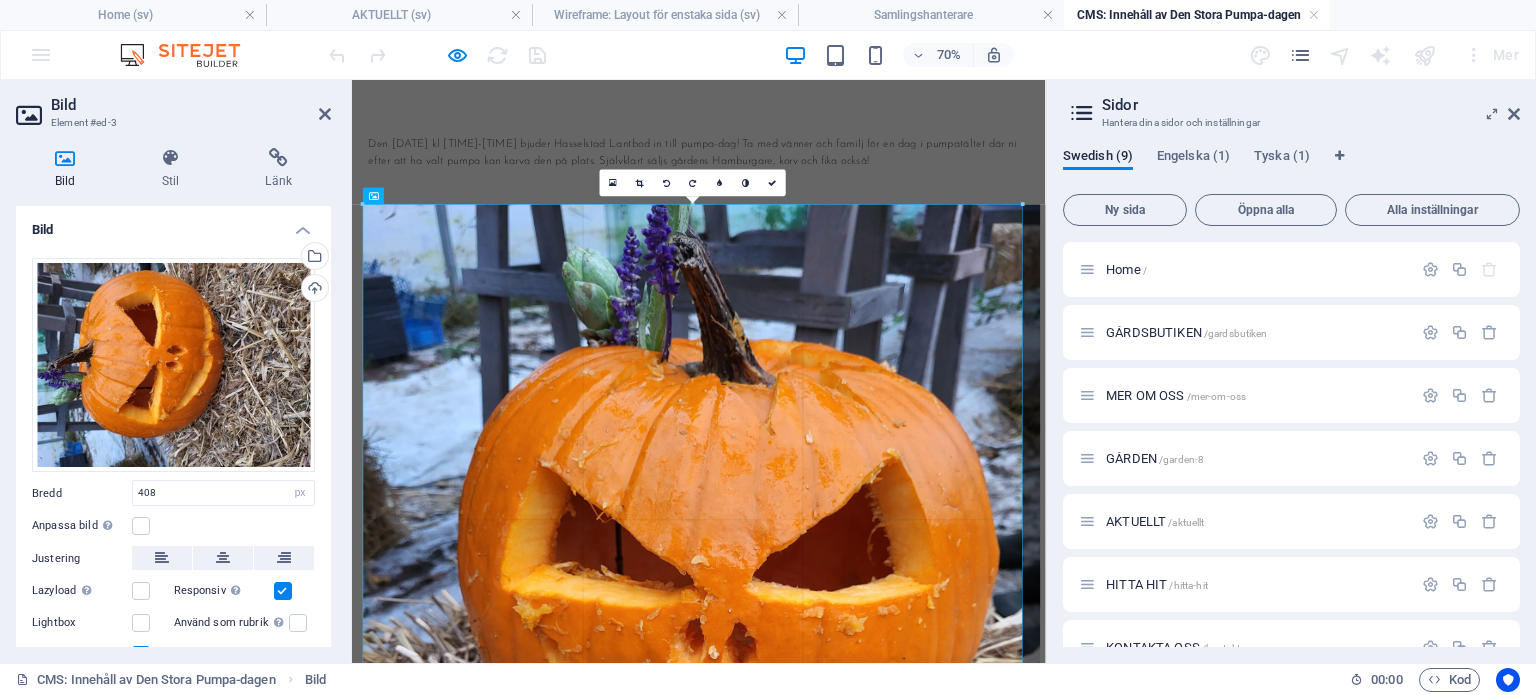 drag, startPoint x: 648, startPoint y: 582, endPoint x: 1202, endPoint y: 697, distance: 565.81006 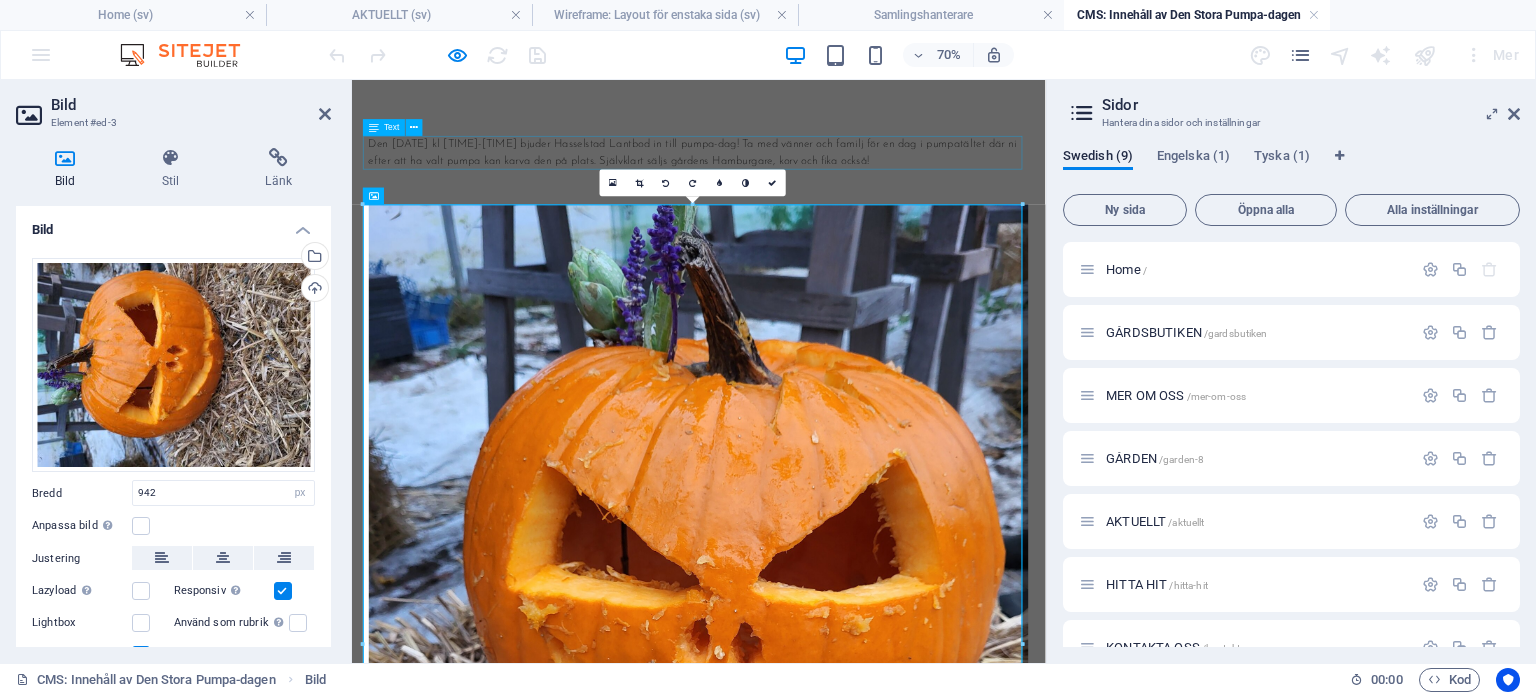click on "Den 25 Oktober 2025 kl 10-15 bjuder Hasselstad Lantbod in till pumpa-dag! Ta med vänner och familj för en dag i pumpatältet där ni efter att ha valt pumpa kan karva den på plats. Självklart säljs gårdens Hamburgare, korv och fika också!" at bounding box center (848, 184) 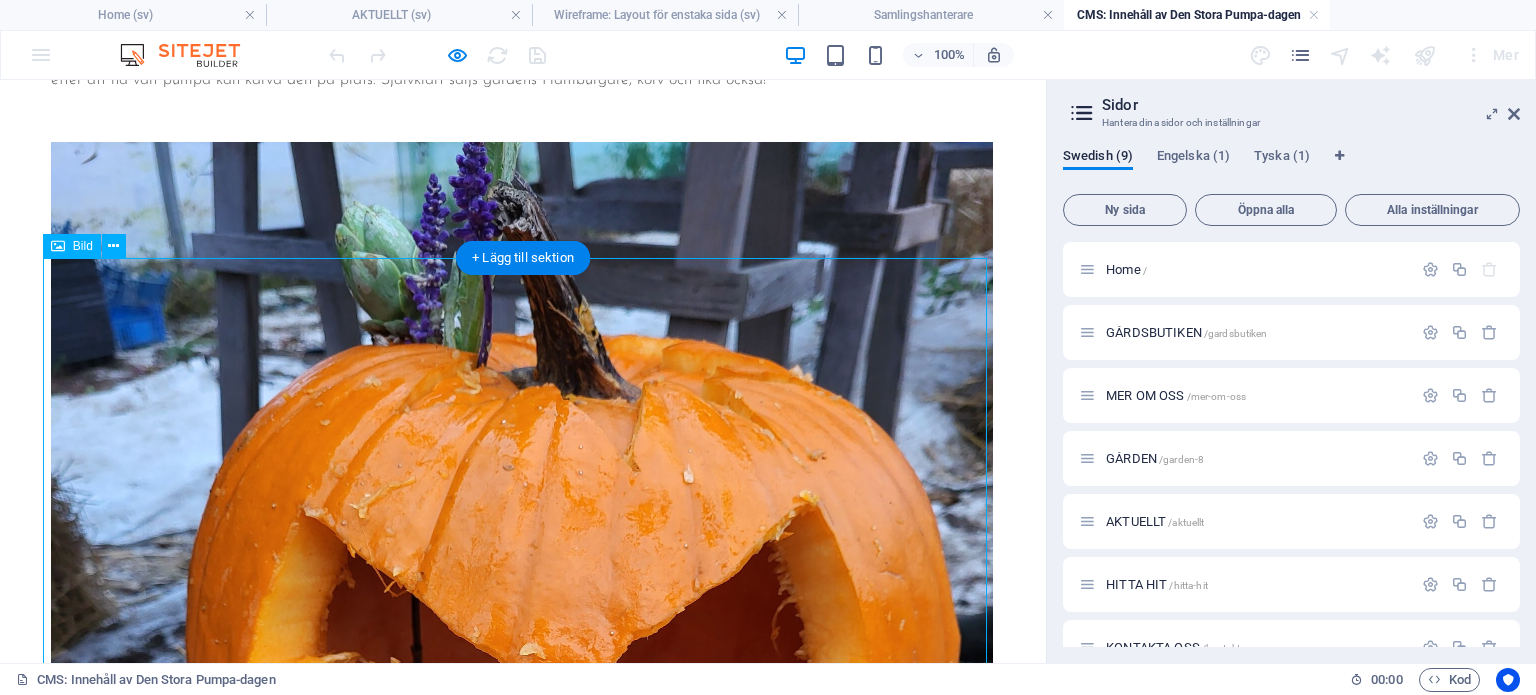 scroll, scrollTop: 0, scrollLeft: 0, axis: both 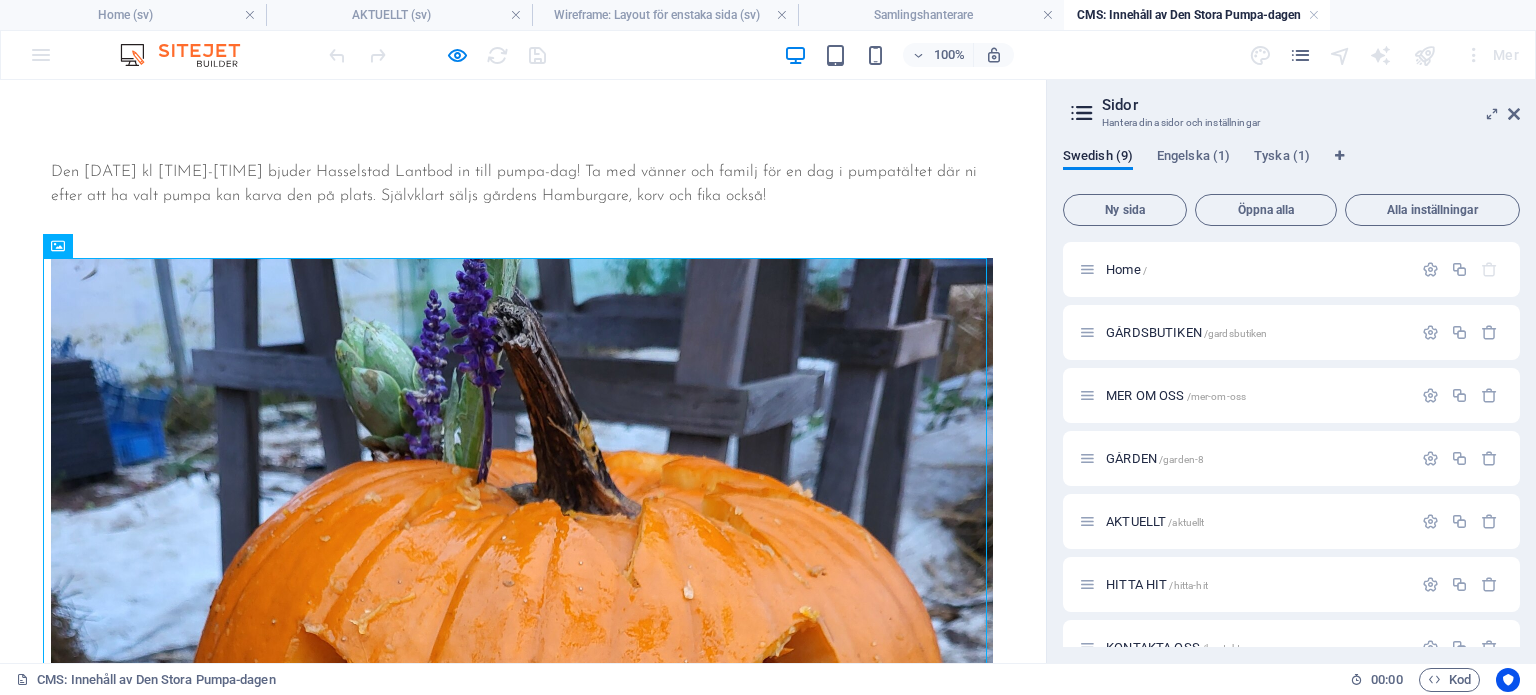 click at bounding box center [437, 55] 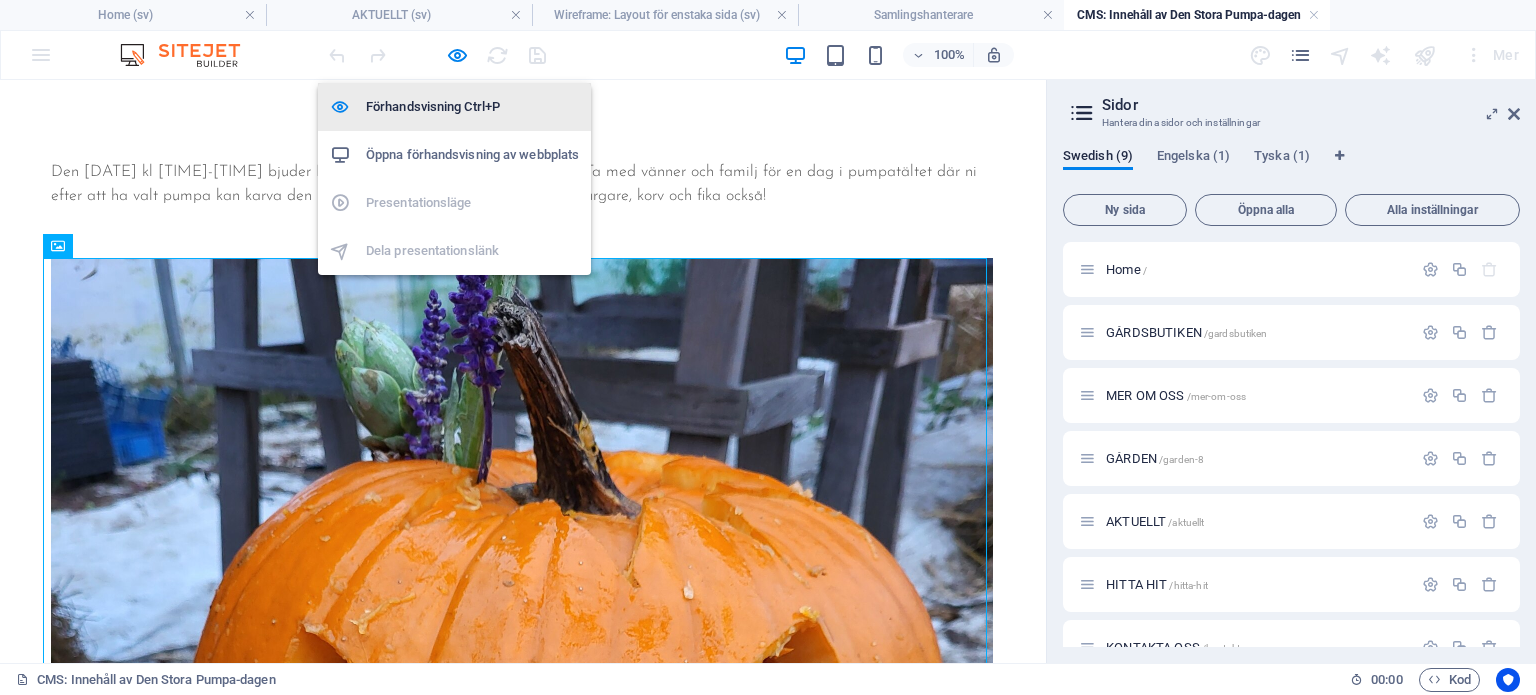 click on "Förhandsvisning Ctrl+P" at bounding box center (472, 107) 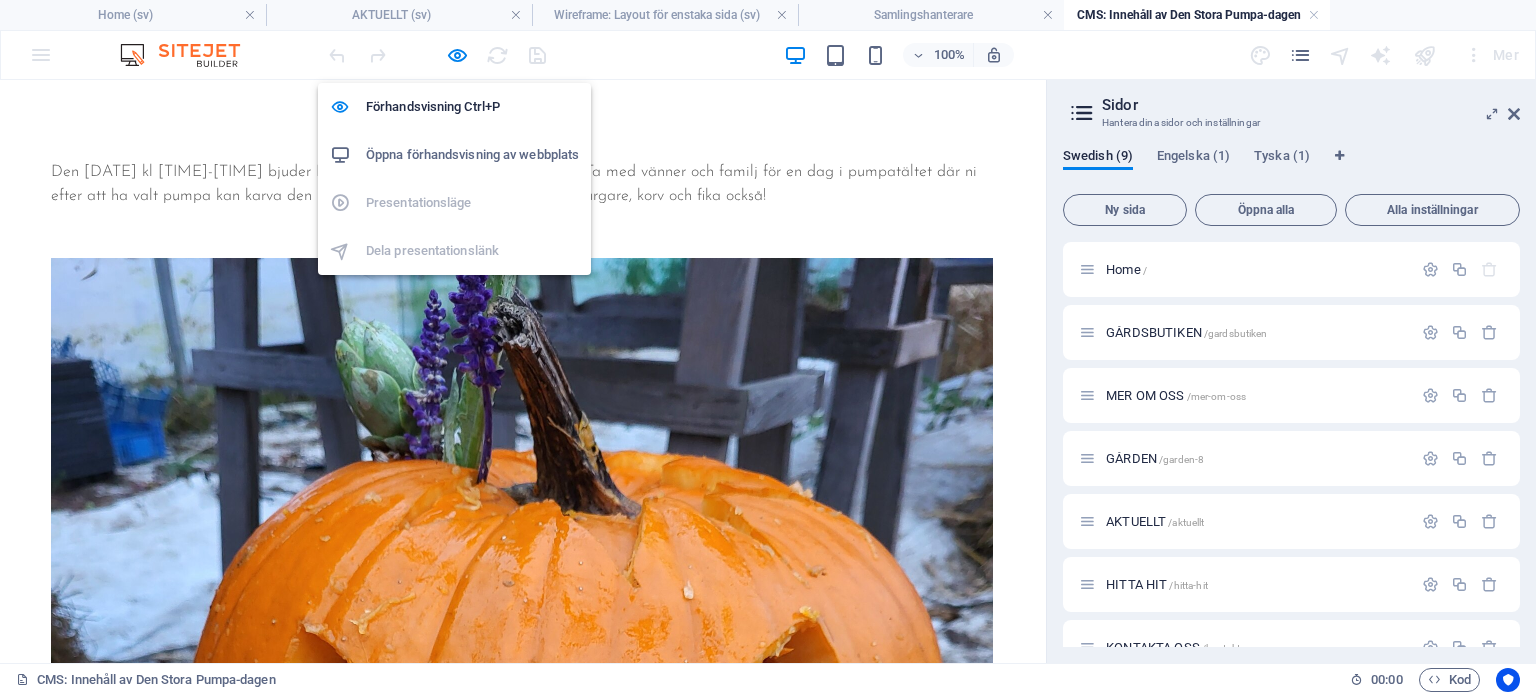 click on "Öppna förhandsvisning av webbplats" at bounding box center (454, 155) 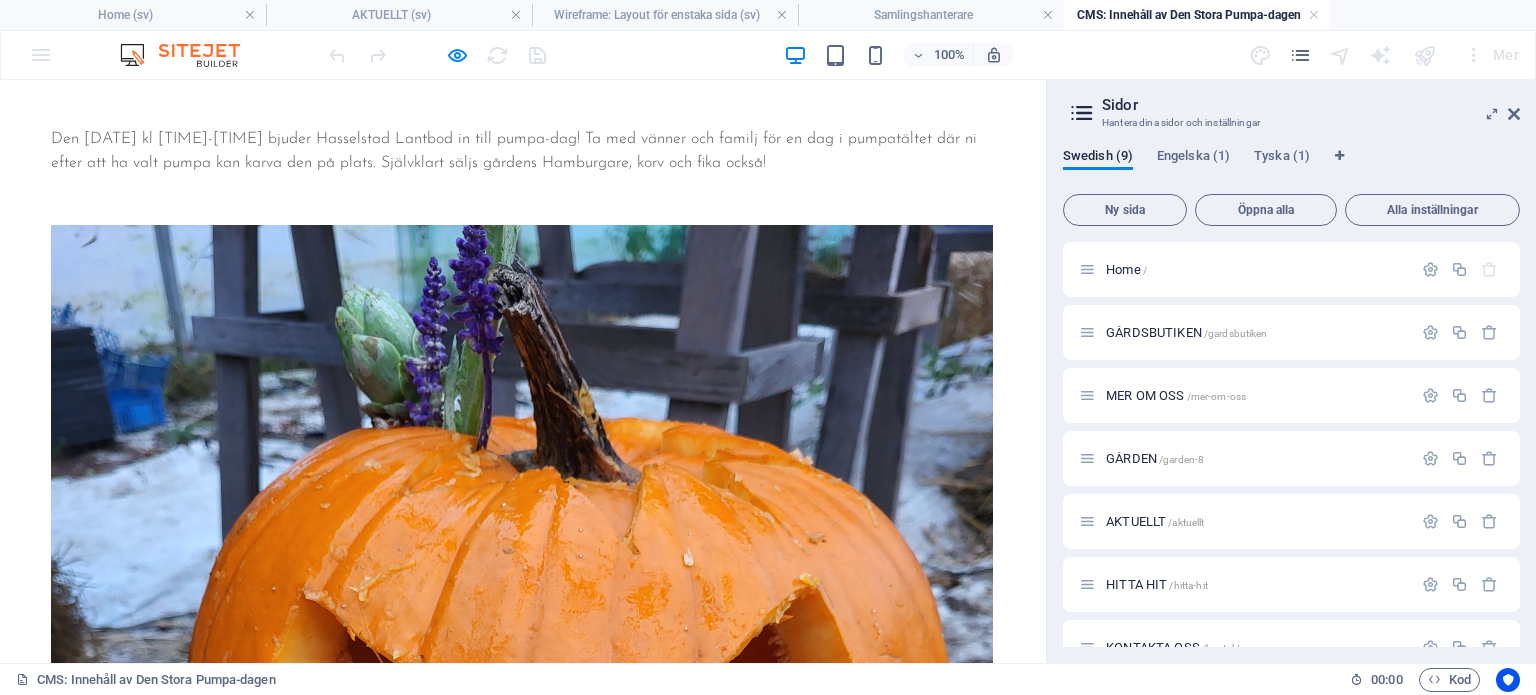 scroll, scrollTop: 0, scrollLeft: 0, axis: both 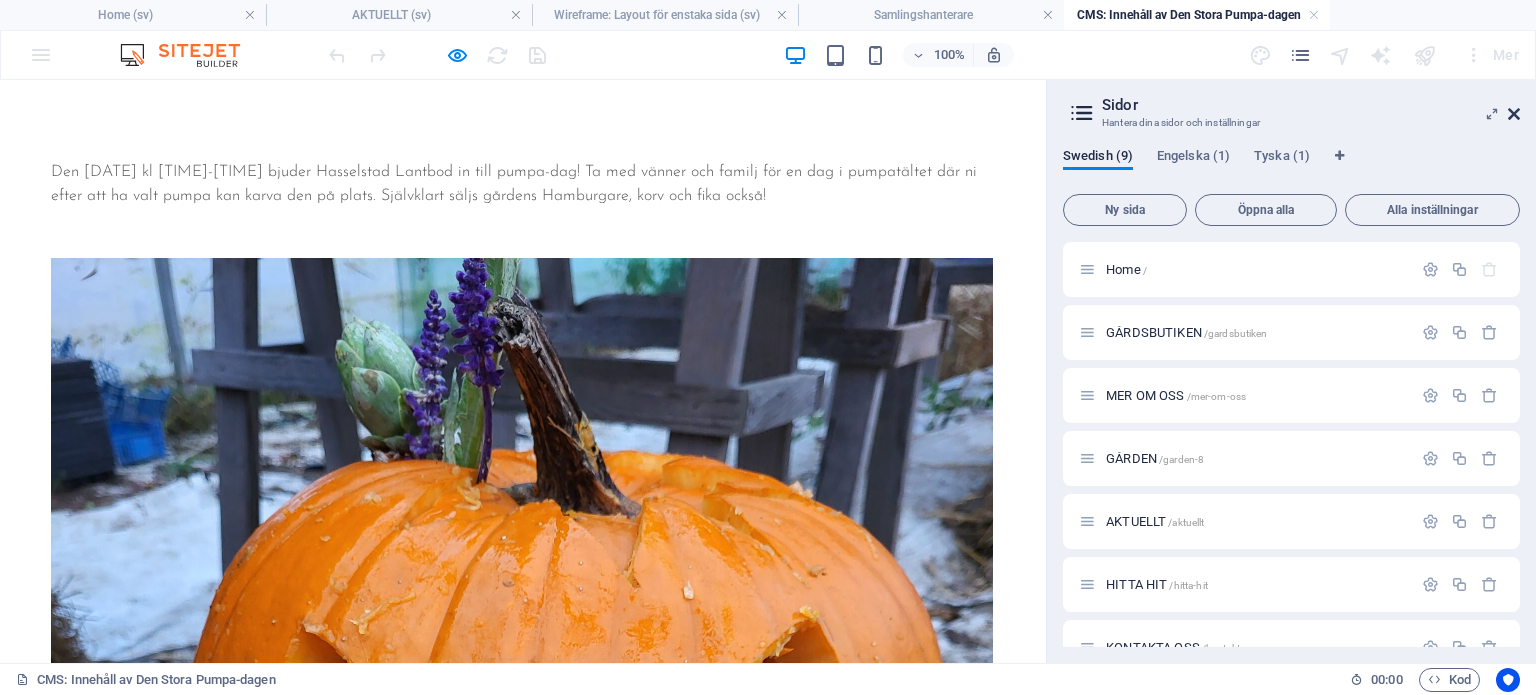 click at bounding box center (1514, 114) 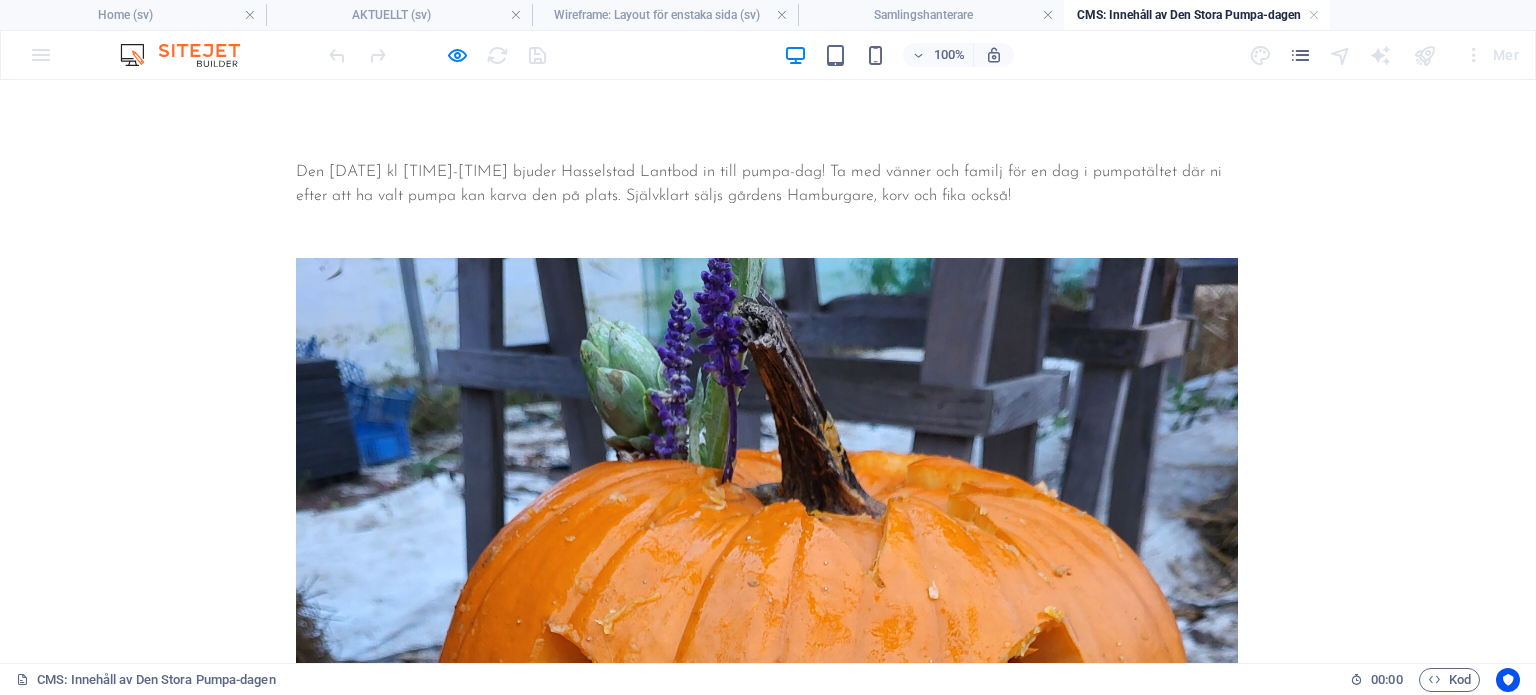 click on "Den 25 Oktober 2025 kl 10-15 bjuder Hasselstad Lantbod in till pumpa-dag! Ta med vänner och familj för en dag i pumpatältet där ni efter att ha valt pumpa kan karva den på plats. Självklart säljs gårdens Hamburgare, korv och fika också!" at bounding box center [768, 184] 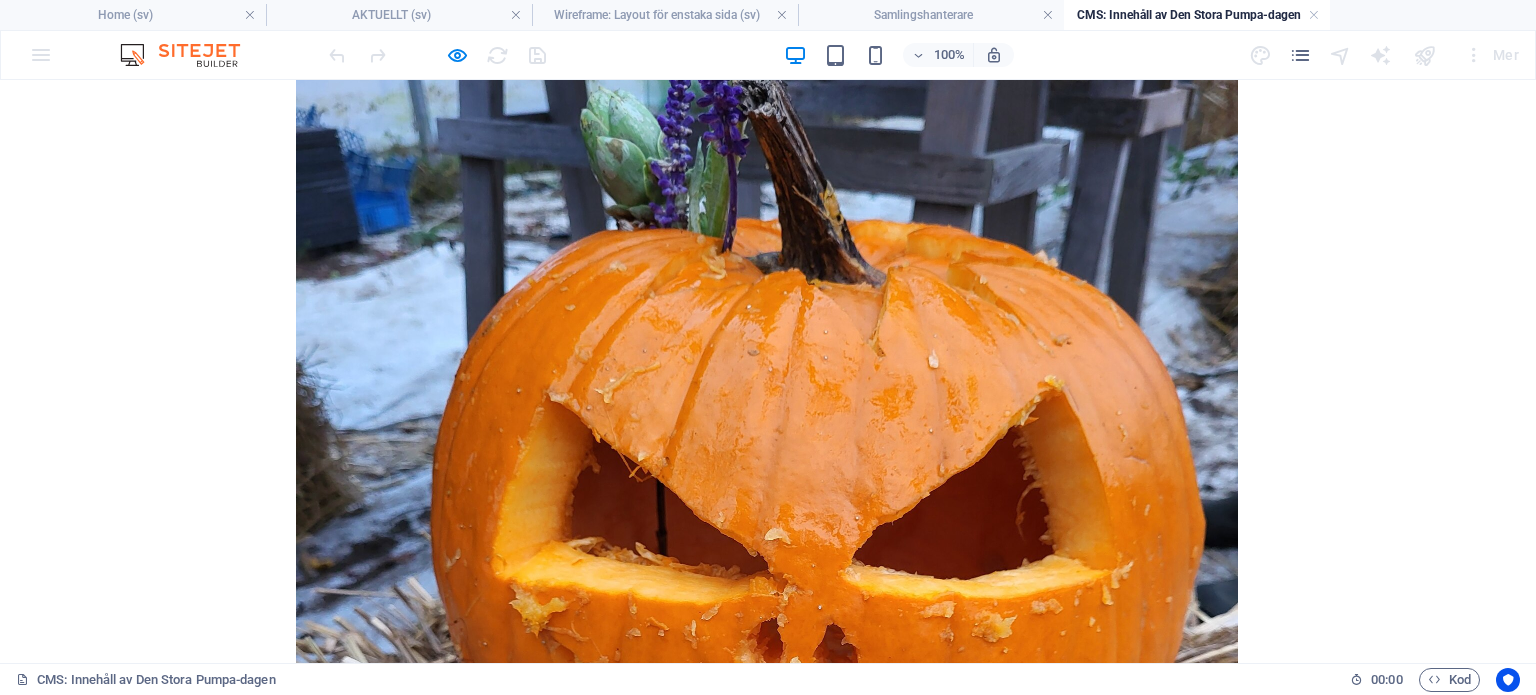 scroll, scrollTop: 232, scrollLeft: 0, axis: vertical 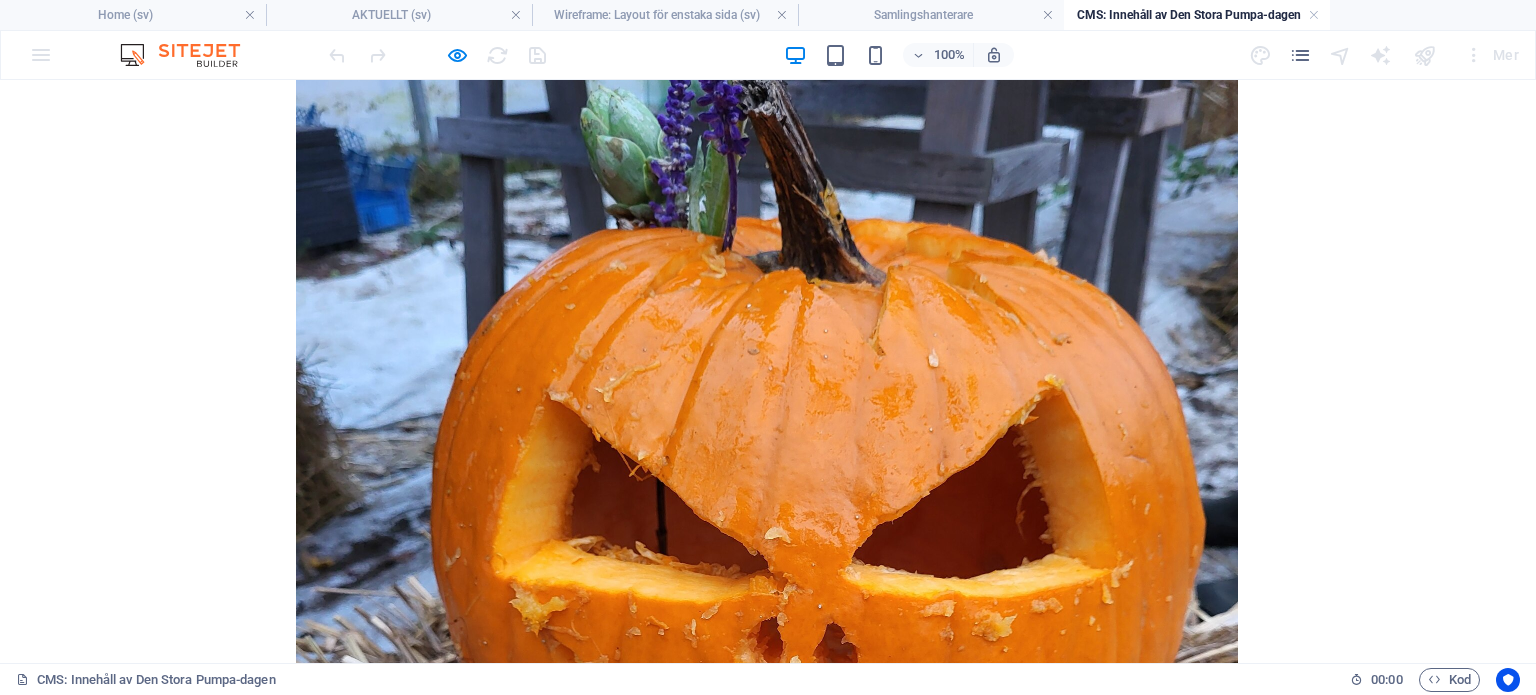 click on "CMS: Innehåll av Den Stora Pumpa-dagen" at bounding box center (1197, 15) 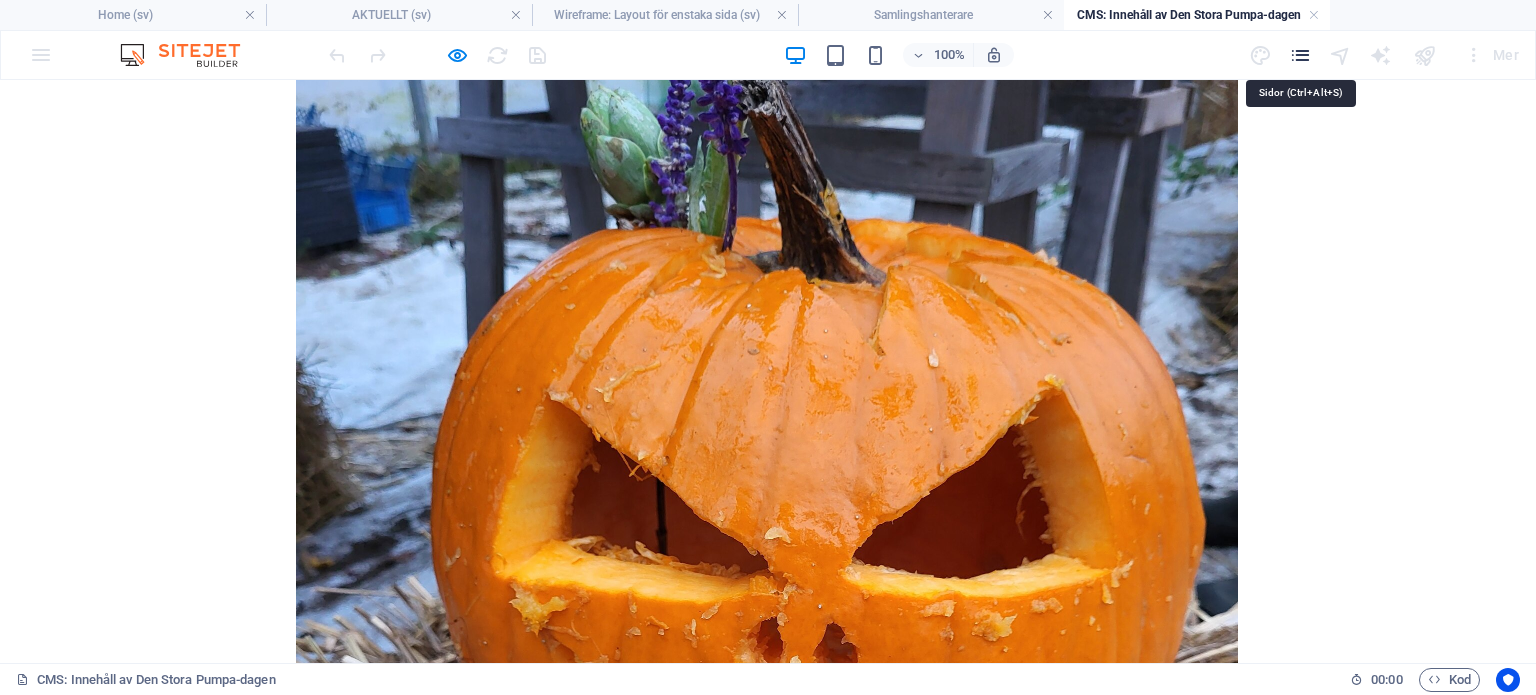 click at bounding box center [1300, 55] 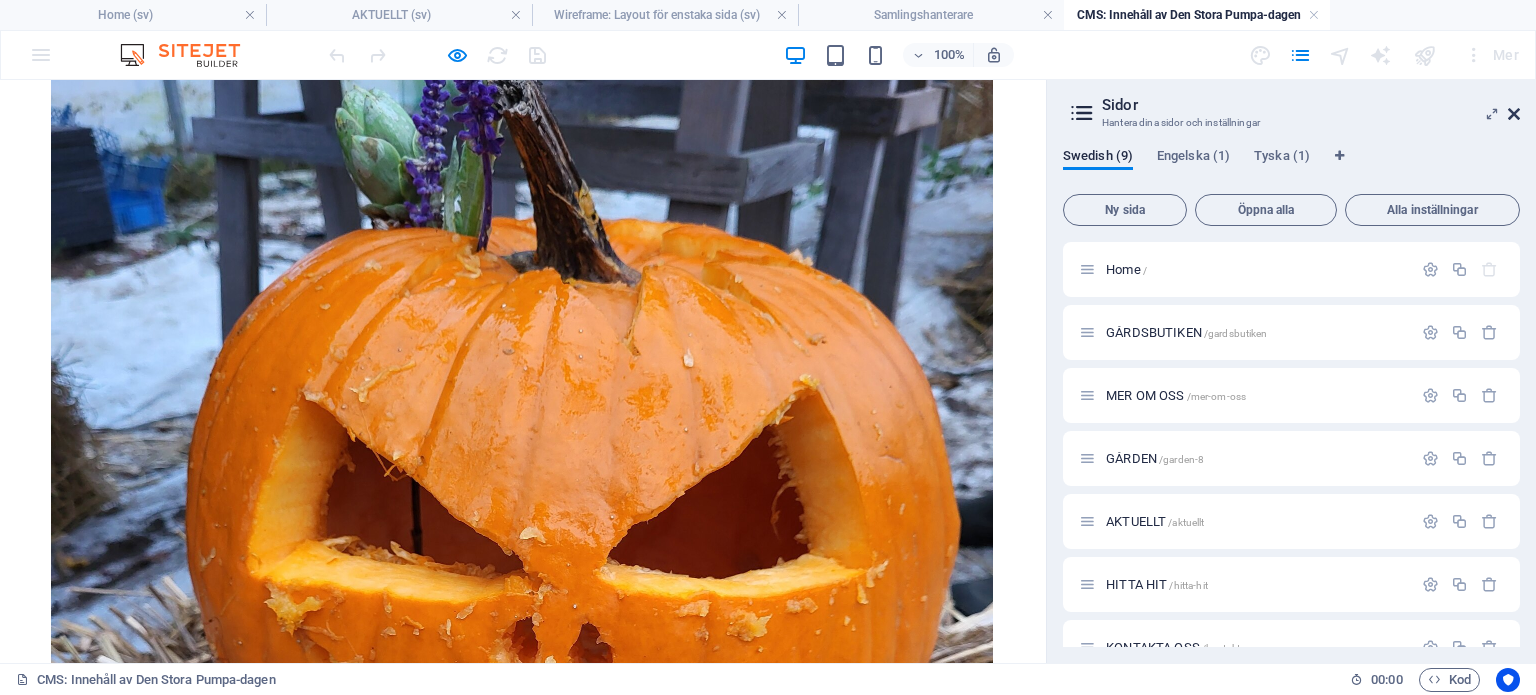 click at bounding box center [1514, 114] 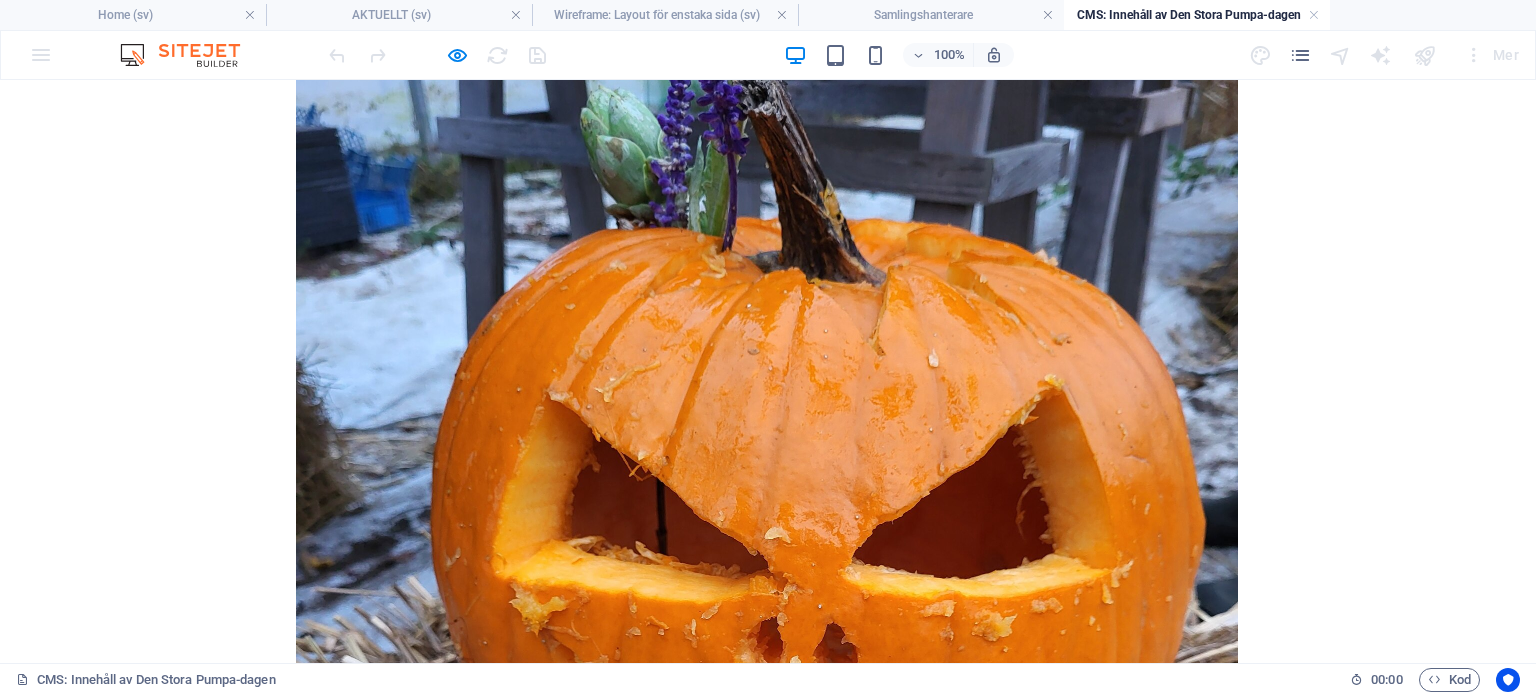 scroll, scrollTop: 0, scrollLeft: 0, axis: both 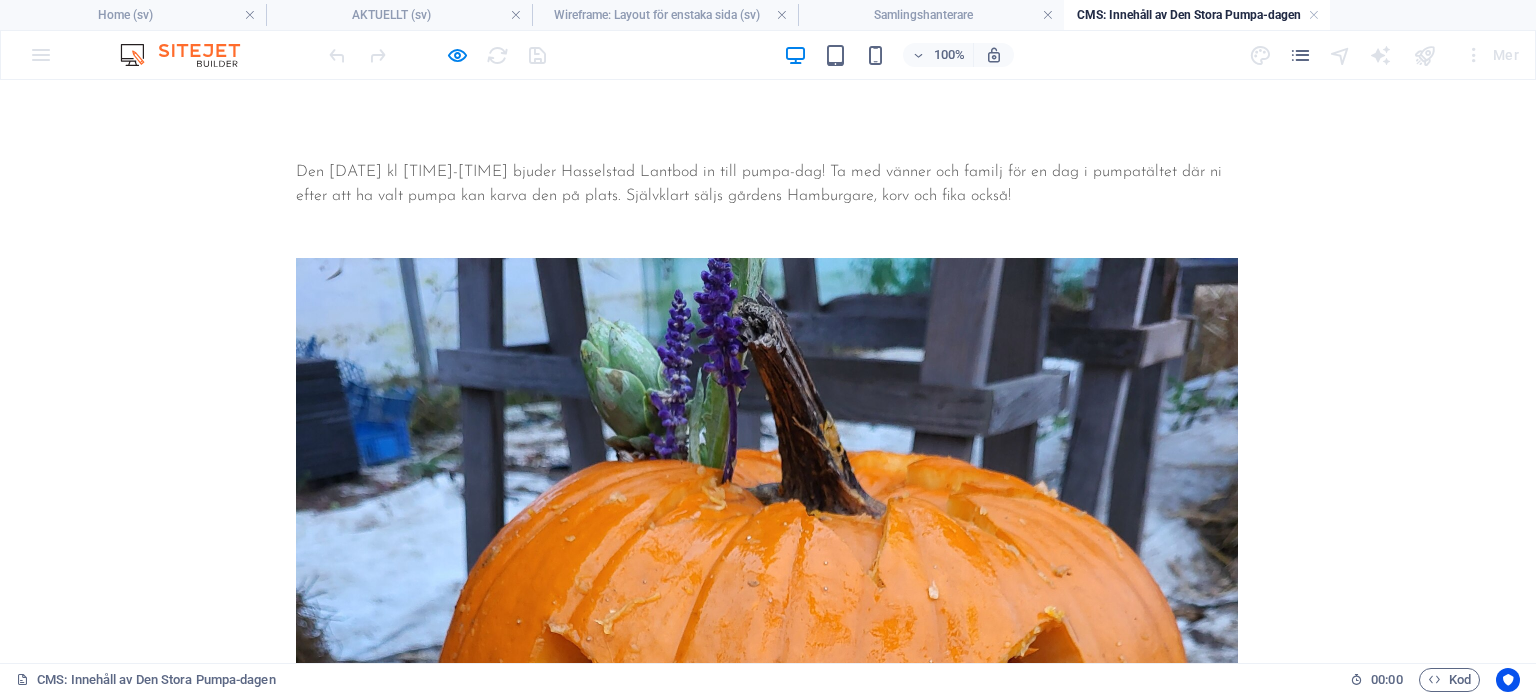 click on "Den 25 Oktober 2025 kl 10-15 bjuder Hasselstad Lantbod in till pumpa-dag! Ta med vänner och familj för en dag i pumpatältet där ni efter att ha valt pumpa kan karva den på plats. Självklart säljs gårdens Hamburgare, korv och fika också!" at bounding box center [768, 184] 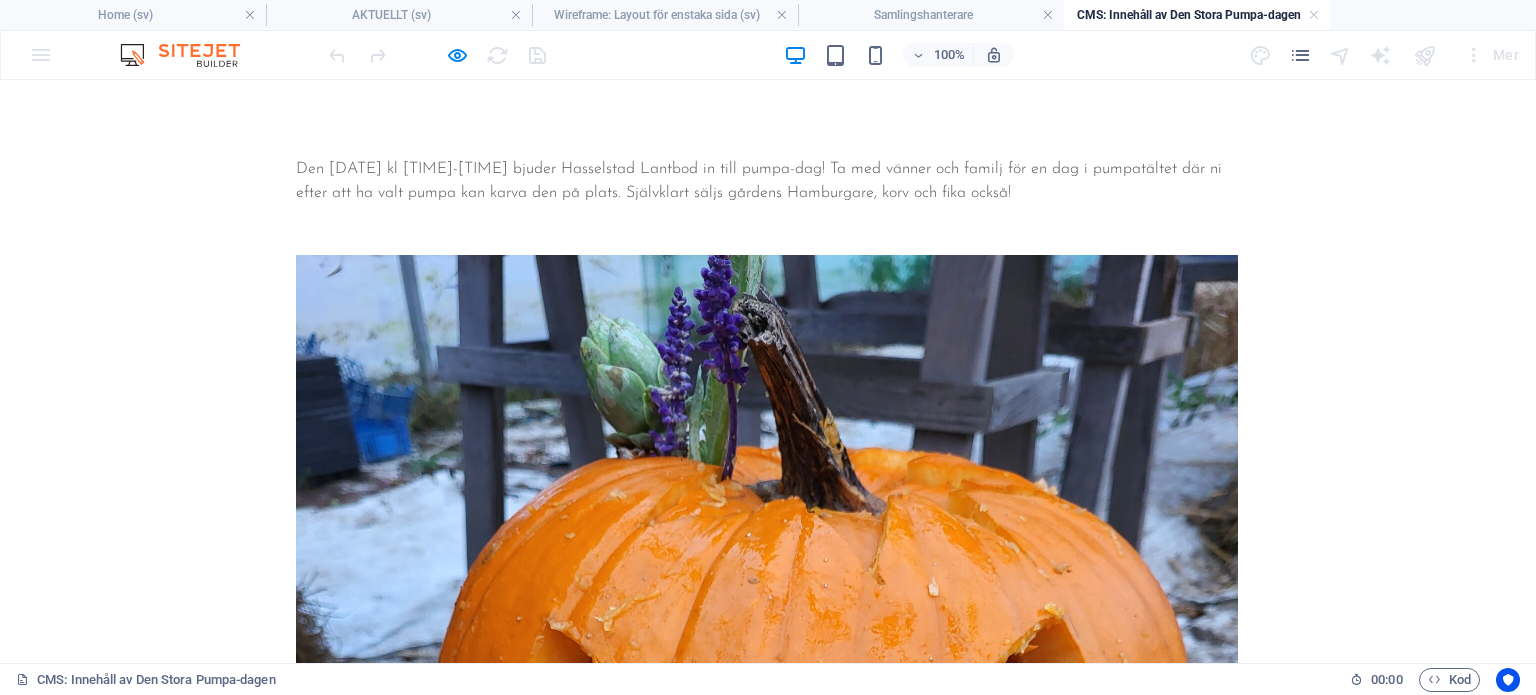scroll, scrollTop: 0, scrollLeft: 0, axis: both 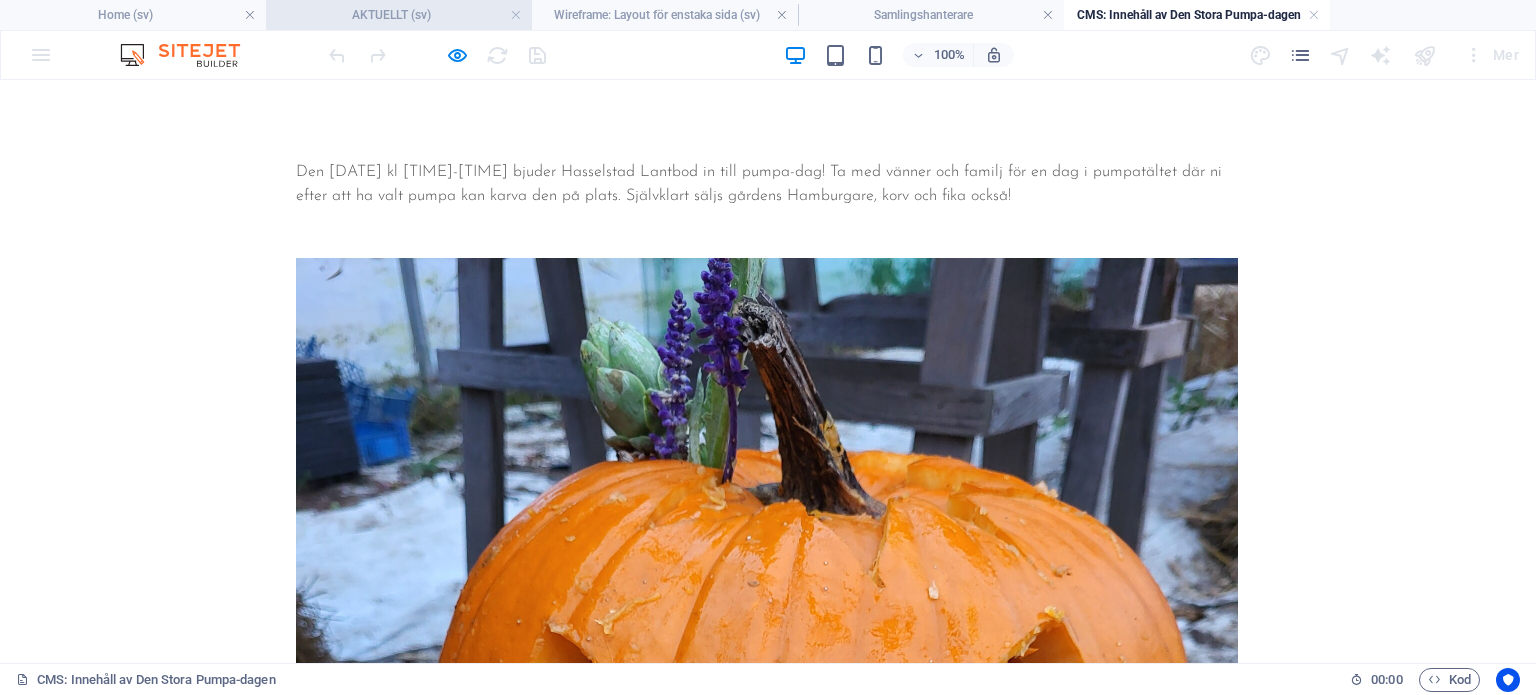 click on "AKTUELLT (sv)" at bounding box center (399, 15) 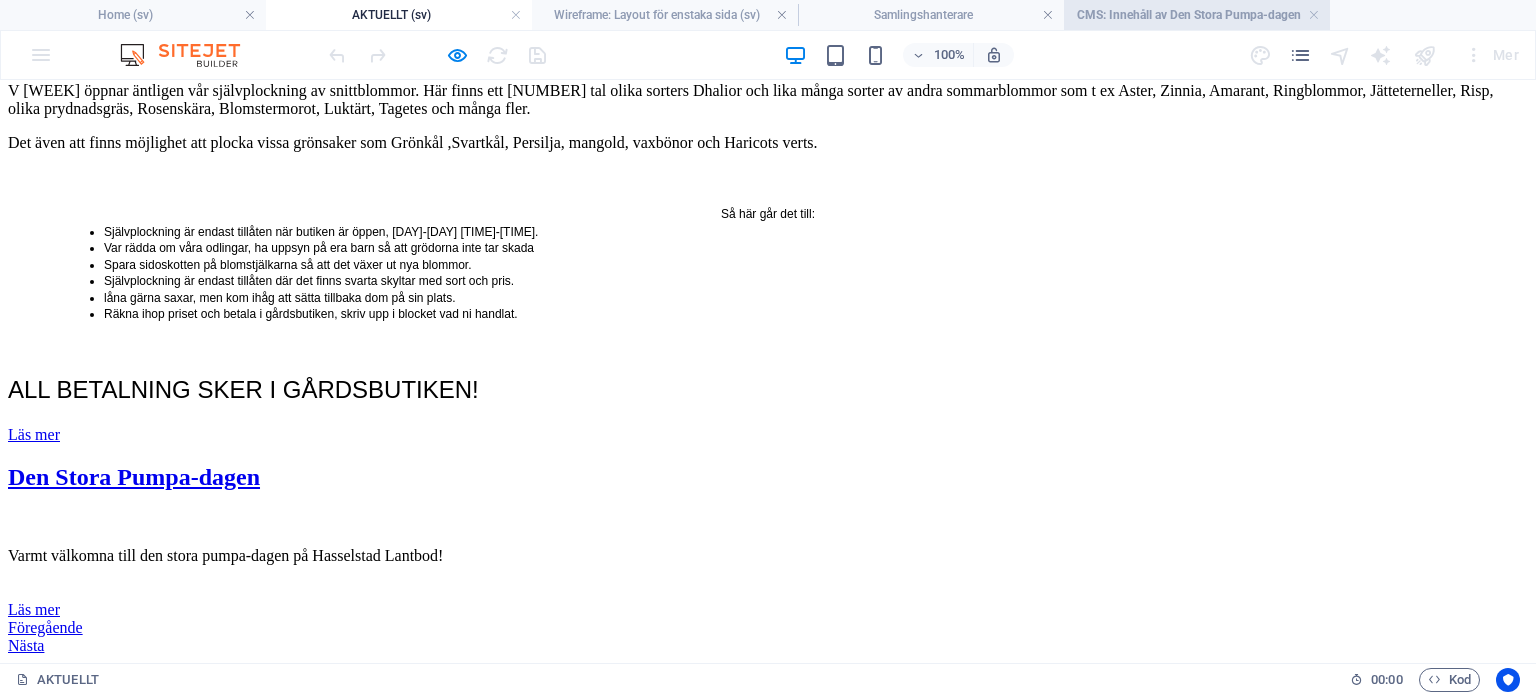 click on "CMS: Innehåll av Den Stora Pumpa-dagen" at bounding box center [1197, 15] 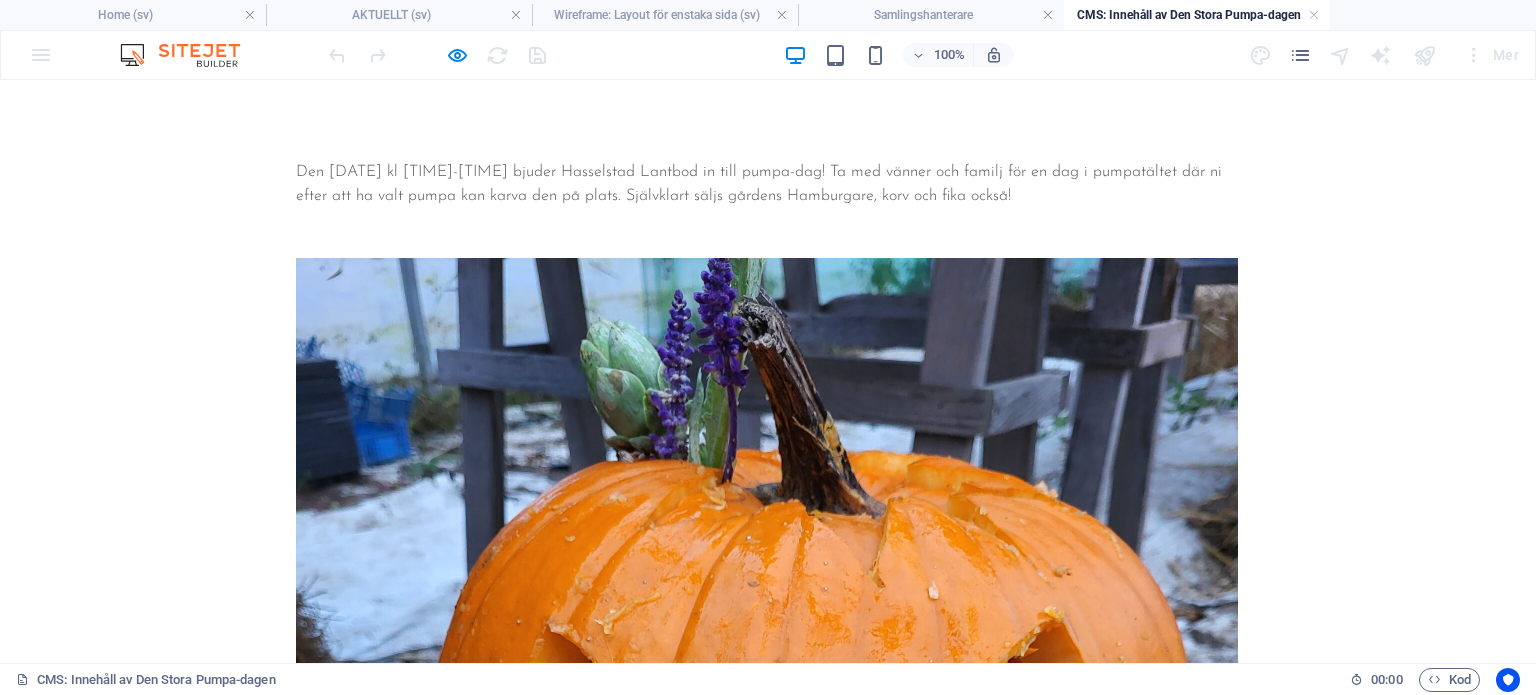 scroll, scrollTop: 0, scrollLeft: 0, axis: both 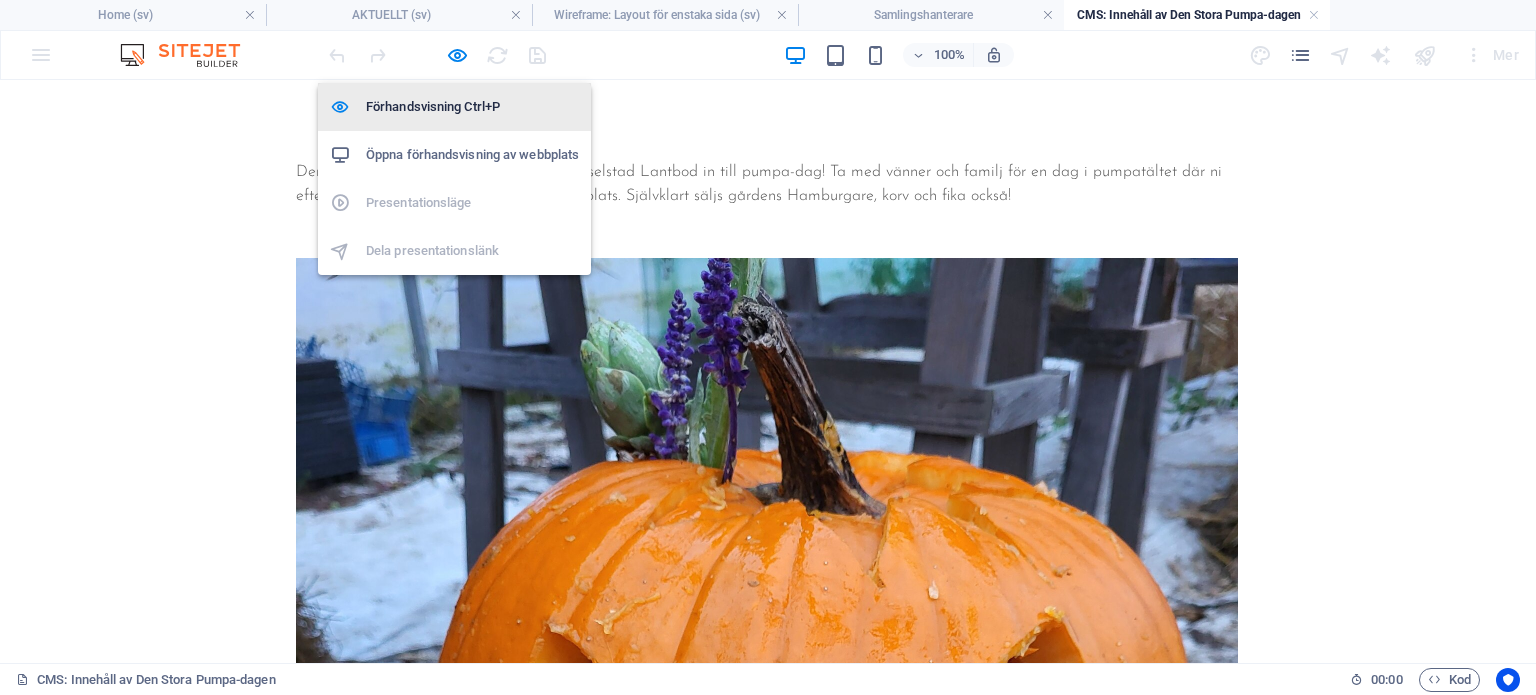 click on "Förhandsvisning Ctrl+P" at bounding box center (472, 107) 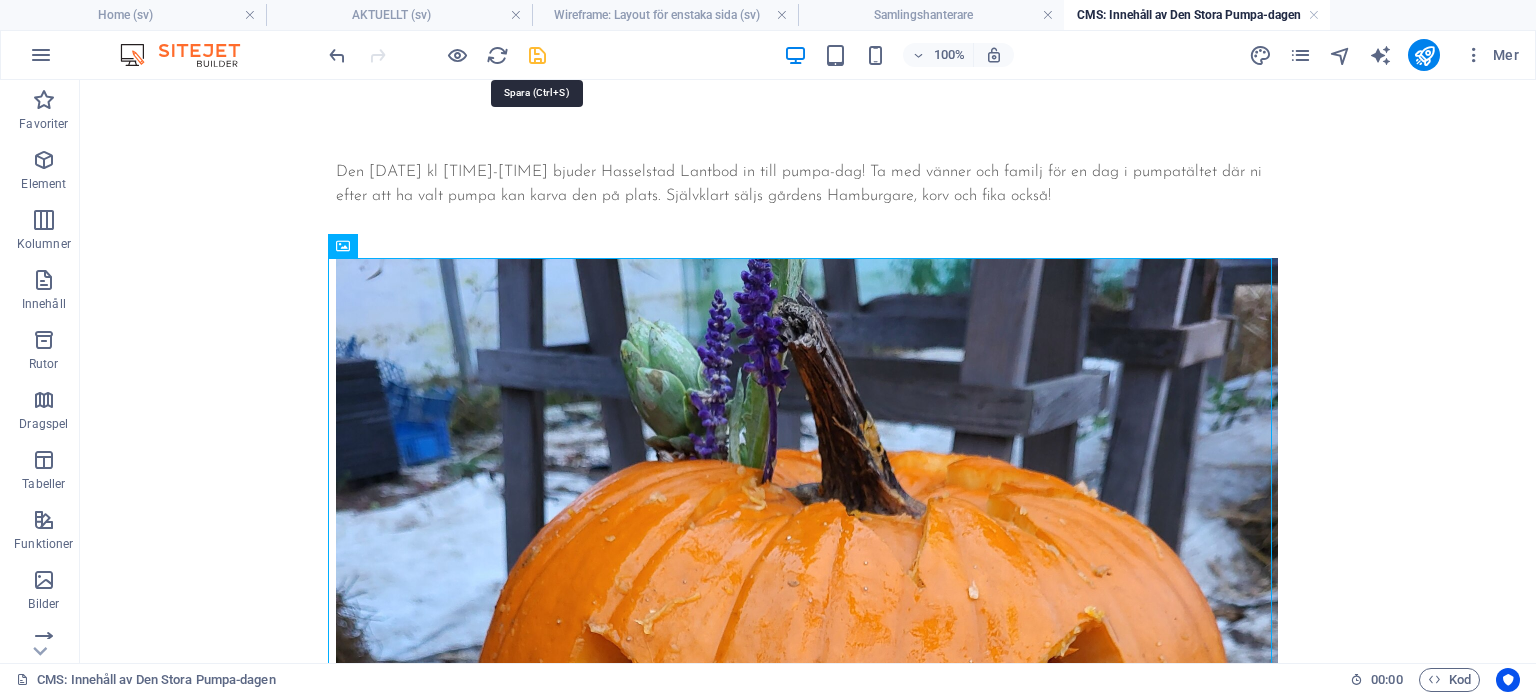 click at bounding box center [537, 55] 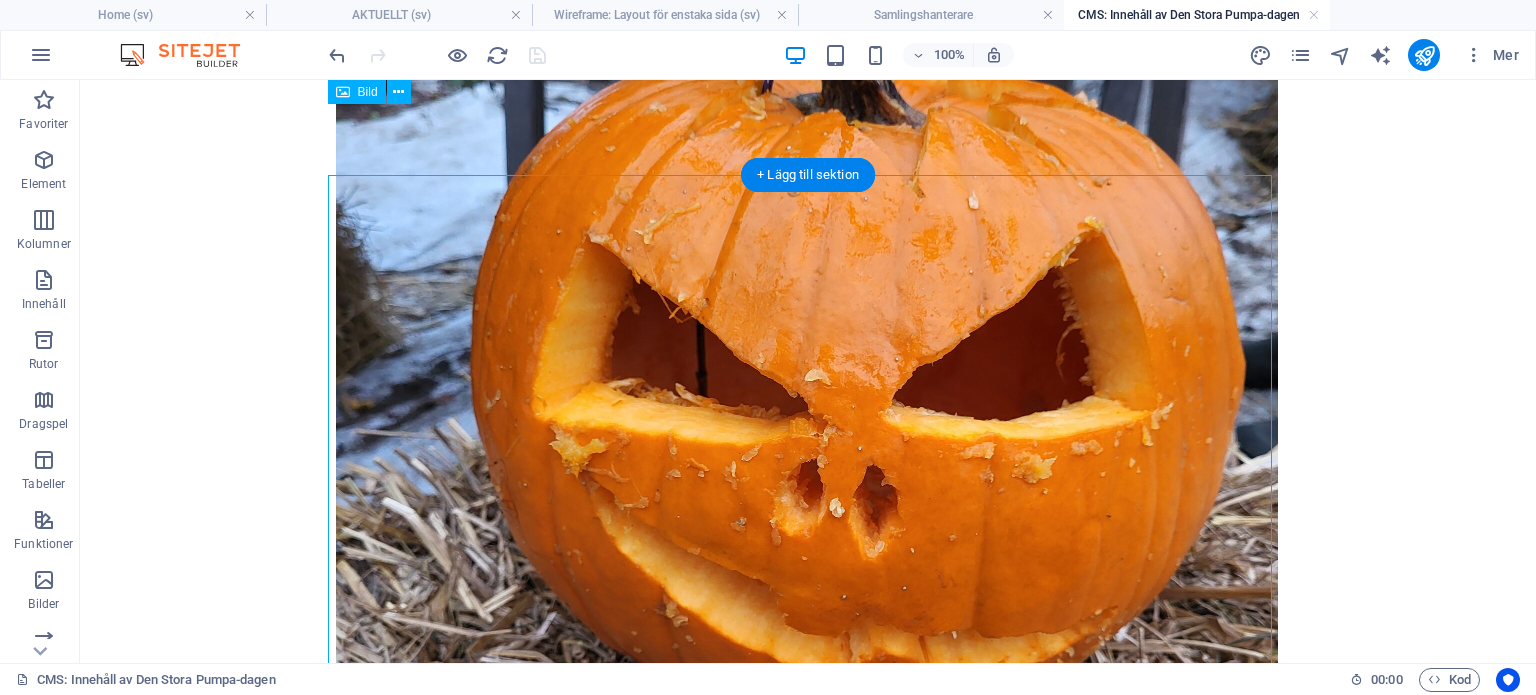 scroll, scrollTop: 0, scrollLeft: 0, axis: both 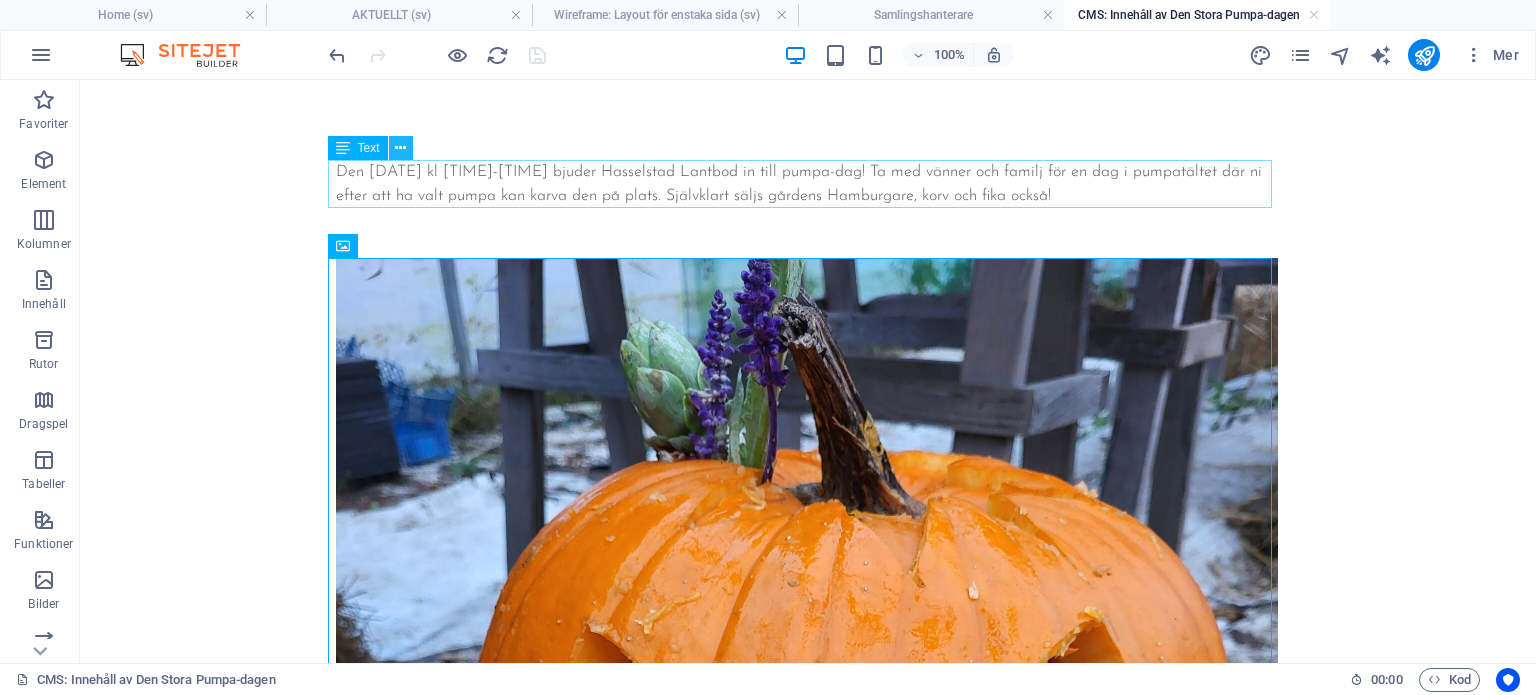 click at bounding box center [400, 148] 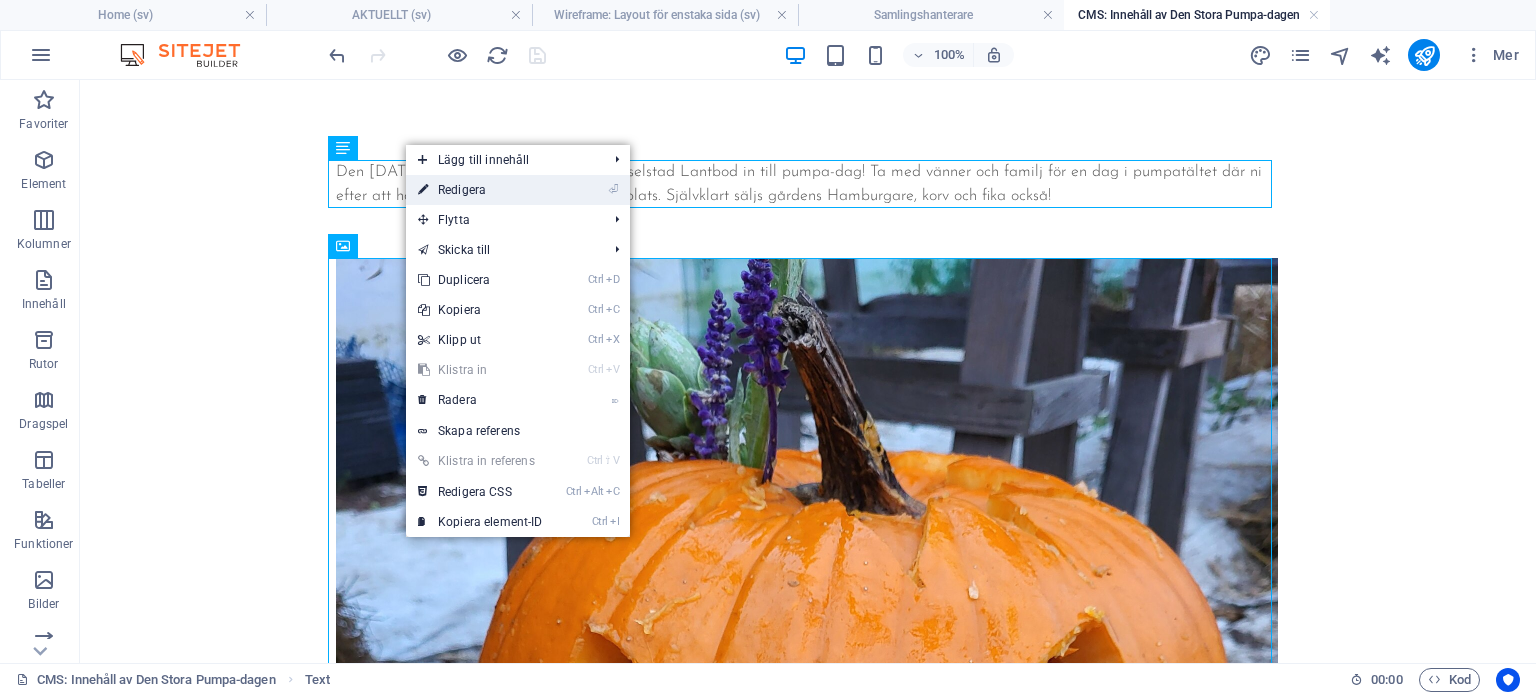 click on "⏎  Redigera" at bounding box center [480, 190] 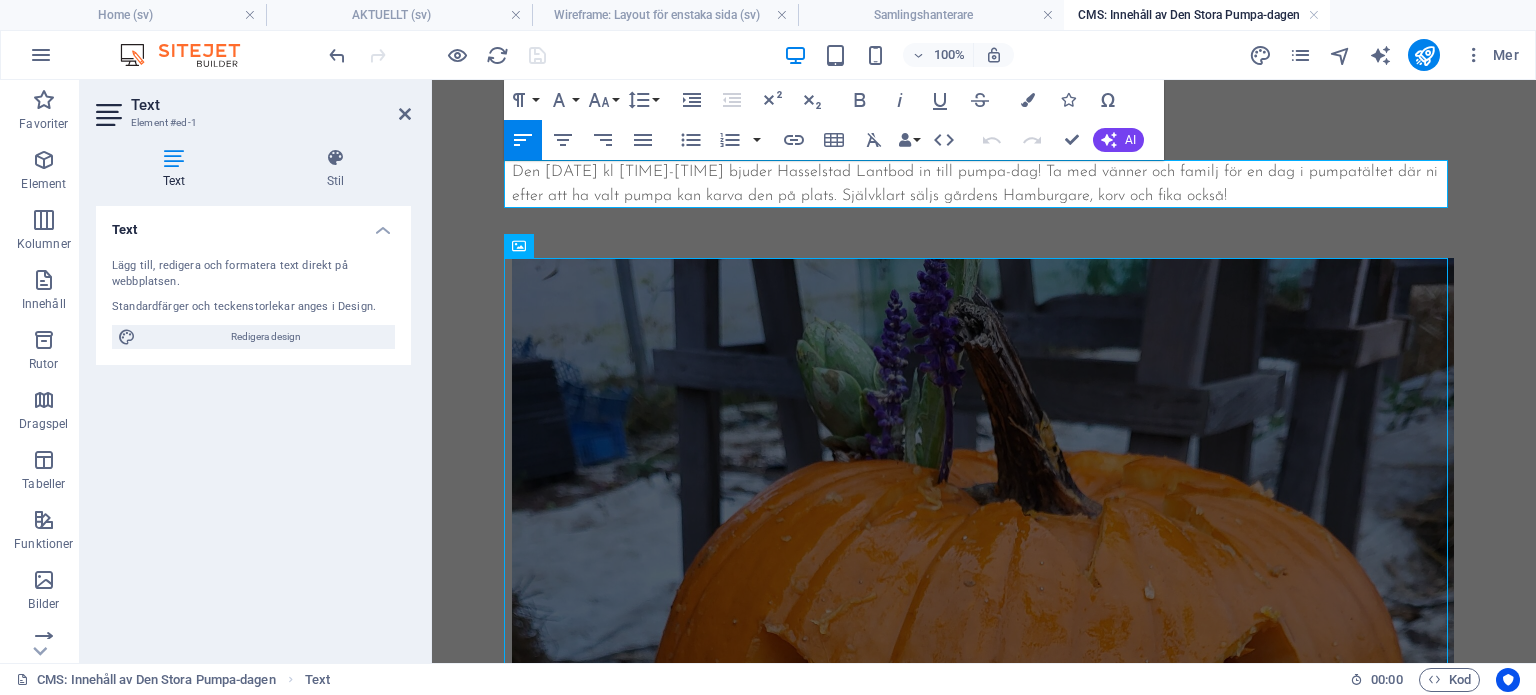 click on "Den 25 Oktober 2025 kl 10-15 bjuder Hasselstad Lantbod in till pumpa-dag! Ta med vänner och familj för en dag i pumpatältet där ni efter att ha valt pumpa kan karva den på plats. Självklart säljs gårdens Hamburgare, korv och fika också!" at bounding box center [984, 184] 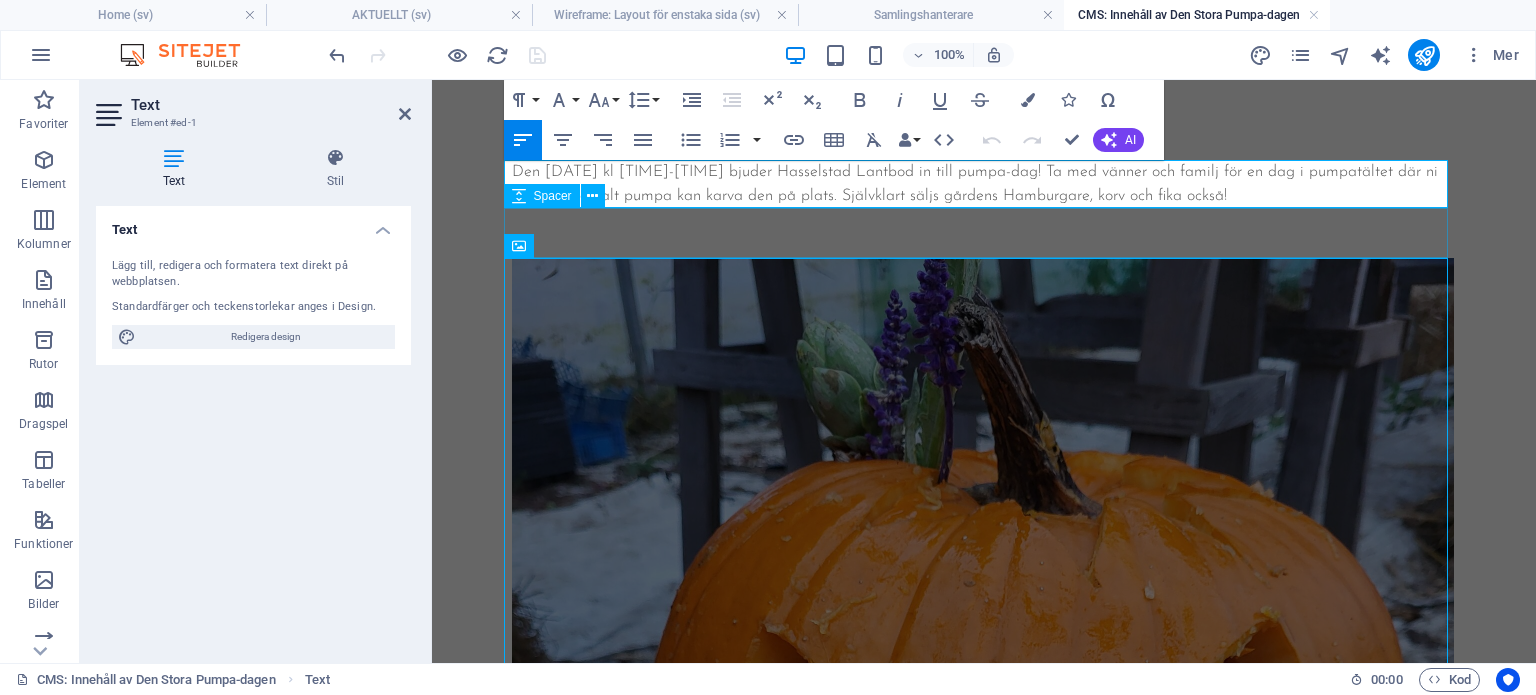 type 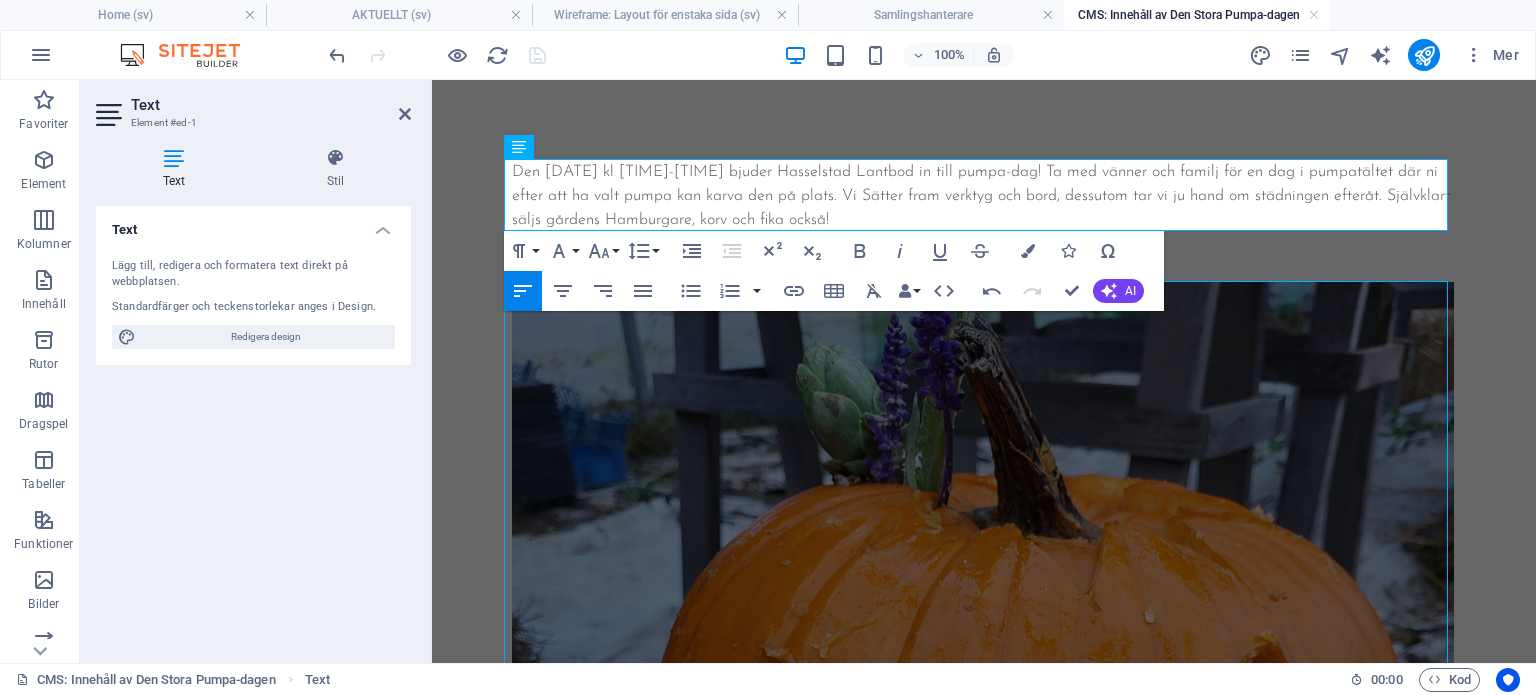 scroll, scrollTop: 0, scrollLeft: 0, axis: both 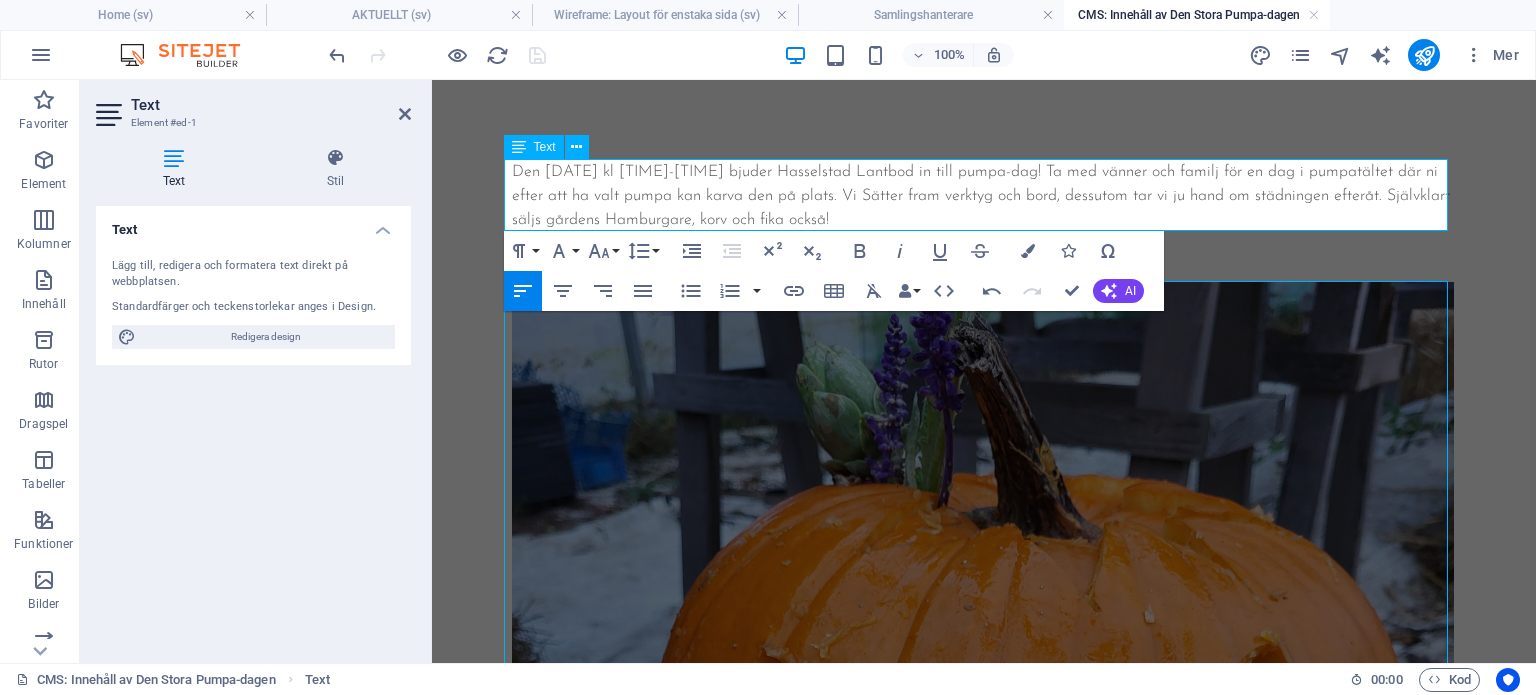 click on "Den 25 Oktober 2025 kl 10-15 bjuder Hasselstad Lantbod in till pumpa-dag! Ta med vänner och familj för en dag i pumpatältet där ni efter att ha valt pumpa kan karva den på plats. Vi Sätter fram verktyg och bord, dessutom tar vi ju hand om städningen efteråt. Självklart säljs gårdens Hamburgare, korv och fika också!" at bounding box center (984, 196) 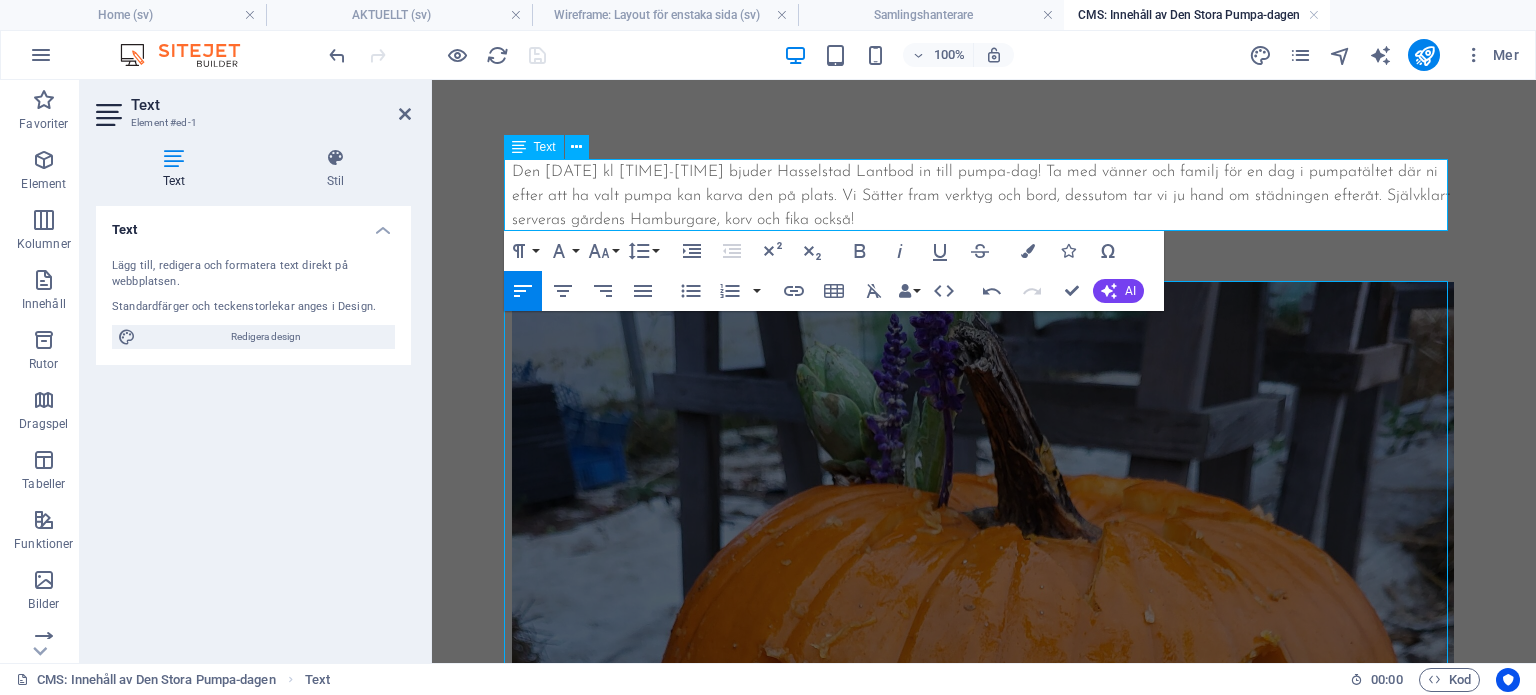 click on "Den 25 Oktober 2025 kl 10-15 bjuder Hasselstad Lantbod in till pumpa-dag! Ta med vänner och familj för en dag i pumpatältet där ni efter att ha valt pumpa kan karva den på plats. Vi Sätter fram verktyg och bord, dessutom tar vi ju hand om städningen efteråt. Självklart serveras gårdens Hamburgare, korv och fika också!" at bounding box center (984, 196) 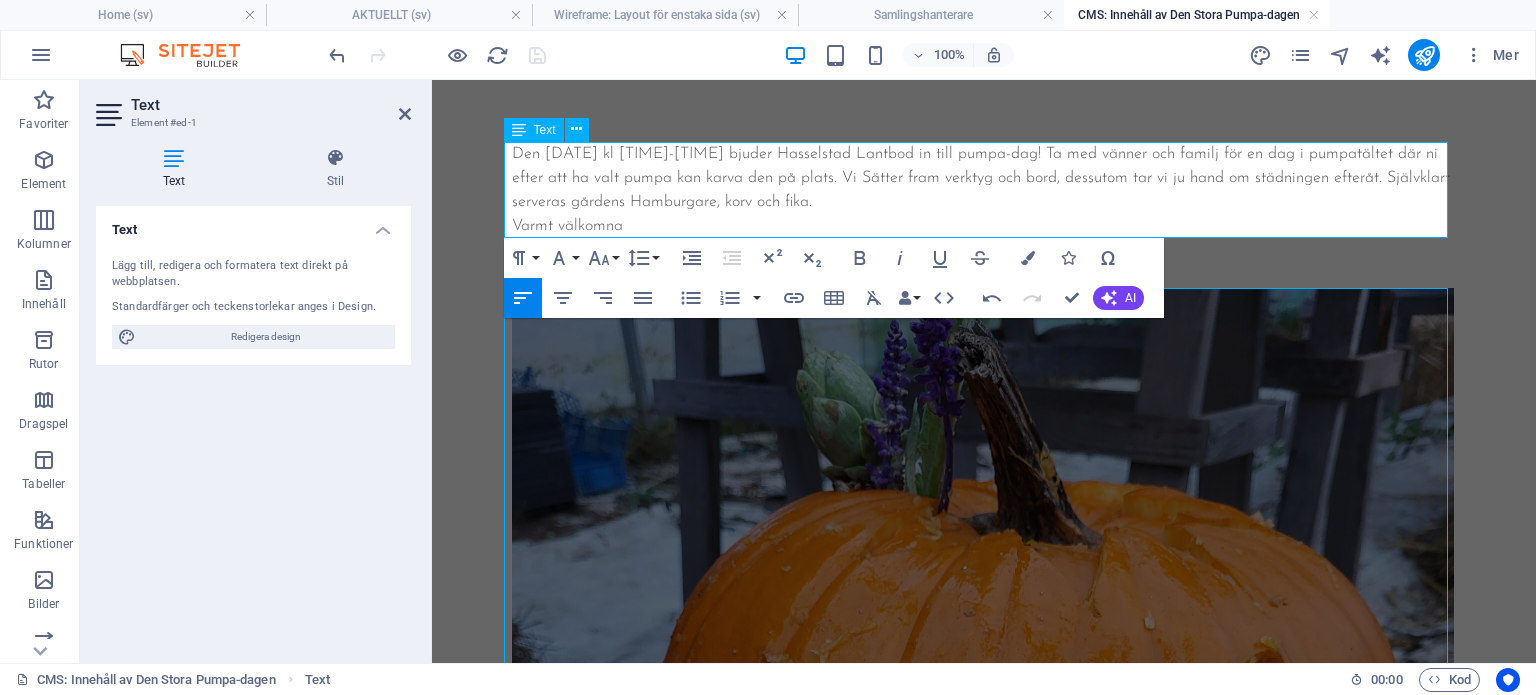 scroll, scrollTop: 0, scrollLeft: 0, axis: both 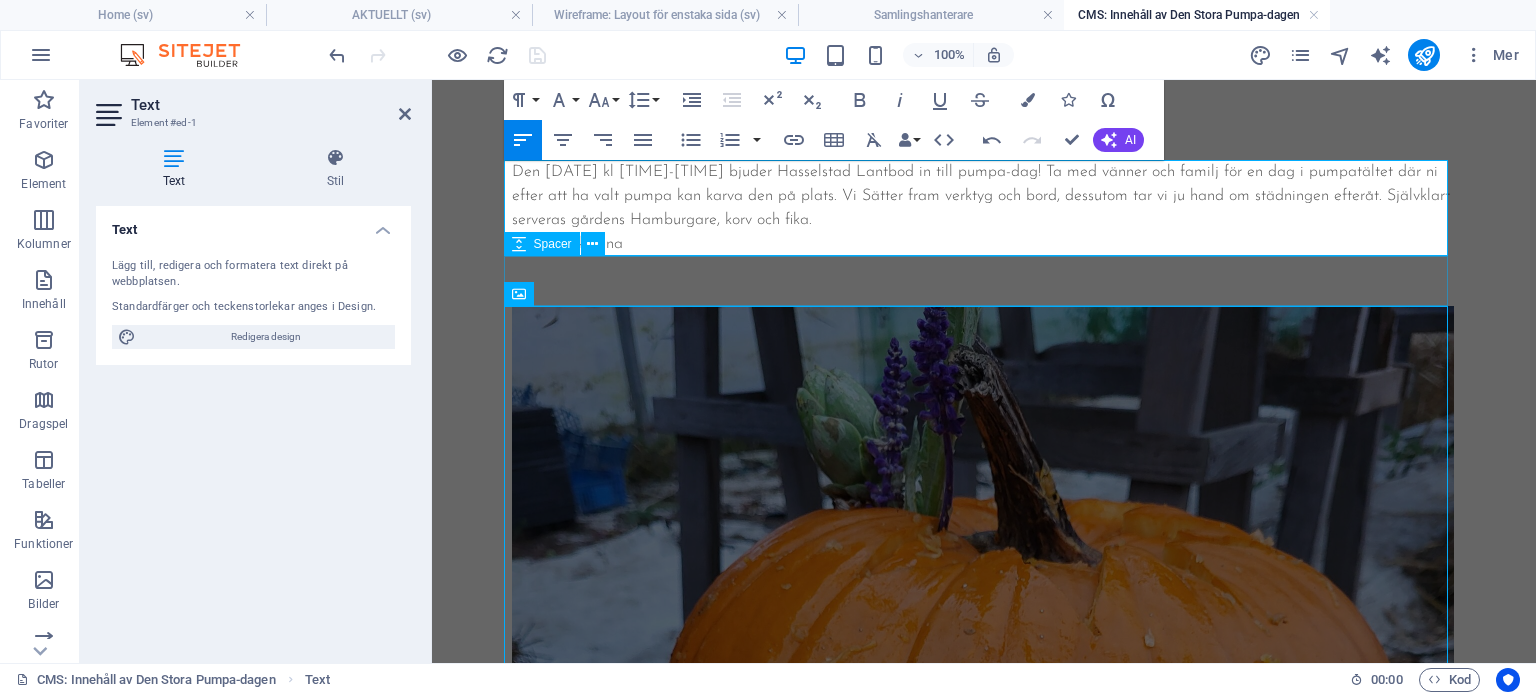 click at bounding box center [984, 281] 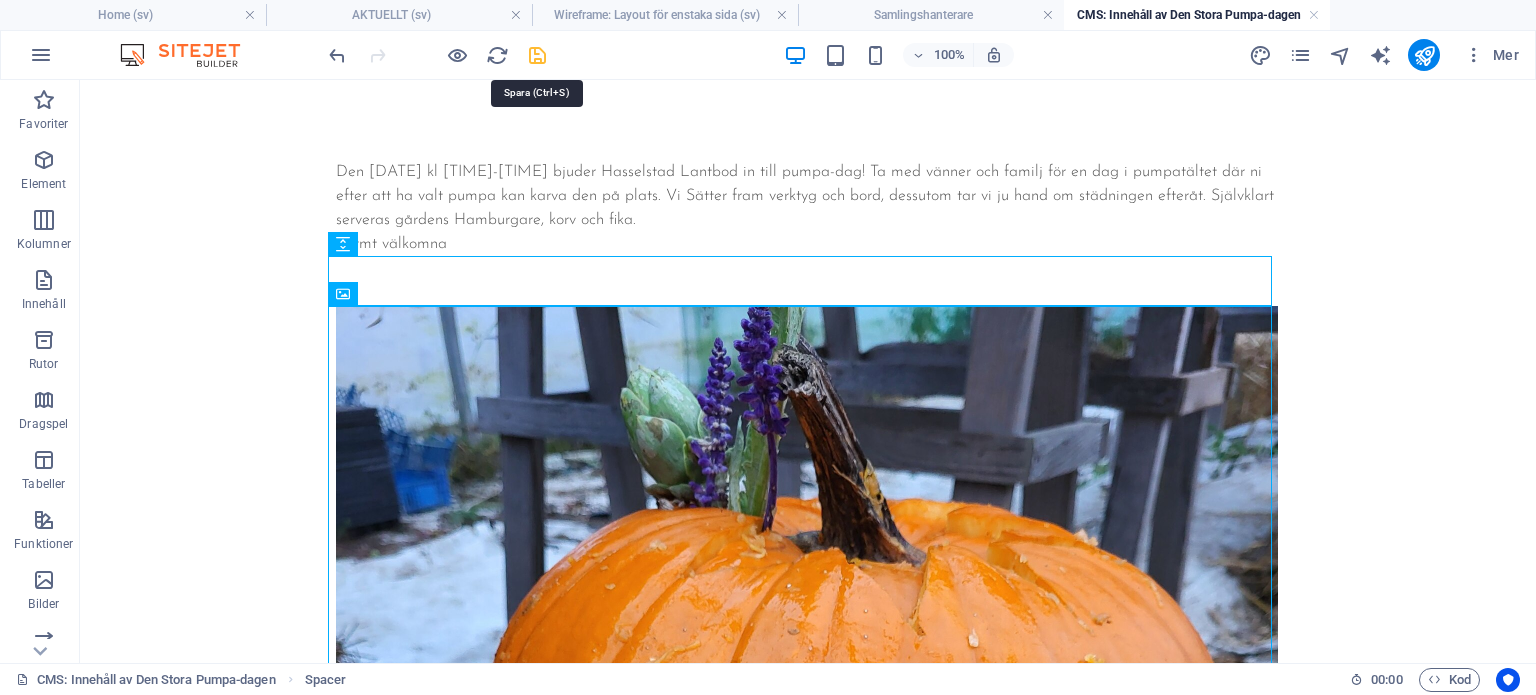 click at bounding box center [537, 55] 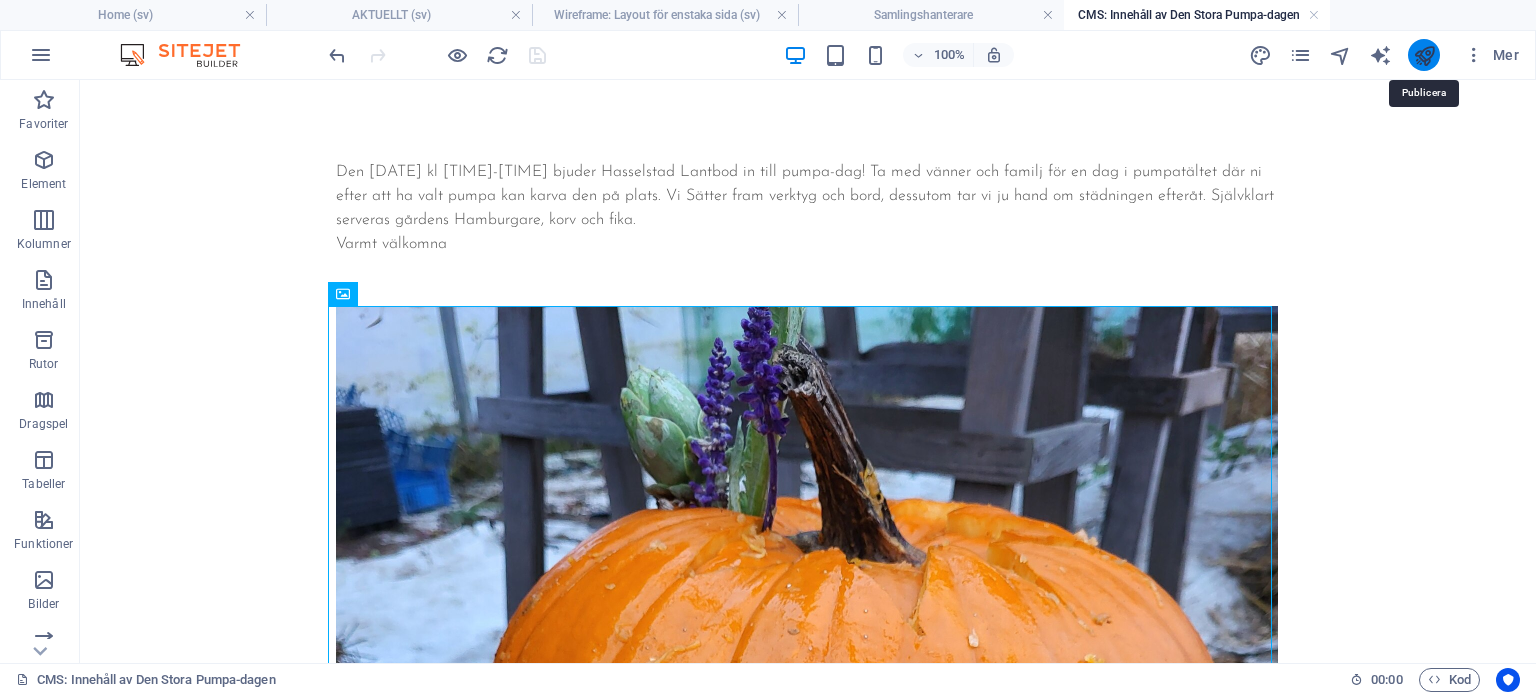click at bounding box center (1424, 55) 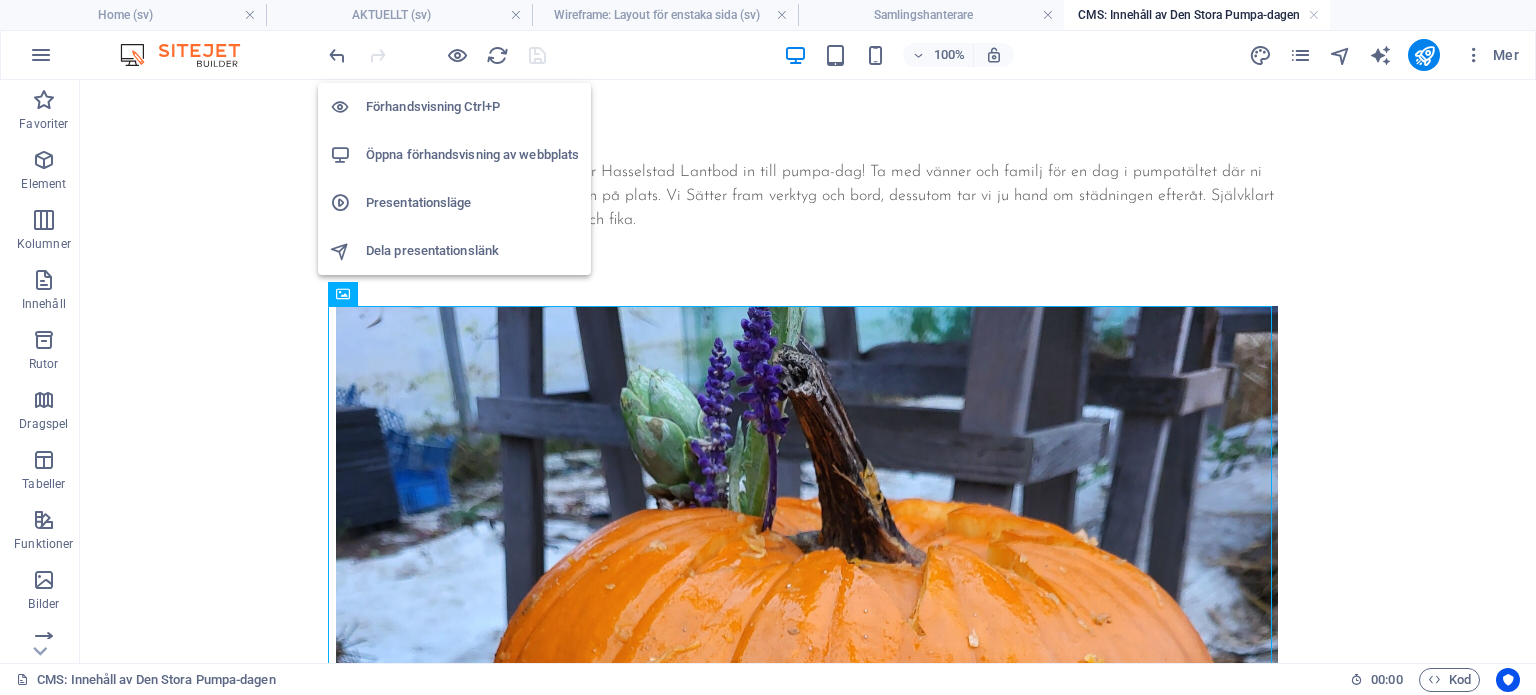 click on "Öppna förhandsvisning av webbplats" at bounding box center (454, 155) 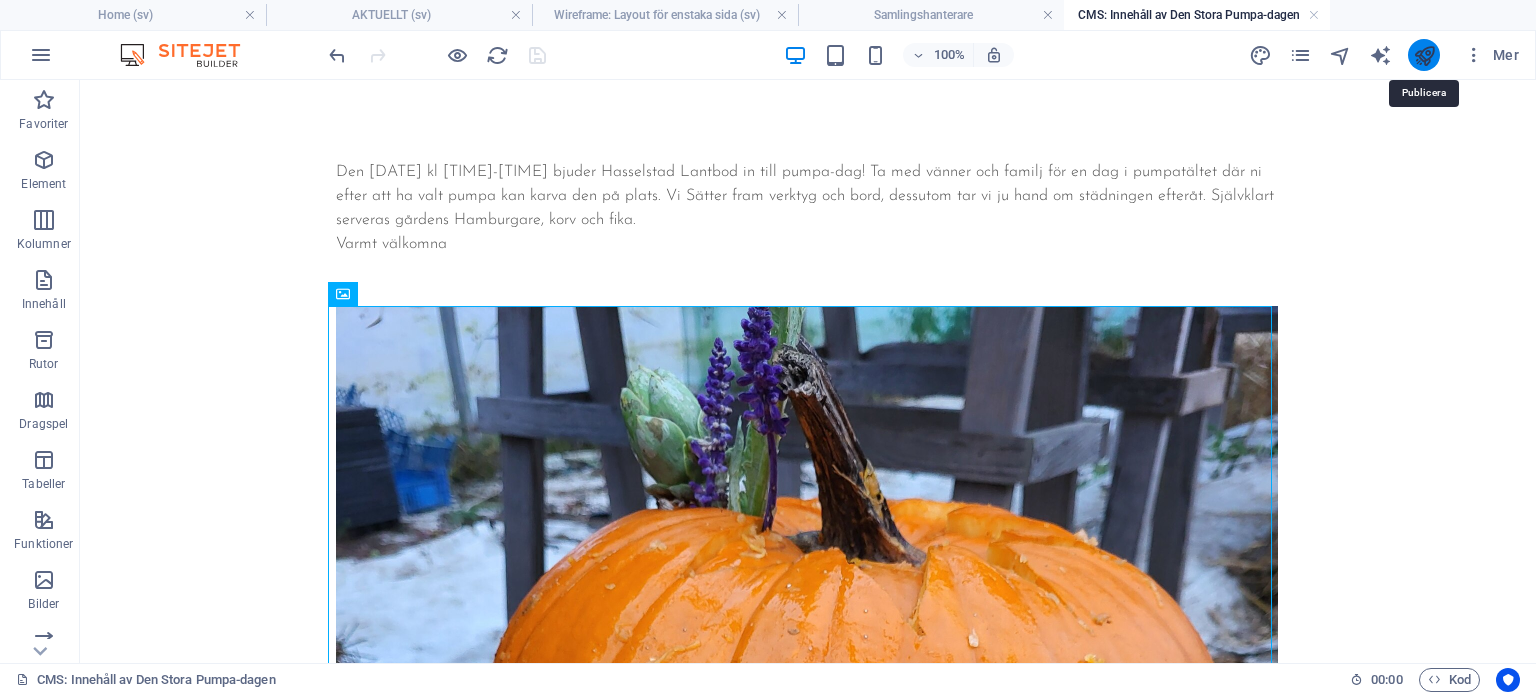 click at bounding box center [1424, 55] 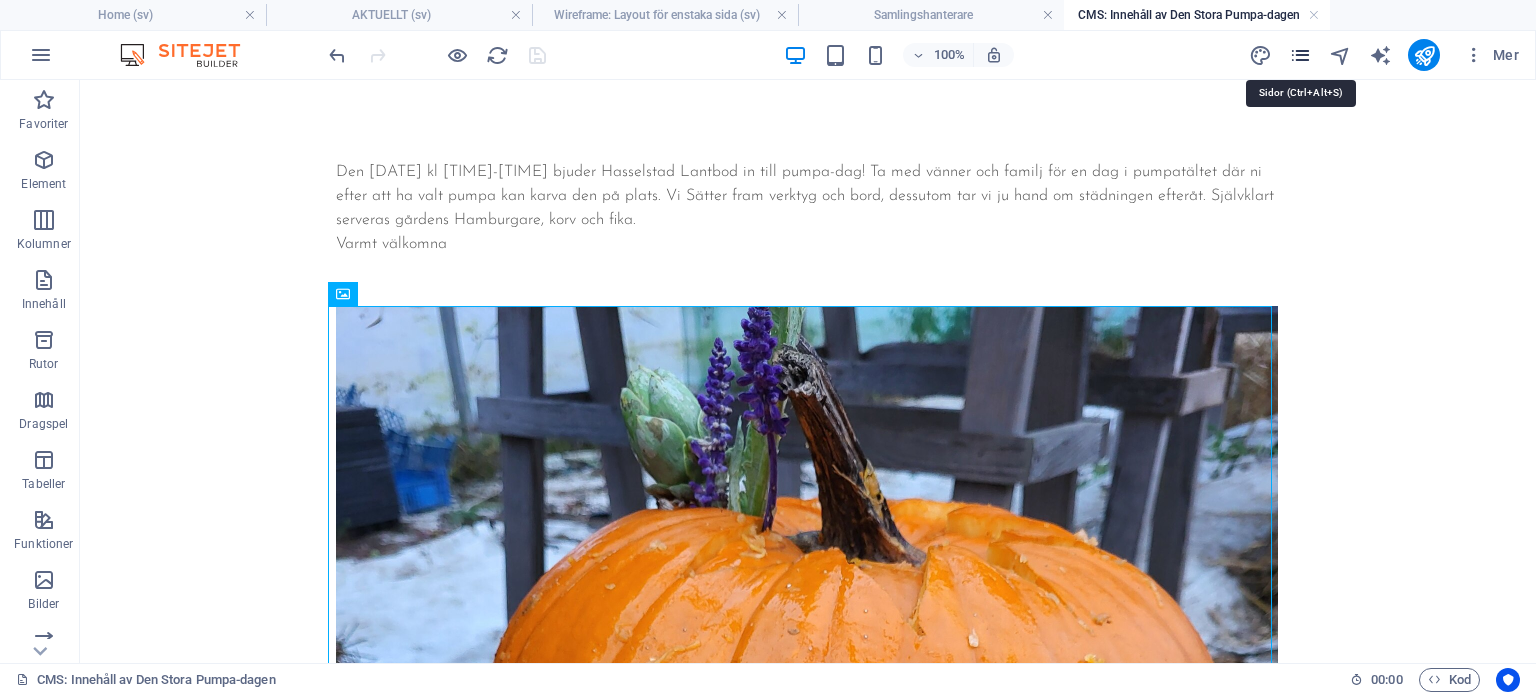 click at bounding box center (1300, 55) 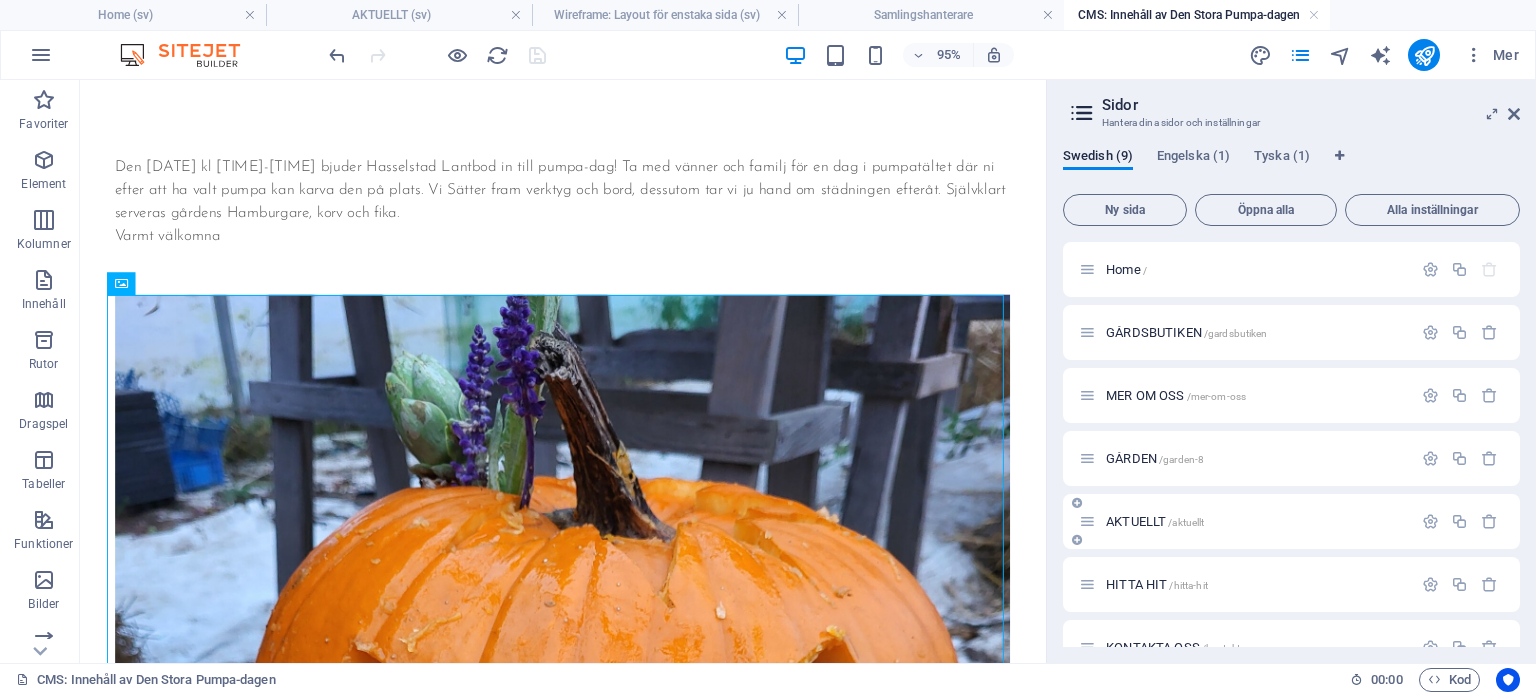 click on "AKTUELLT /aktuellt" at bounding box center (1256, 521) 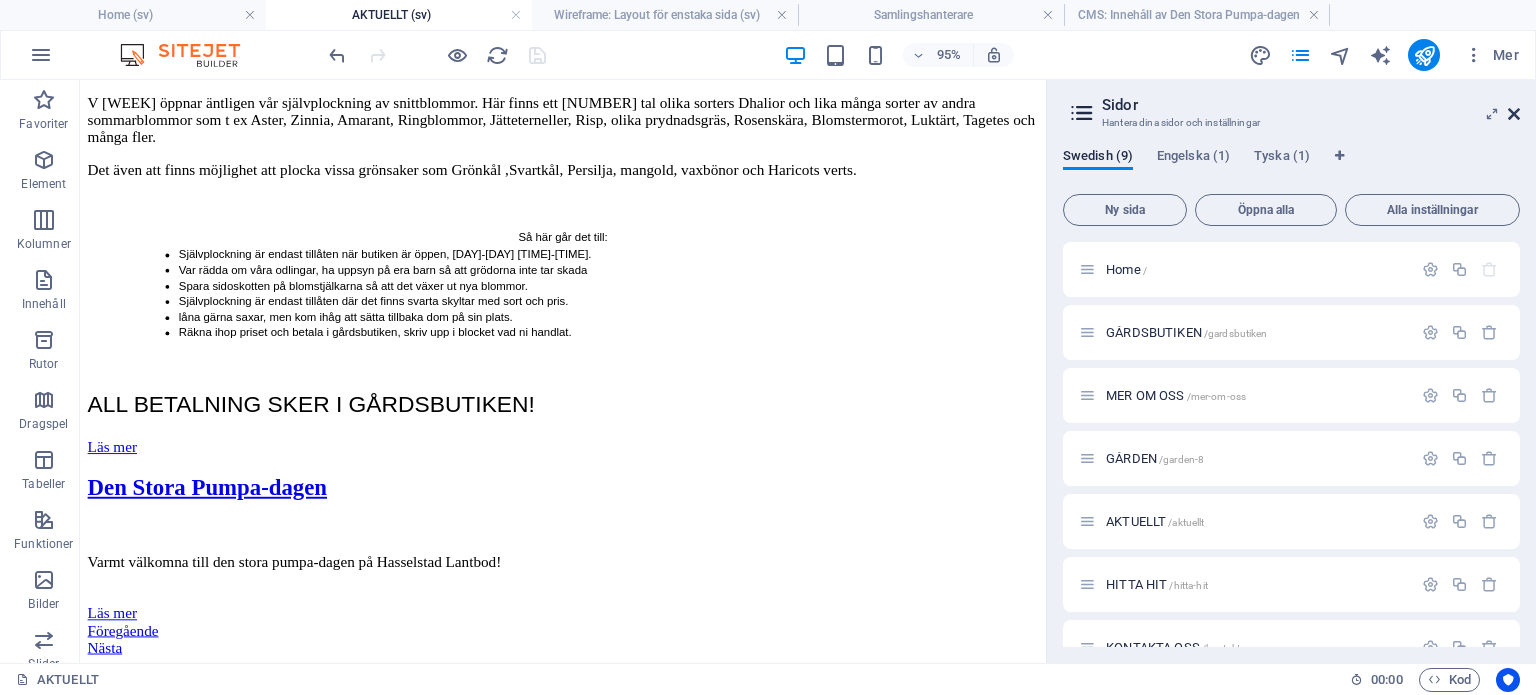 click at bounding box center [1514, 114] 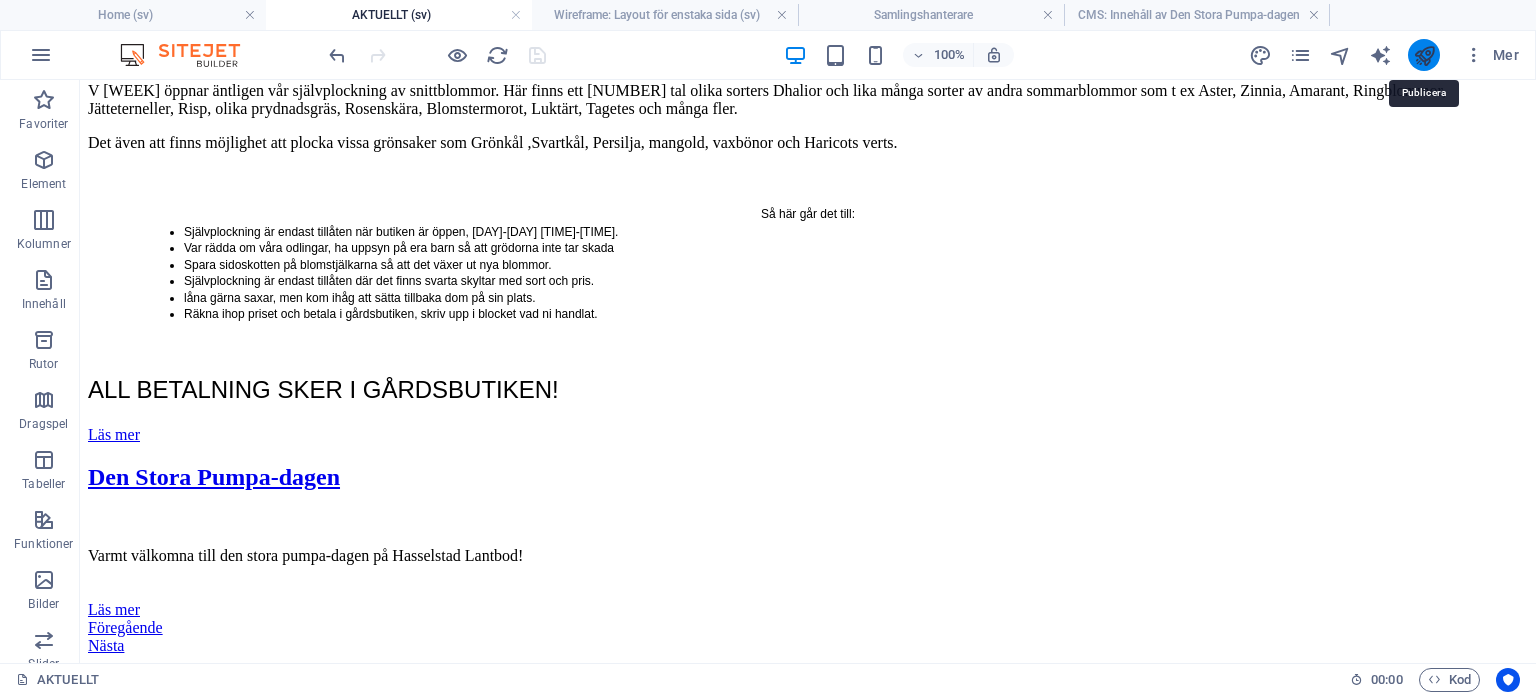 click at bounding box center (1424, 55) 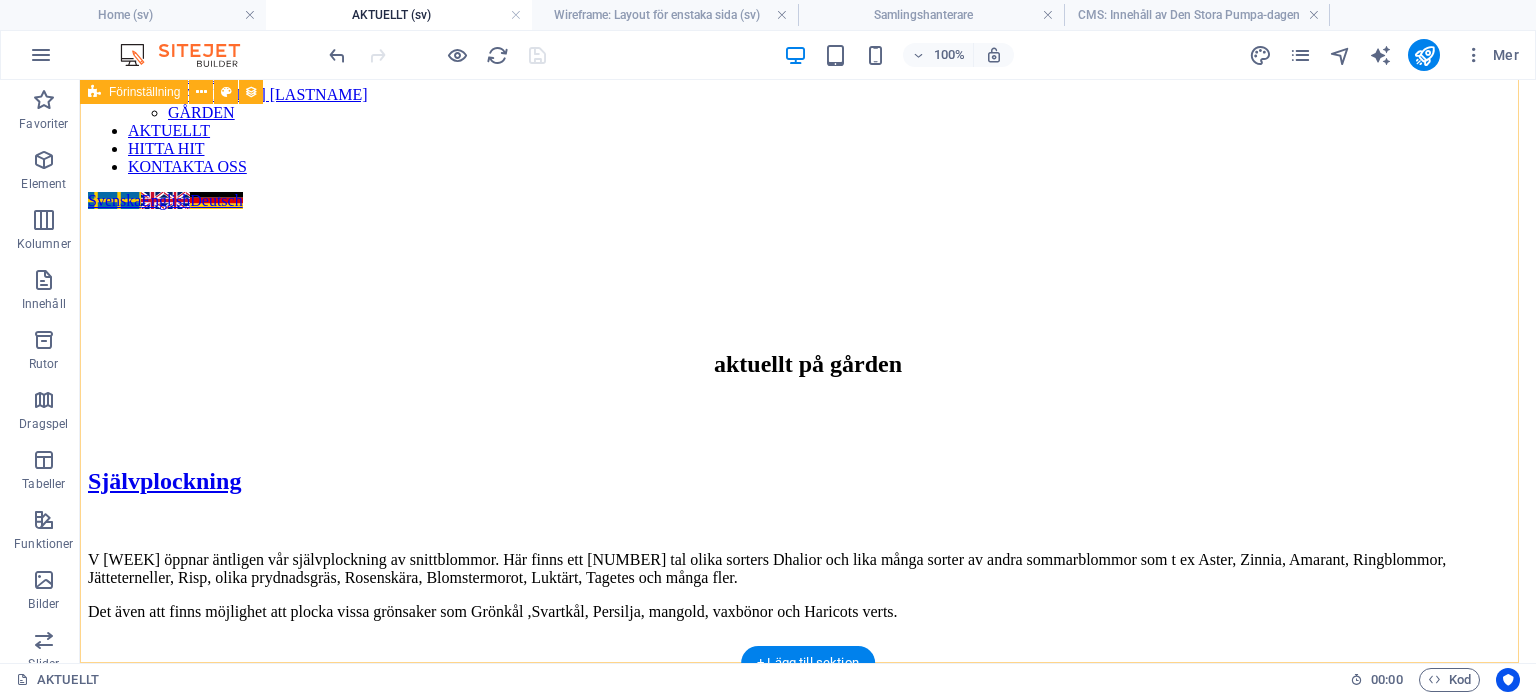 scroll, scrollTop: 0, scrollLeft: 0, axis: both 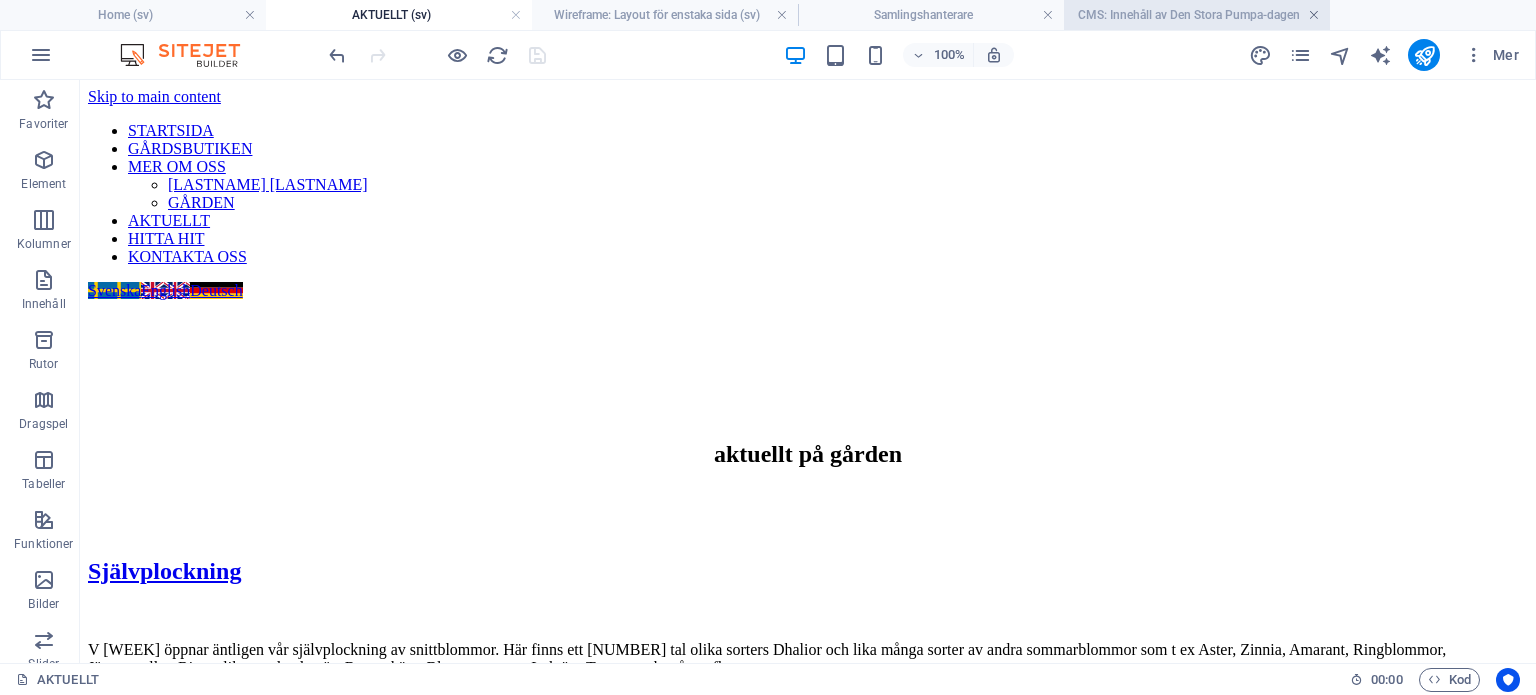 click at bounding box center [1314, 15] 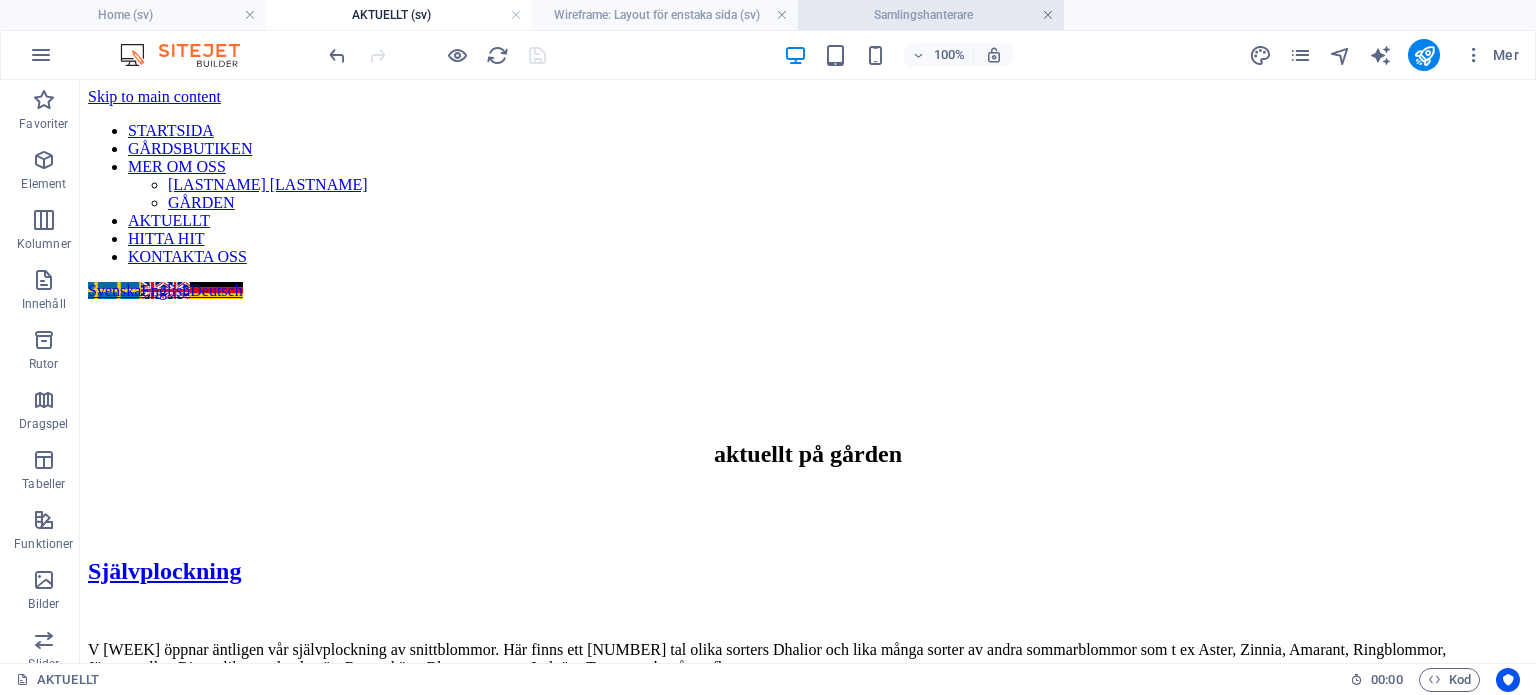 click at bounding box center [1048, 15] 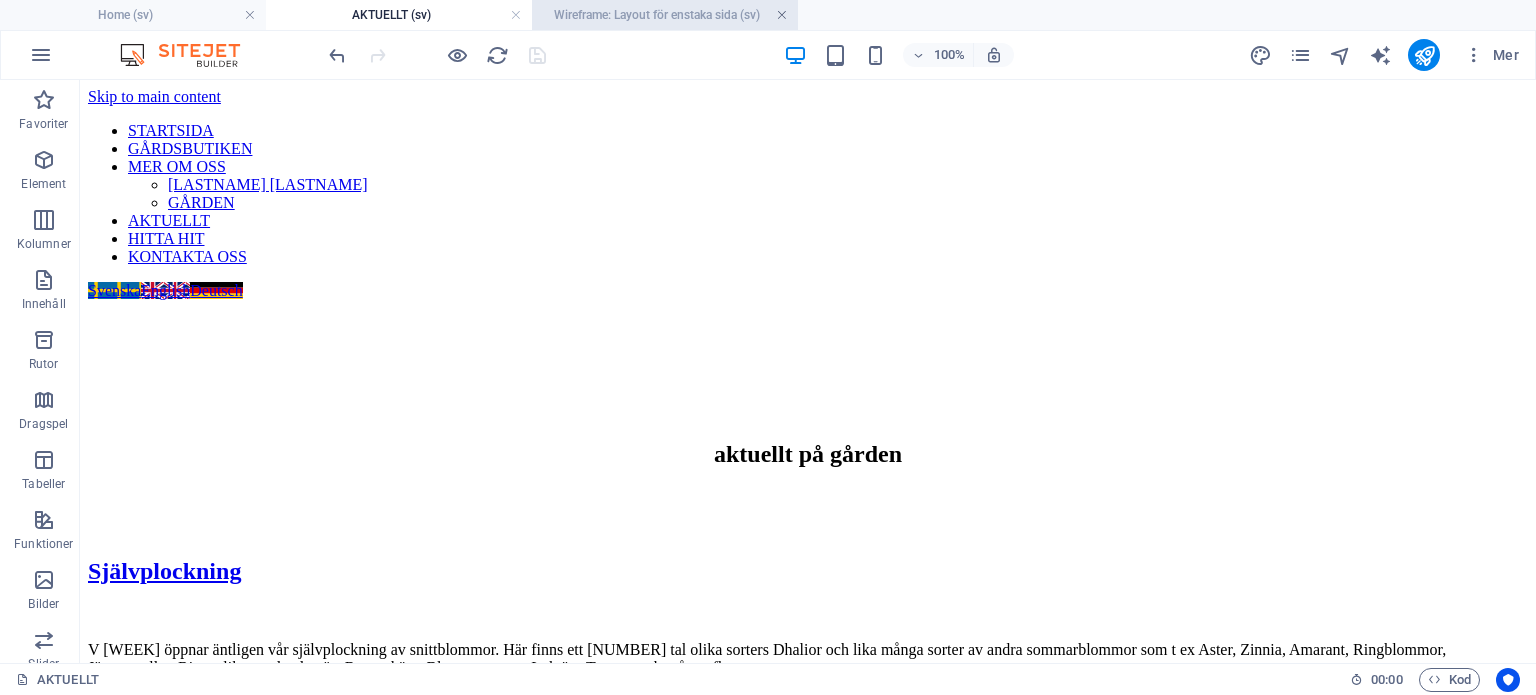 click at bounding box center (782, 15) 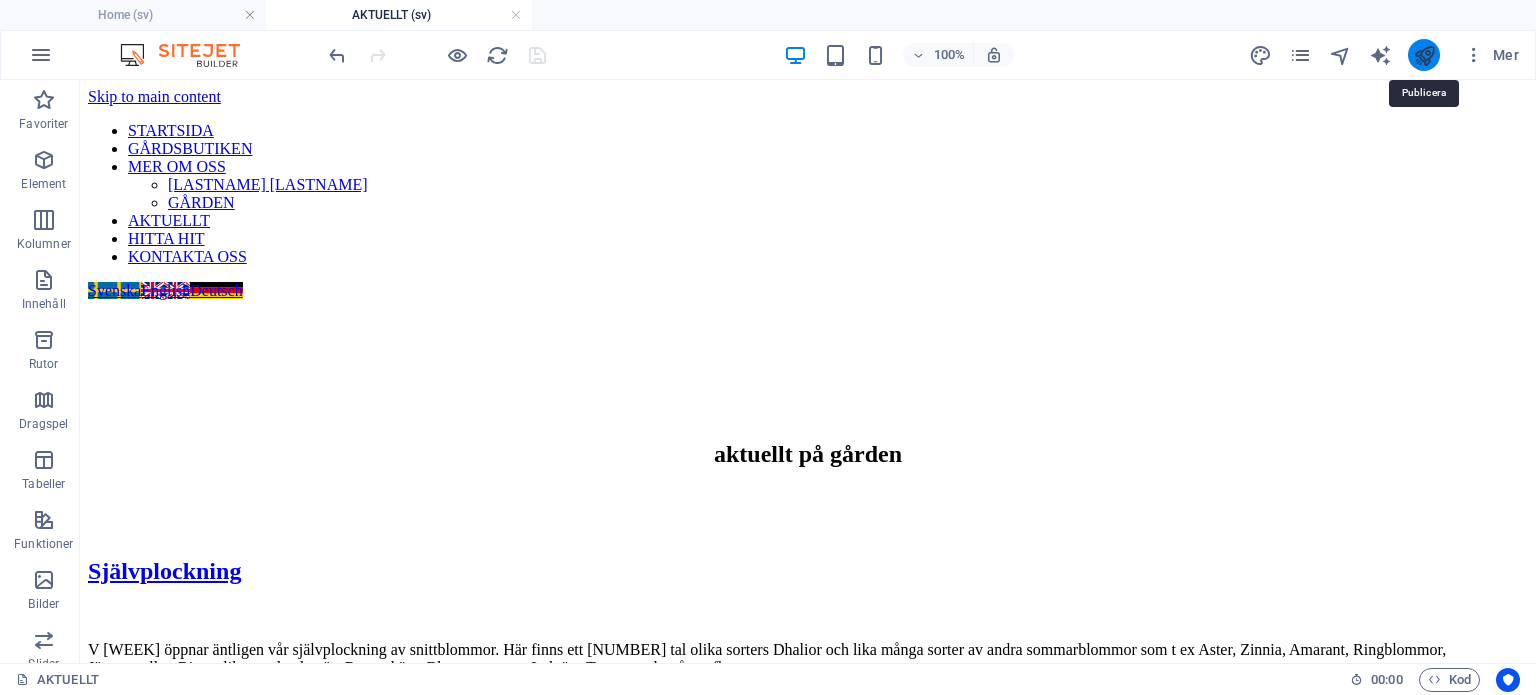 click at bounding box center (1424, 55) 